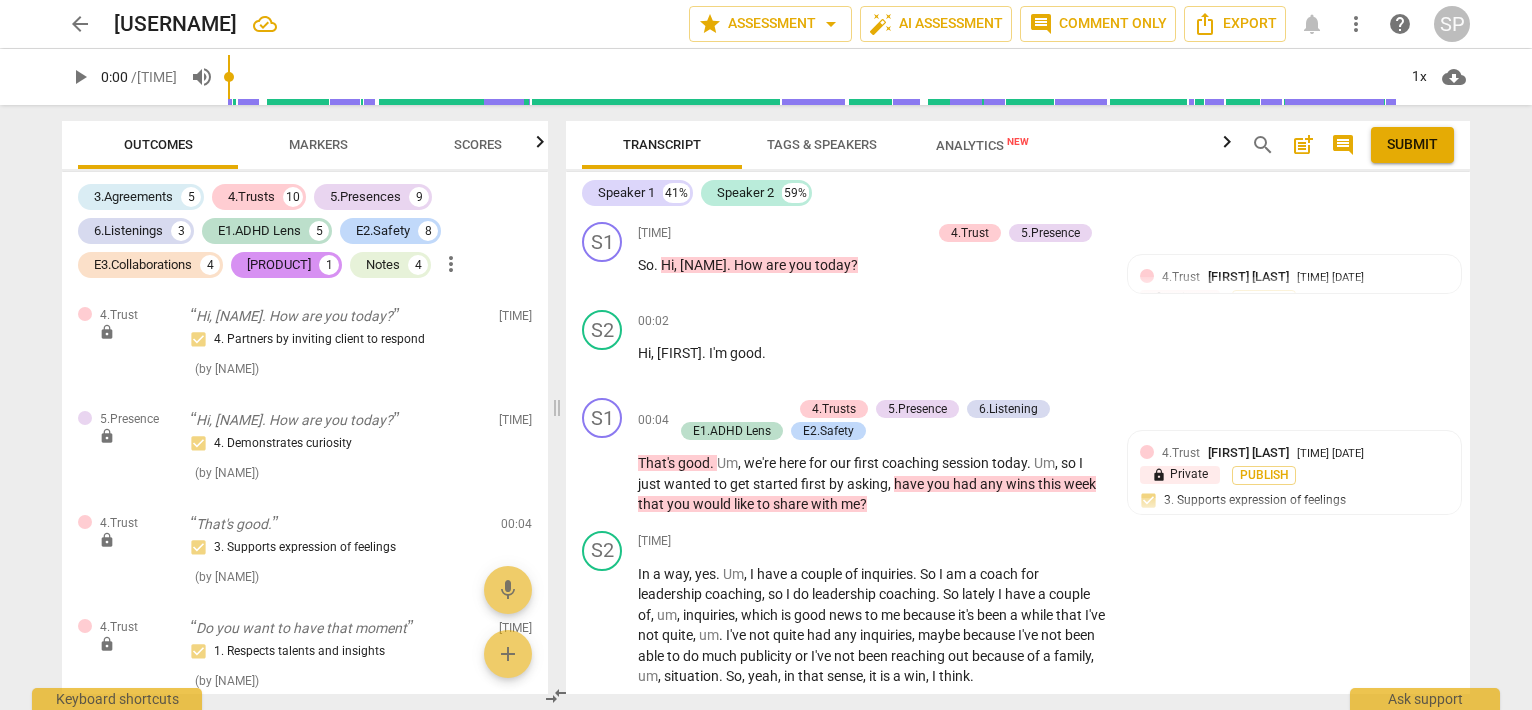 scroll, scrollTop: 0, scrollLeft: 0, axis: both 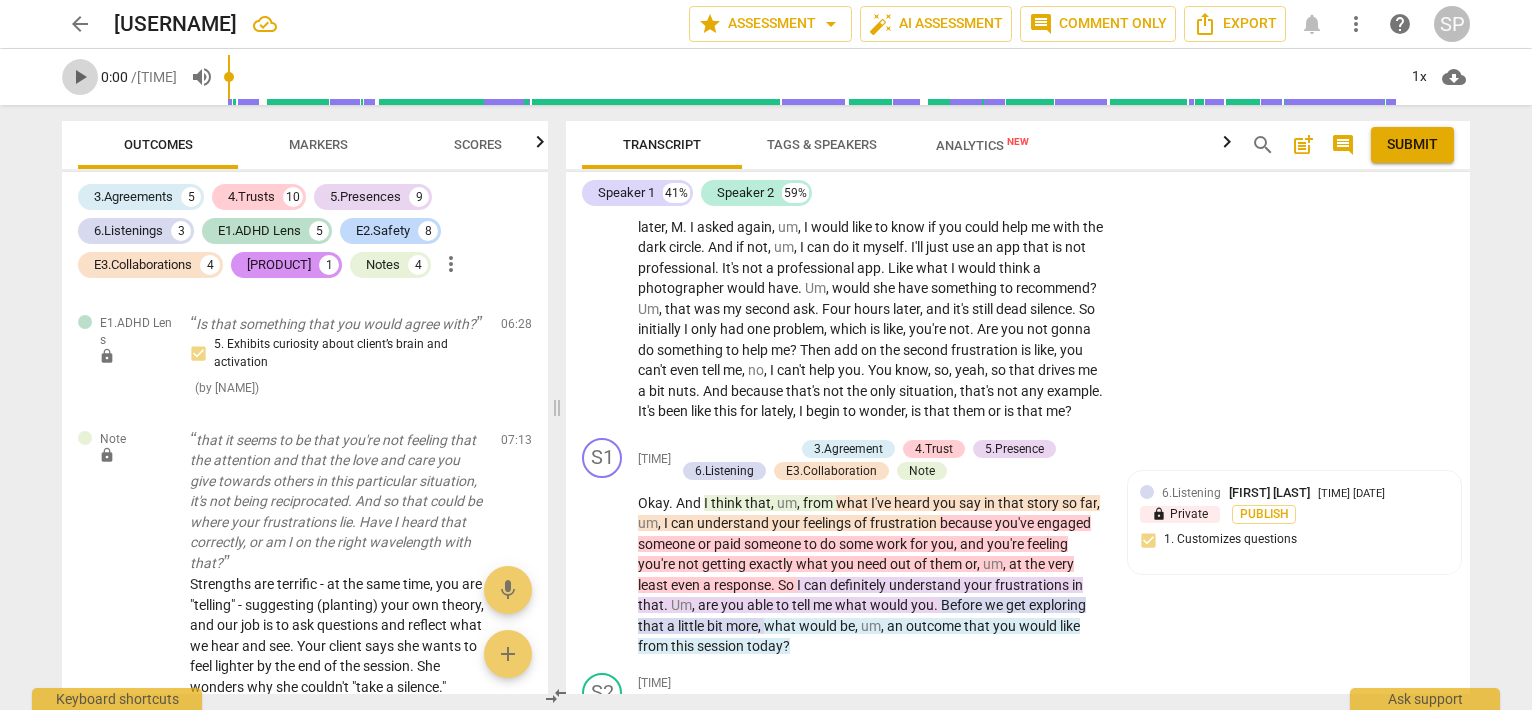 click on "play_arrow" at bounding box center (80, 77) 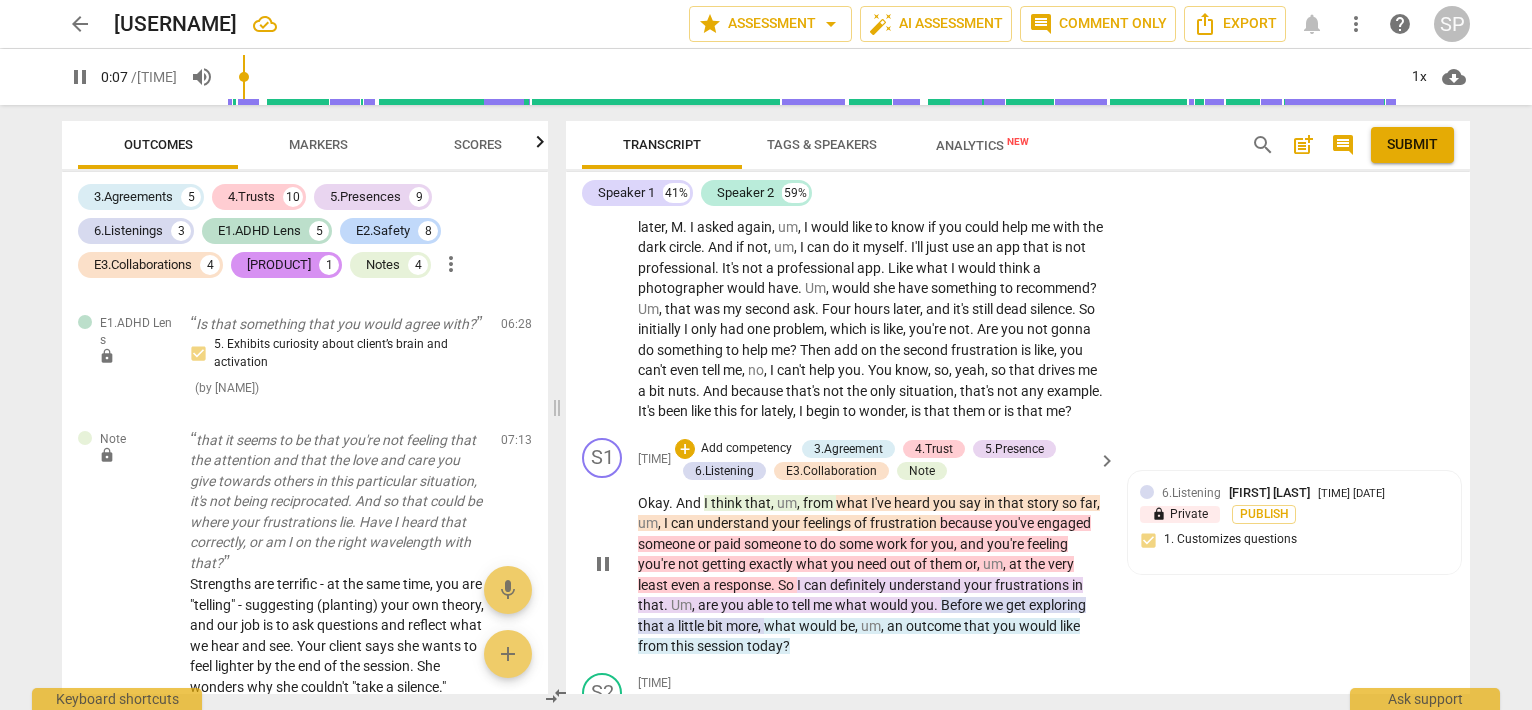 scroll, scrollTop: 239, scrollLeft: 0, axis: vertical 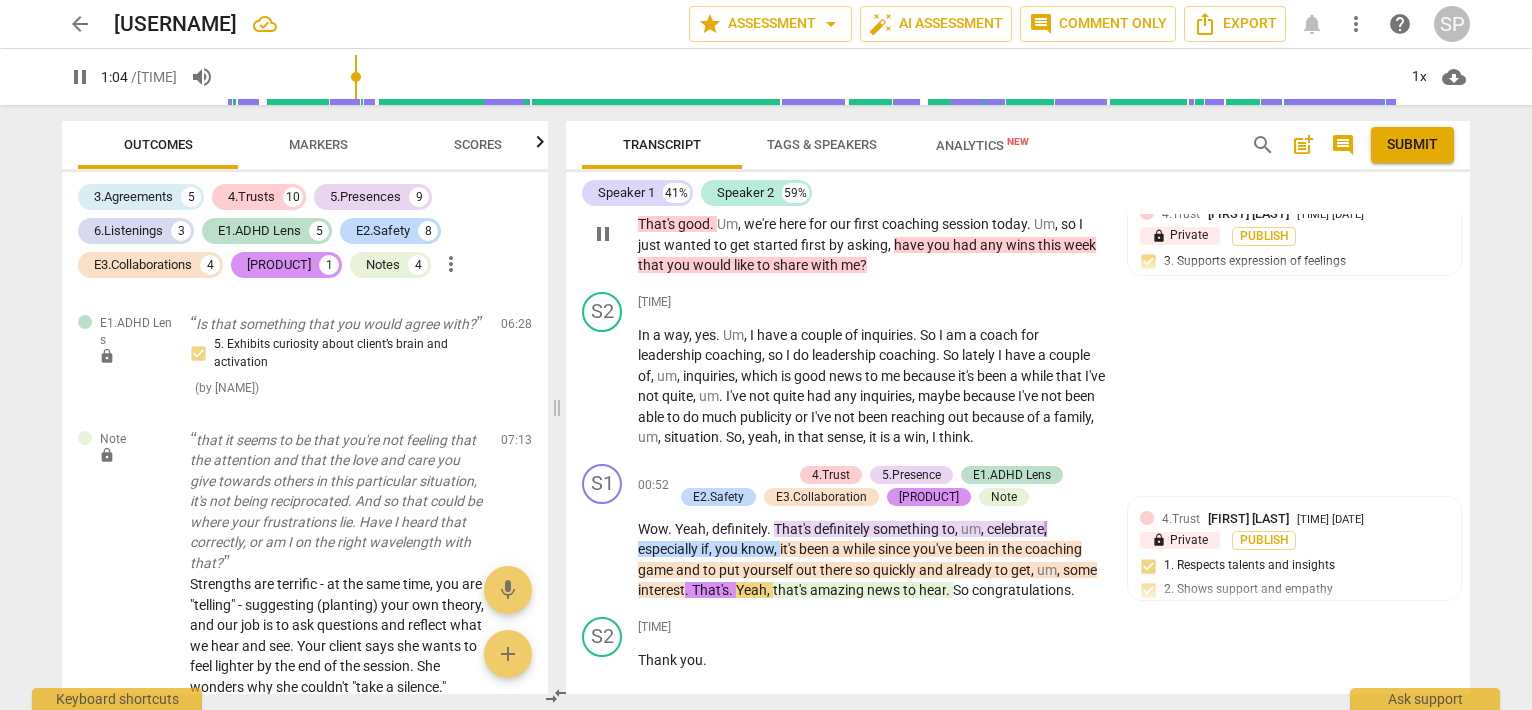 click on "S1 play_arrow pause 00:04 + Add competency 4.Trusts 5.Presence 6.Listening E1.ADHD Lens E2.Safety keyboard_arrow_right That's good. Um, we're here for our first coaching session today. Um, so I just wanted to get started first by asking, have you had any wins this week that you would like to share with me? 4.Trust Sara Prince 14:46 08-01-2025 lock Private Publish 3. Supports expression of feelings" at bounding box center [1018, 217] 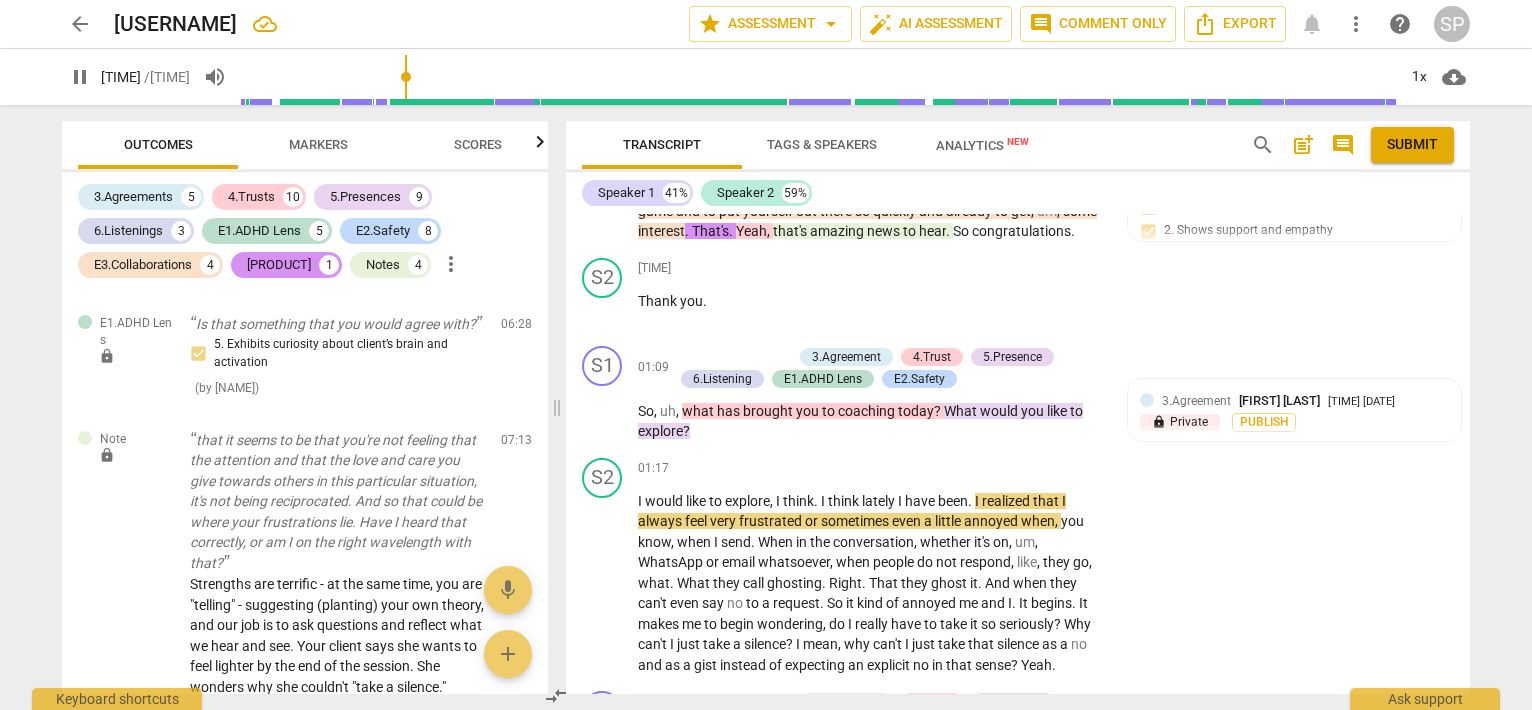 scroll, scrollTop: 600, scrollLeft: 0, axis: vertical 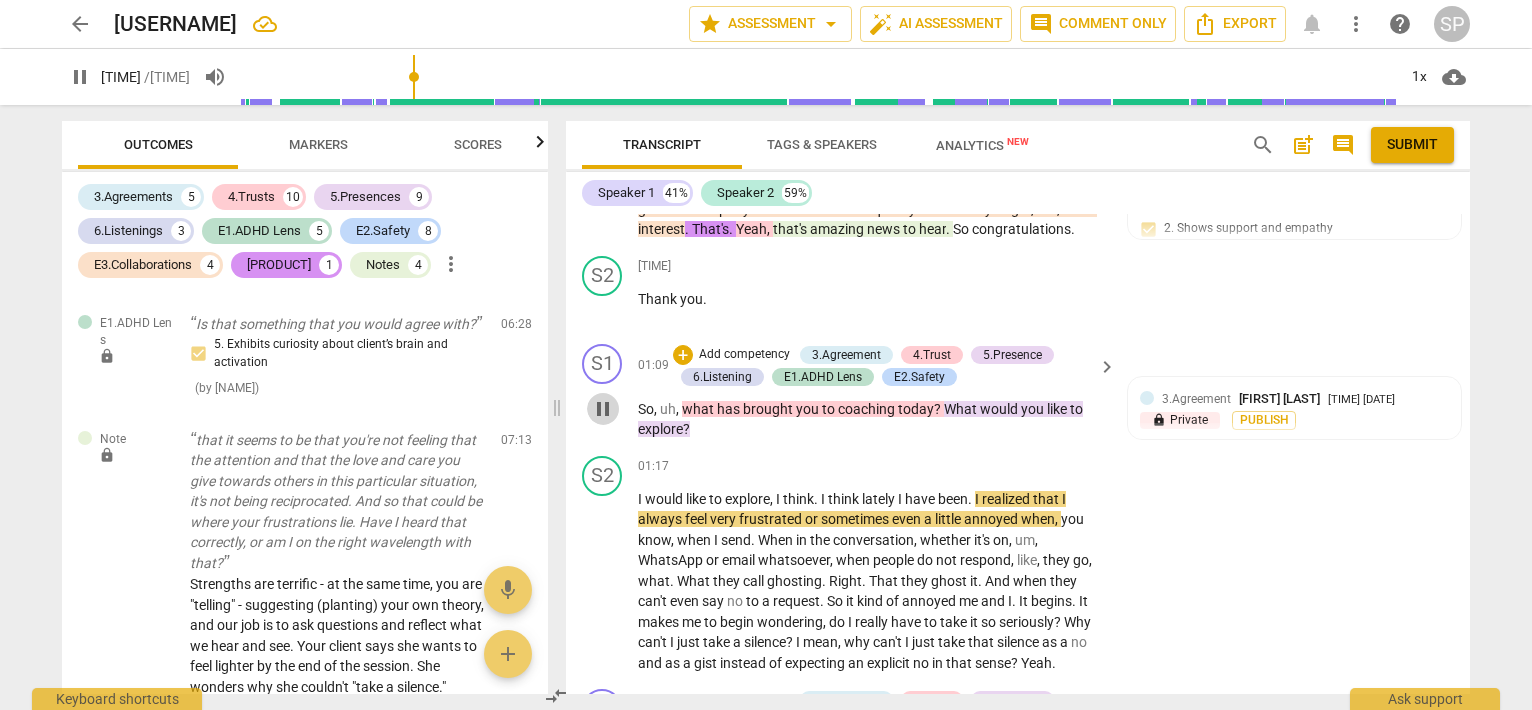 click on "pause" at bounding box center [603, 409] 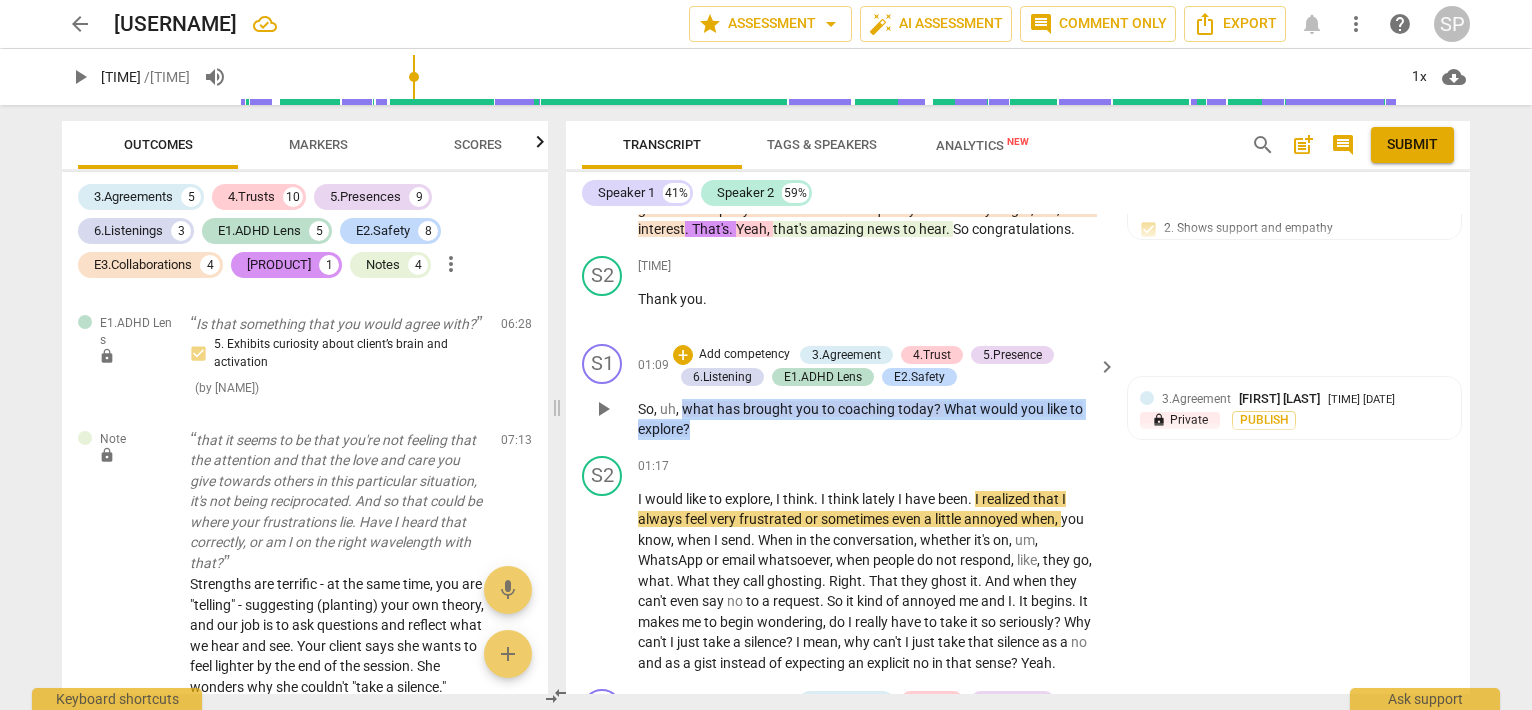 drag, startPoint x: 682, startPoint y: 402, endPoint x: 690, endPoint y: 430, distance: 29.12044 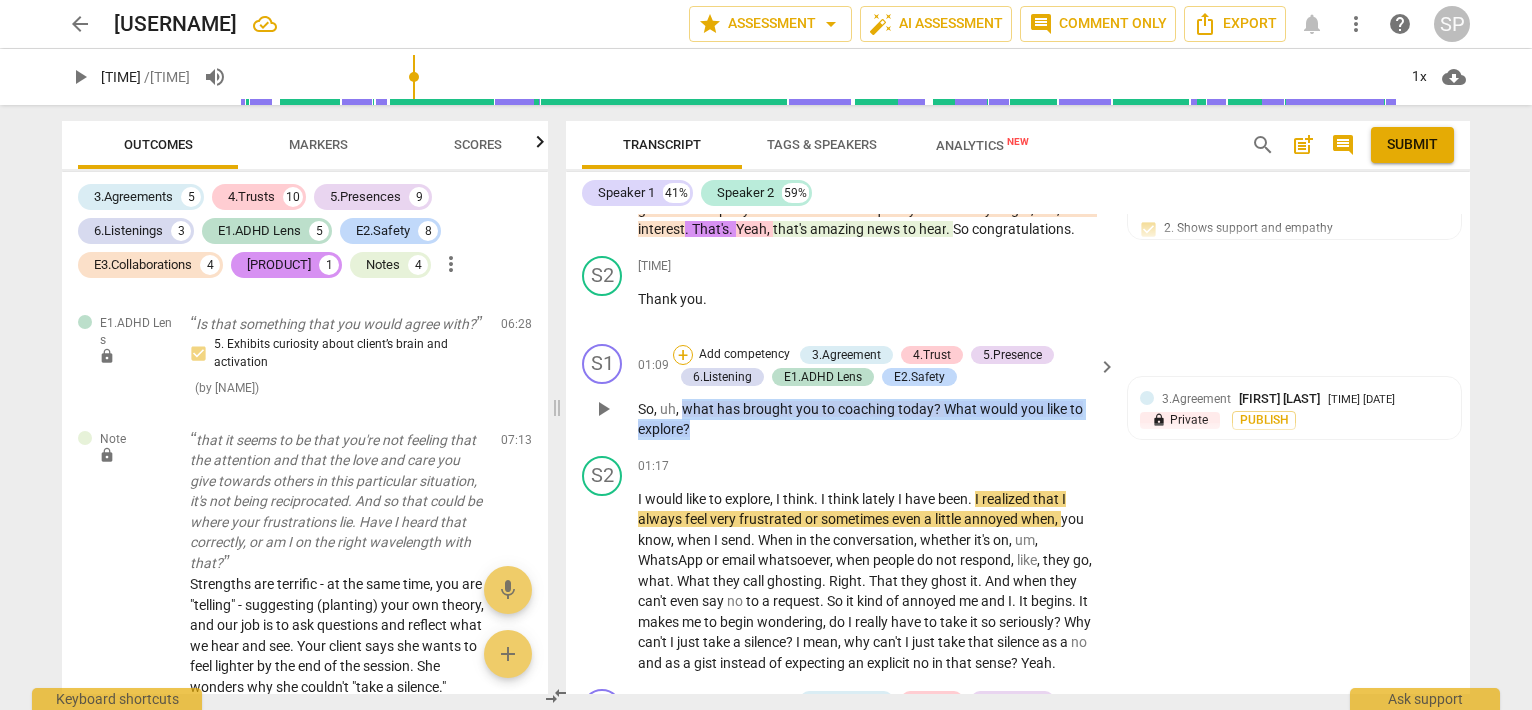 click on "+" at bounding box center [683, 355] 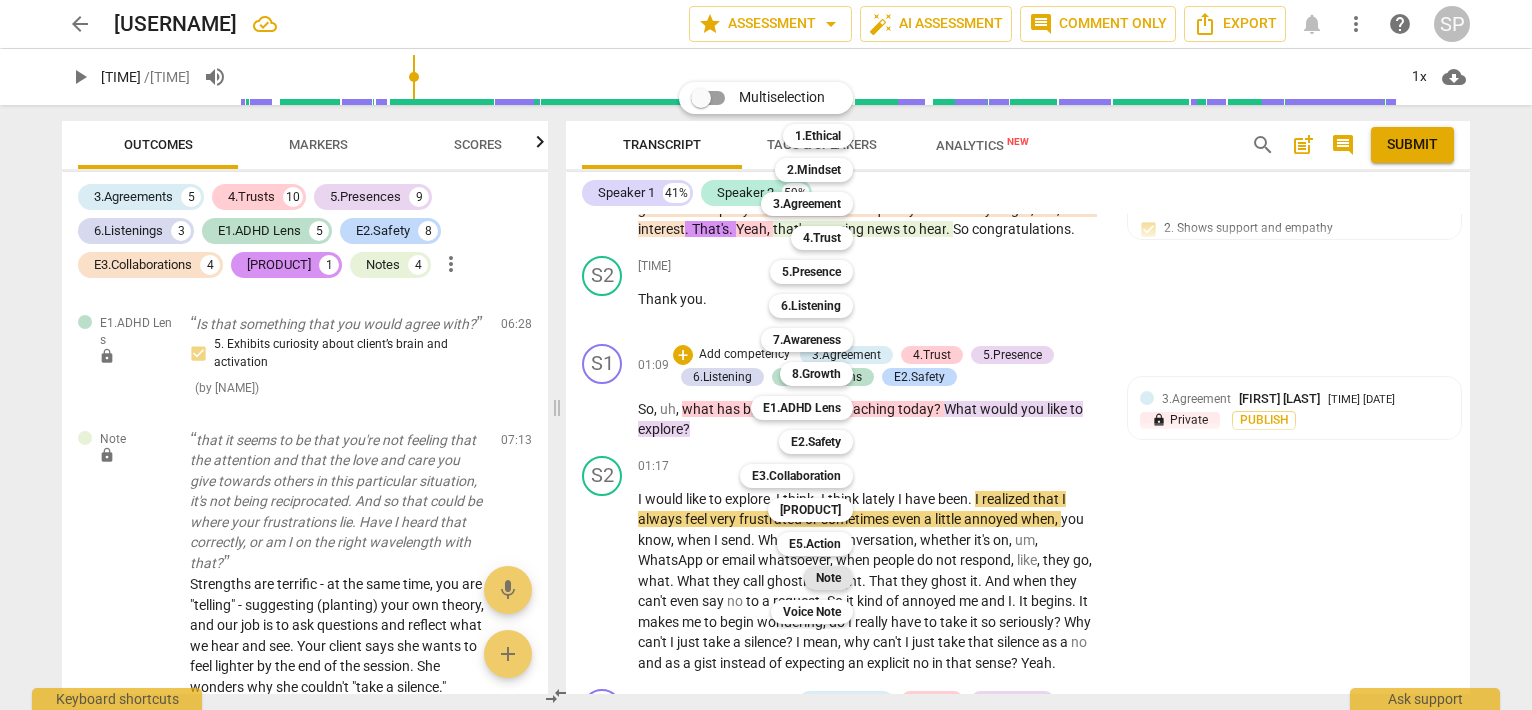 click on "Note" at bounding box center (828, 578) 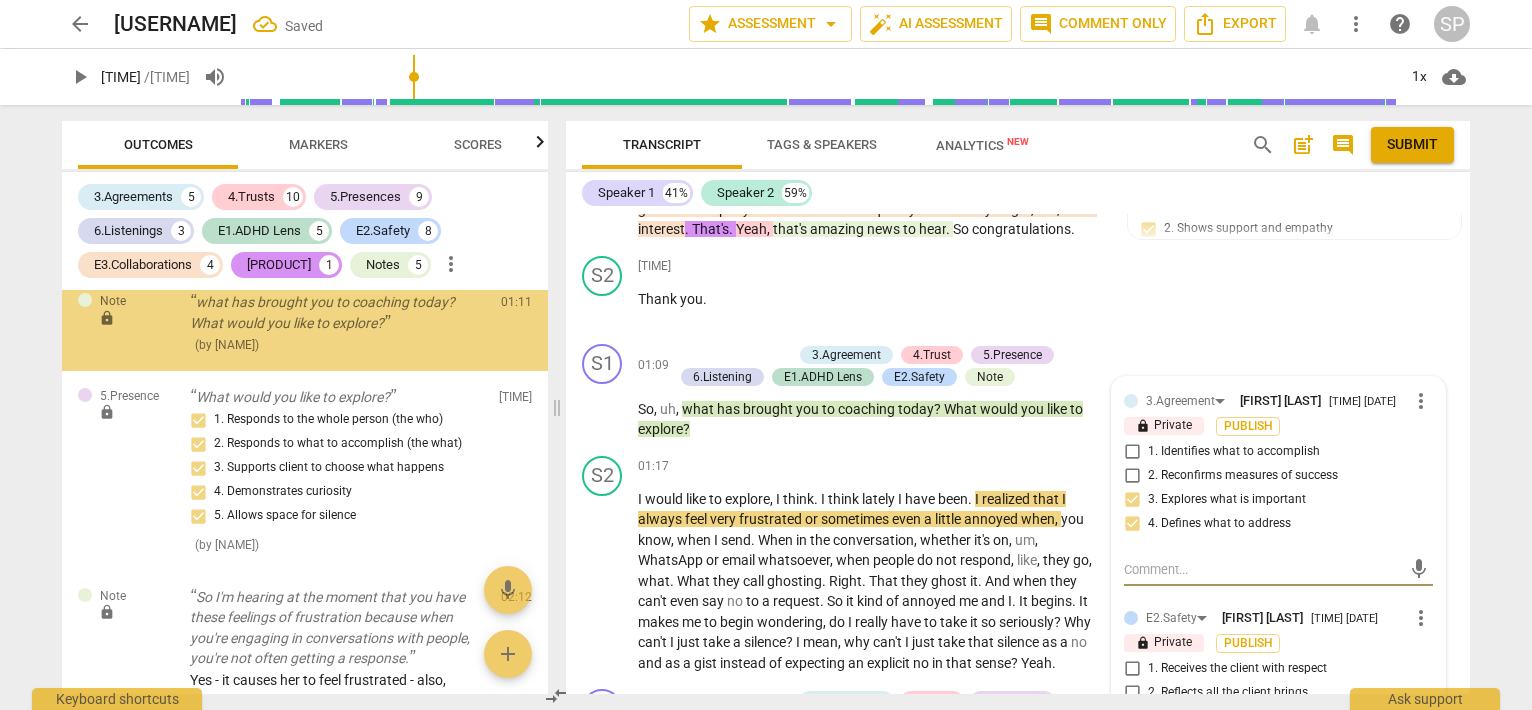 scroll, scrollTop: 2660, scrollLeft: 0, axis: vertical 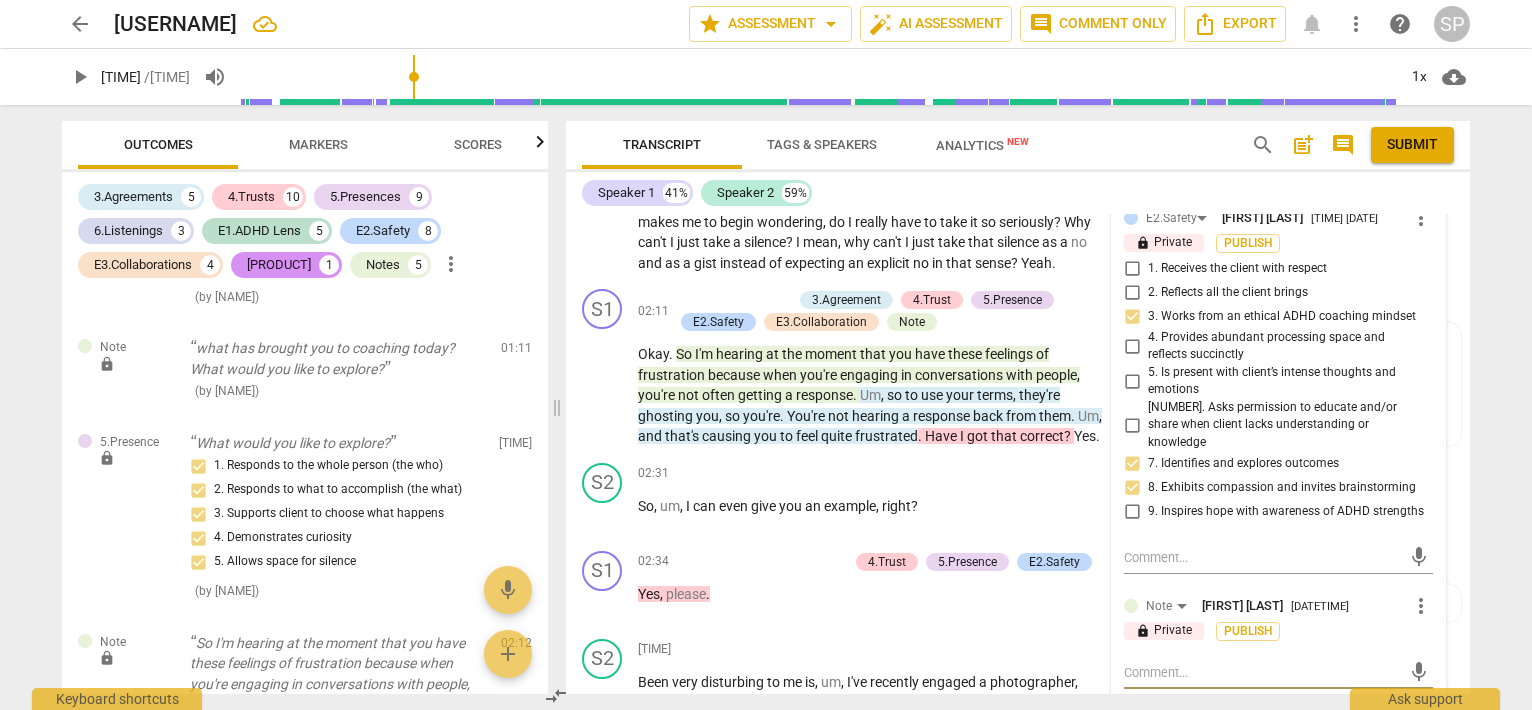 click at bounding box center [1262, 672] 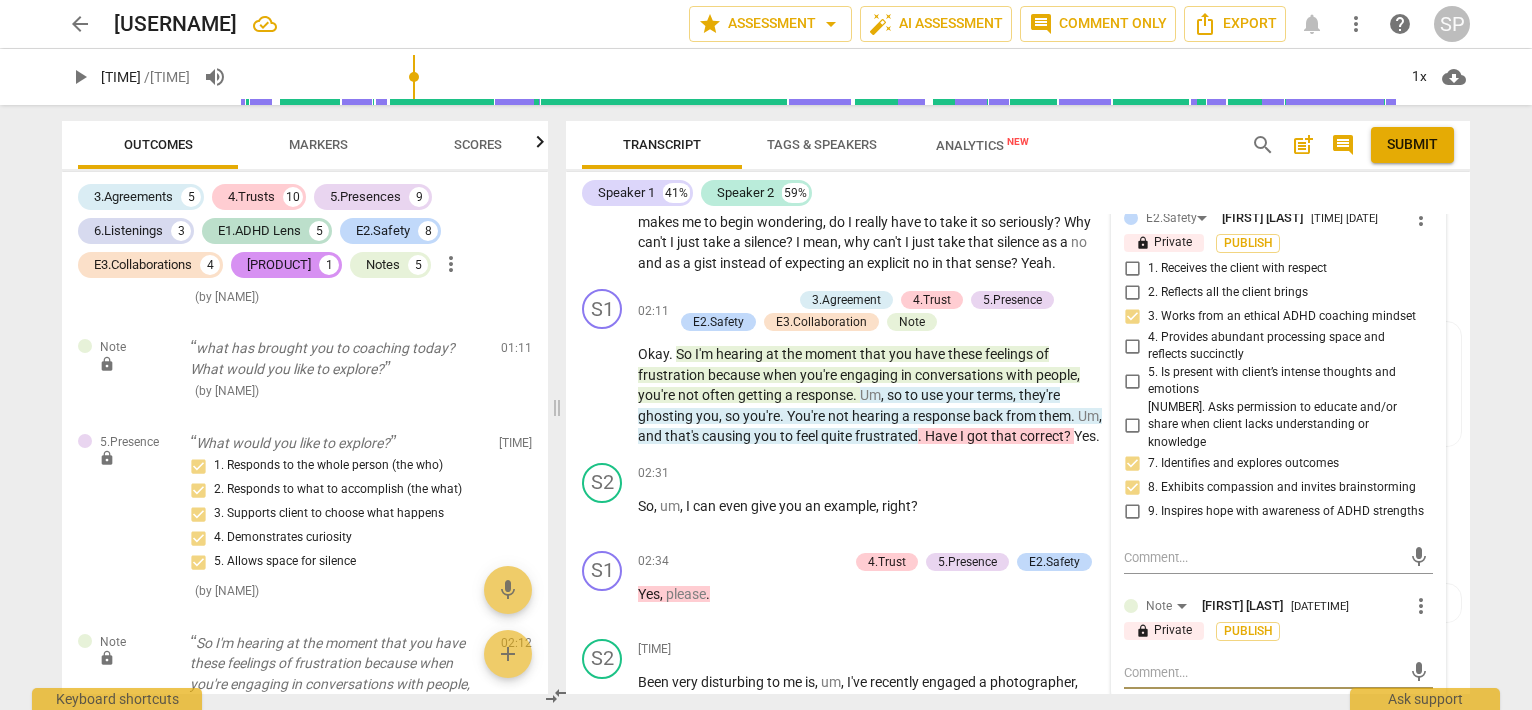 type on "N" 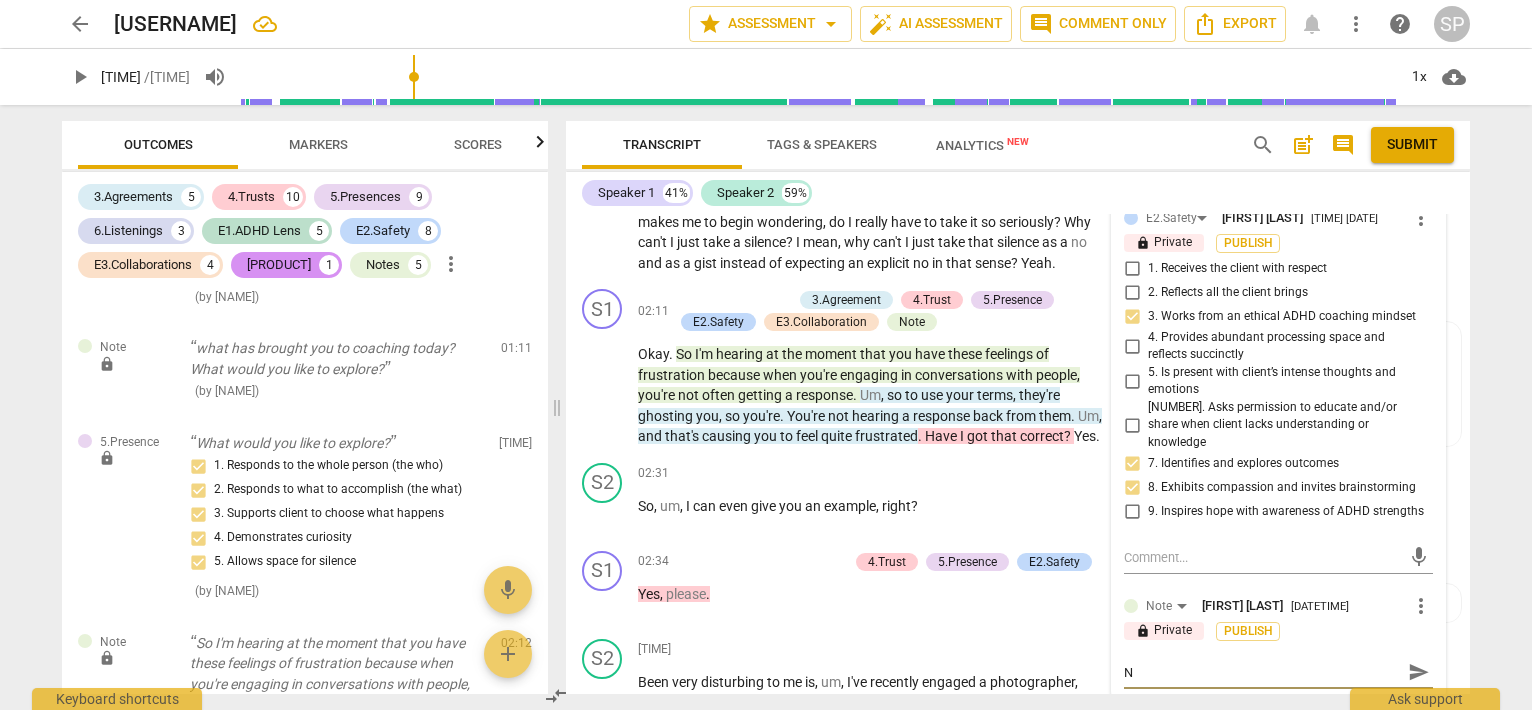 type on "No" 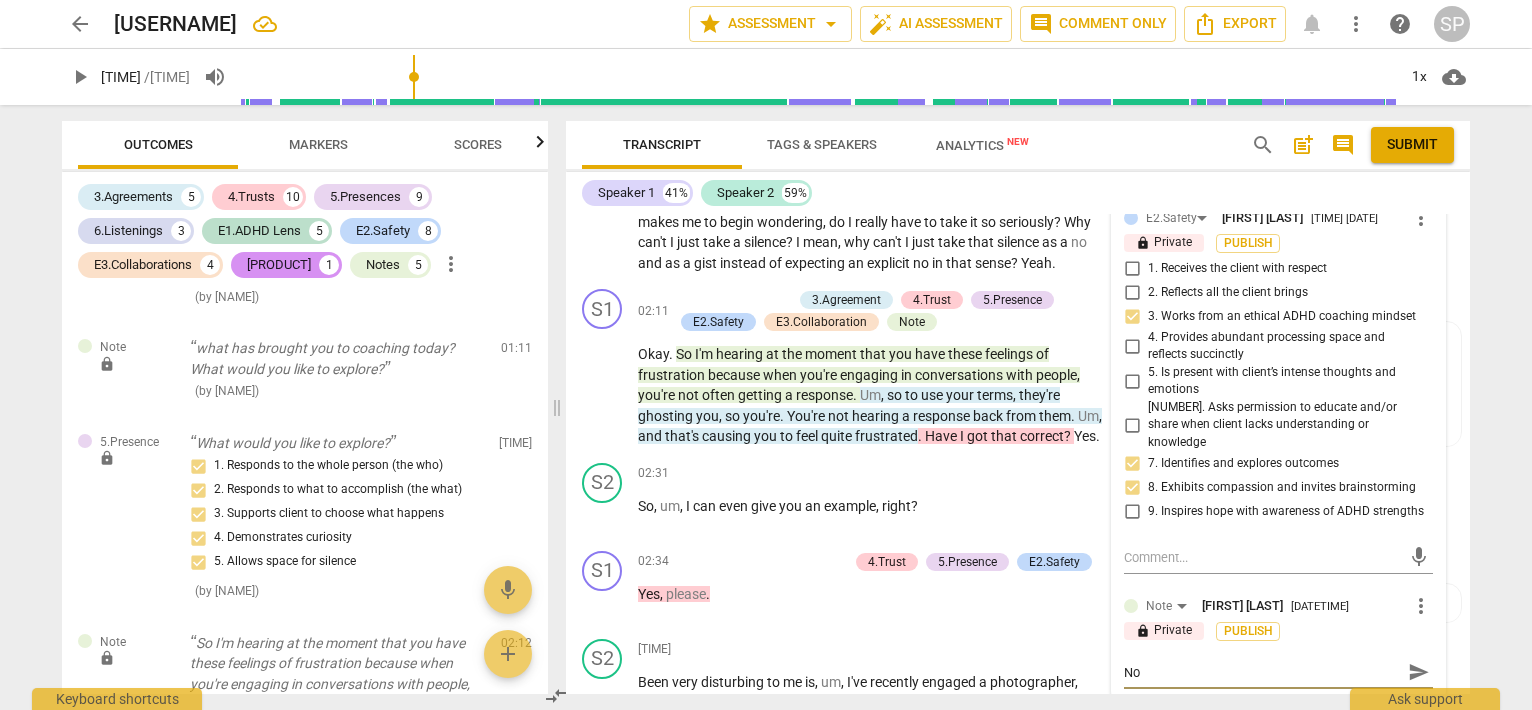 type on "Not" 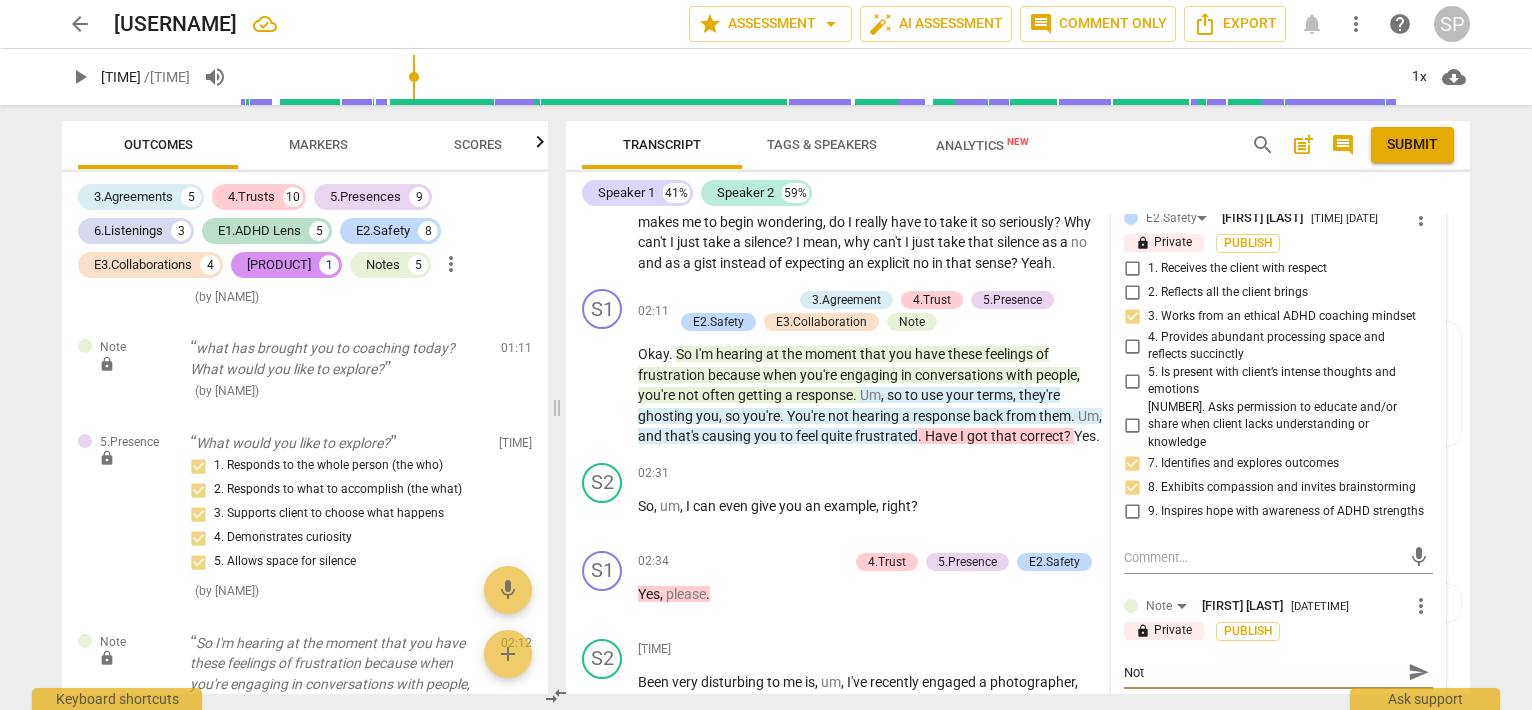 type on "Noti" 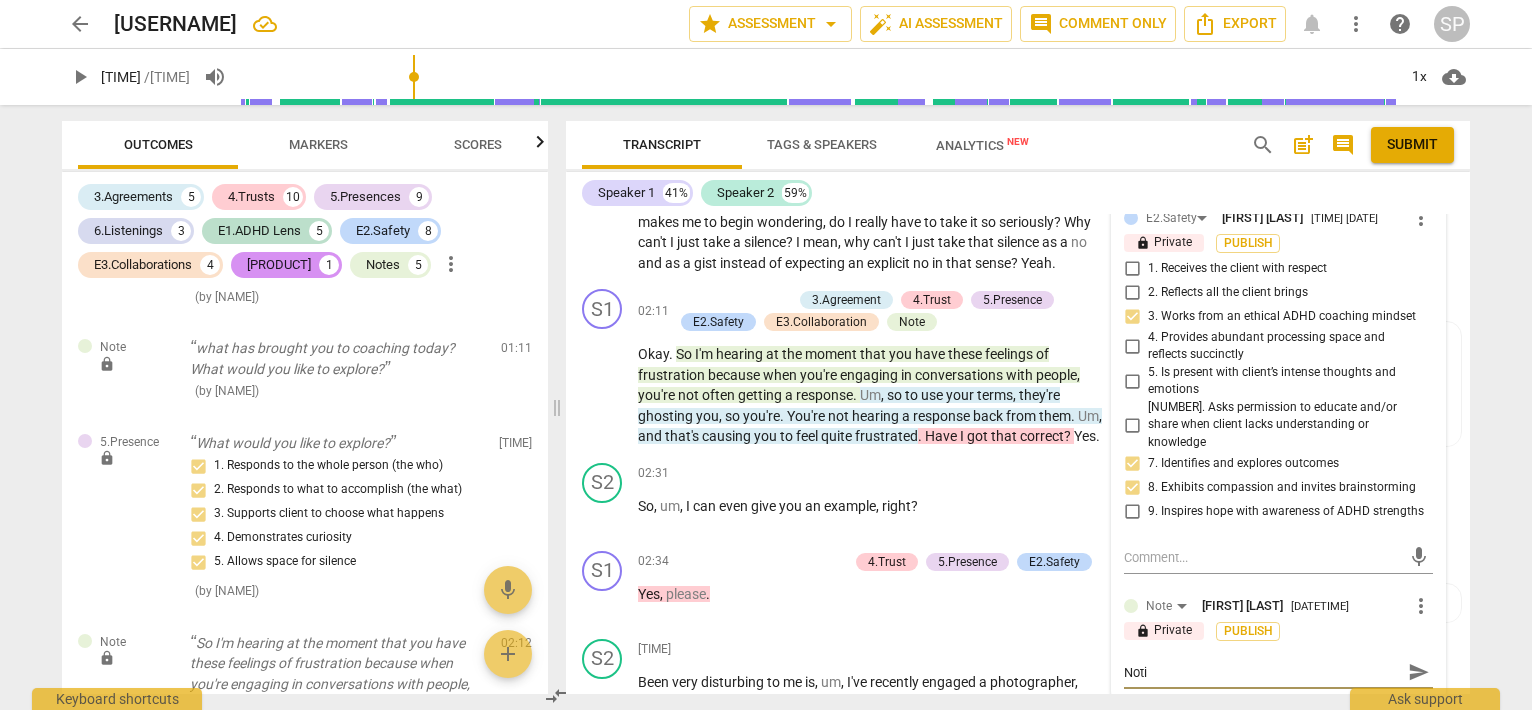 type on "Notic" 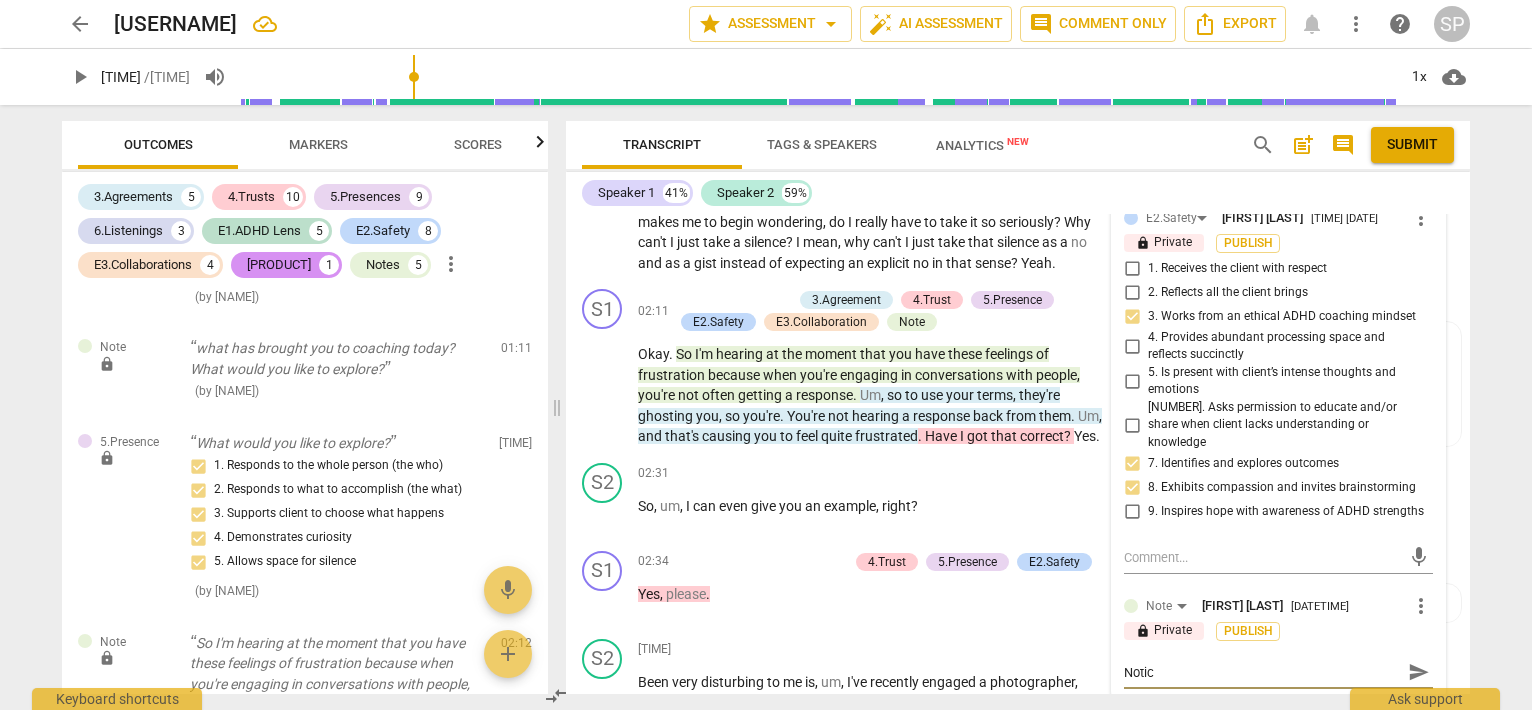 type on "Notice" 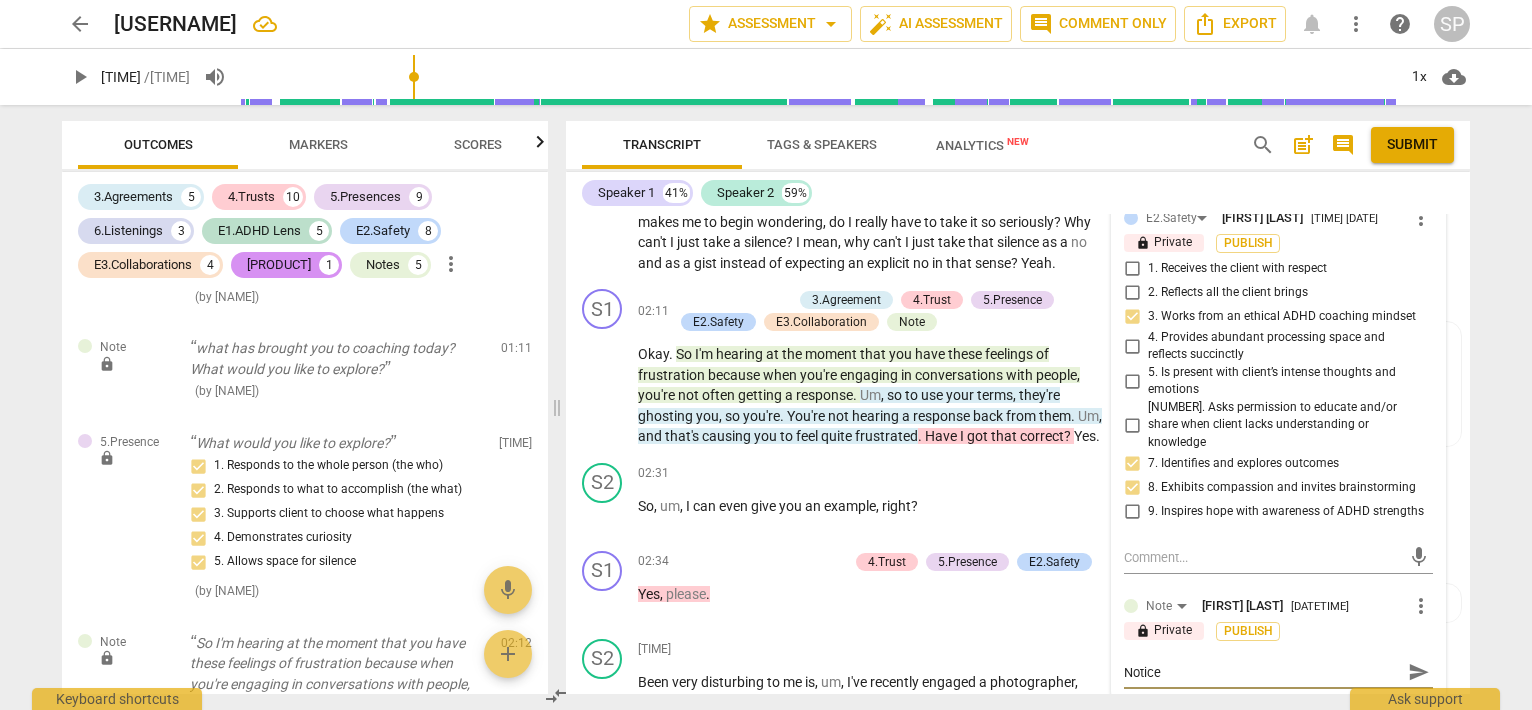 type on "Notice" 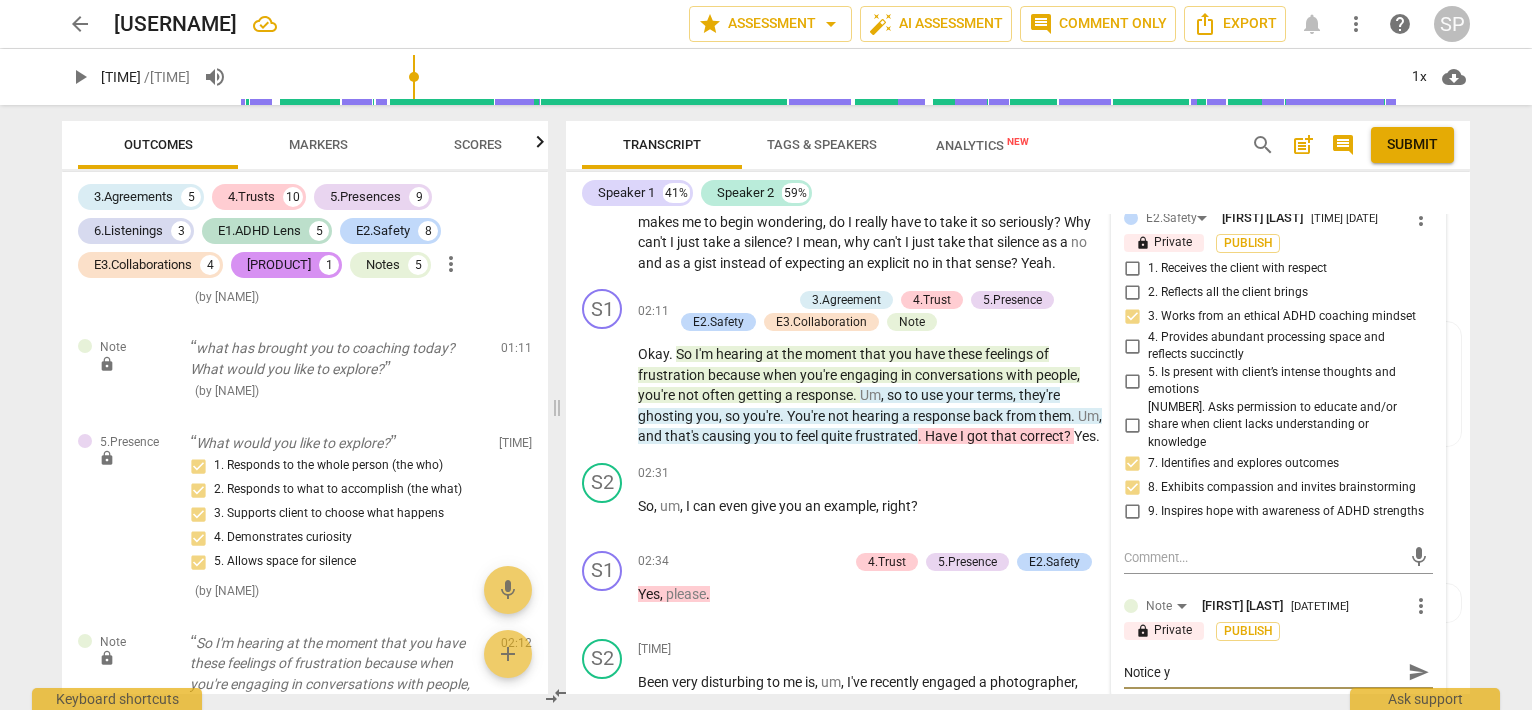 type on "Notice yo" 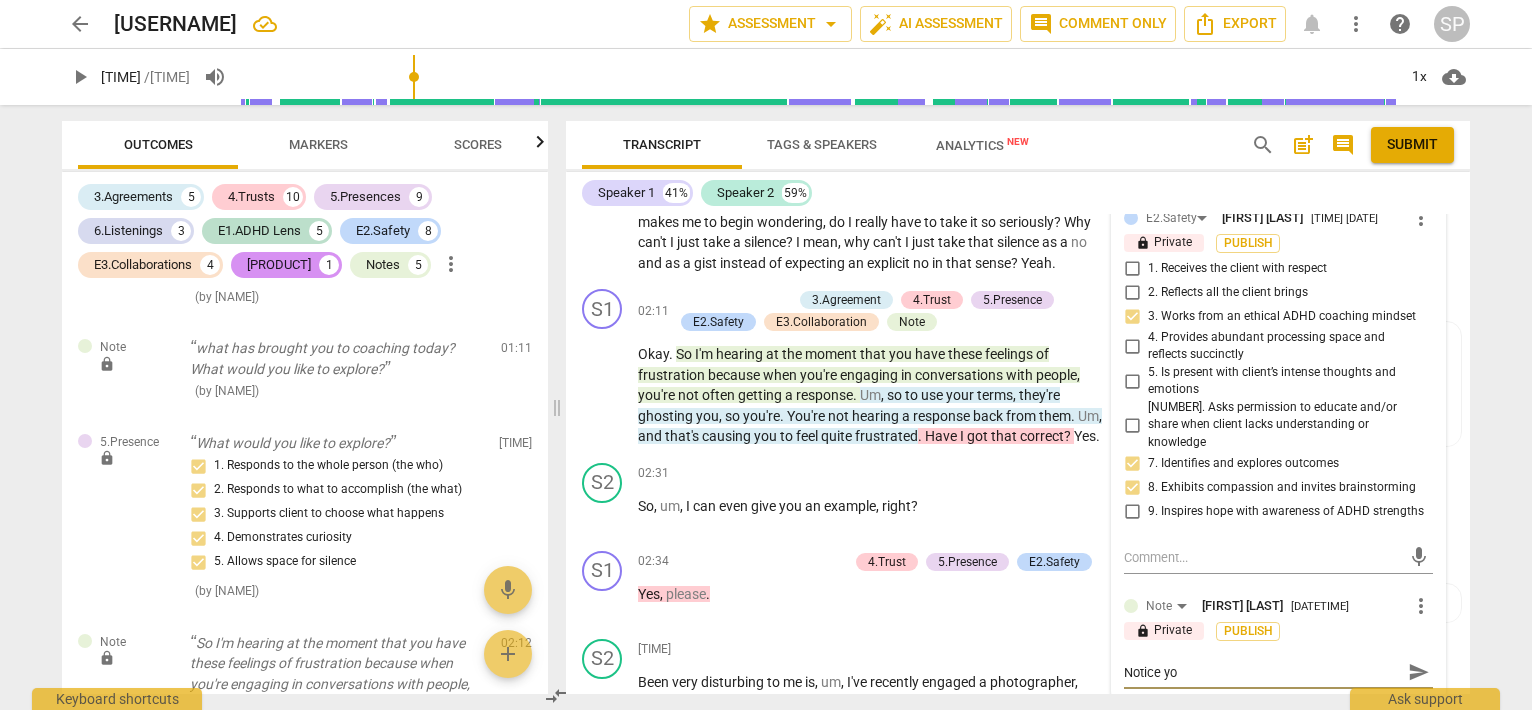 type on "Notice you" 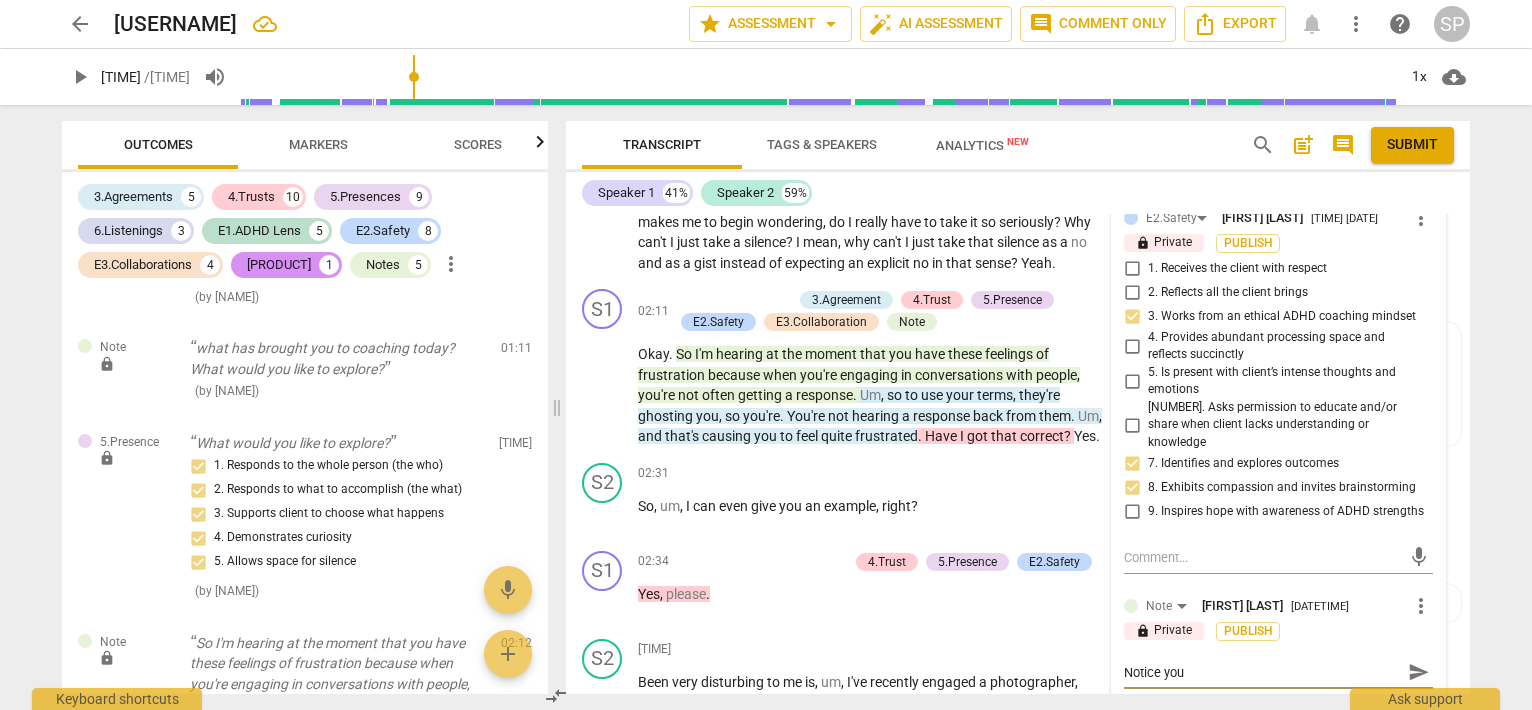 type on "Notice your" 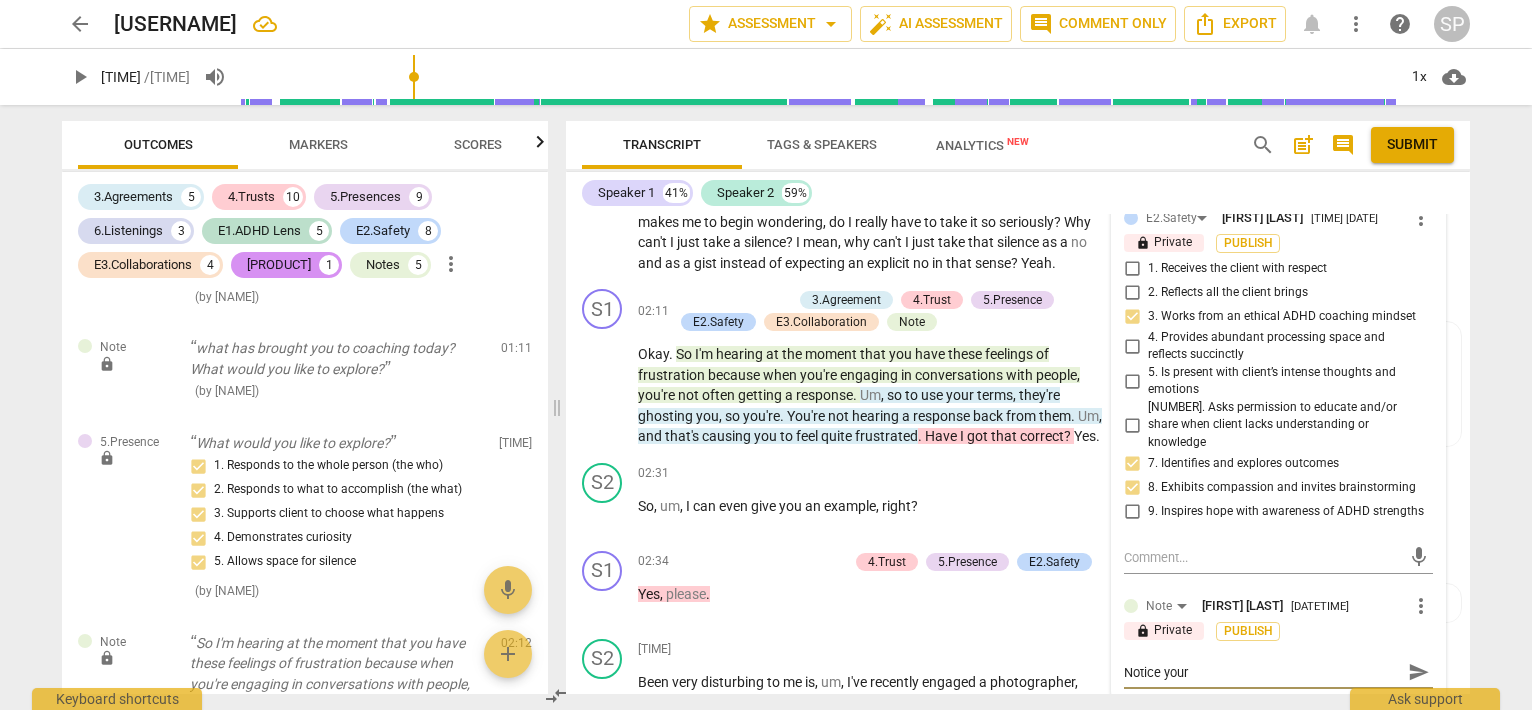type on "Notice your" 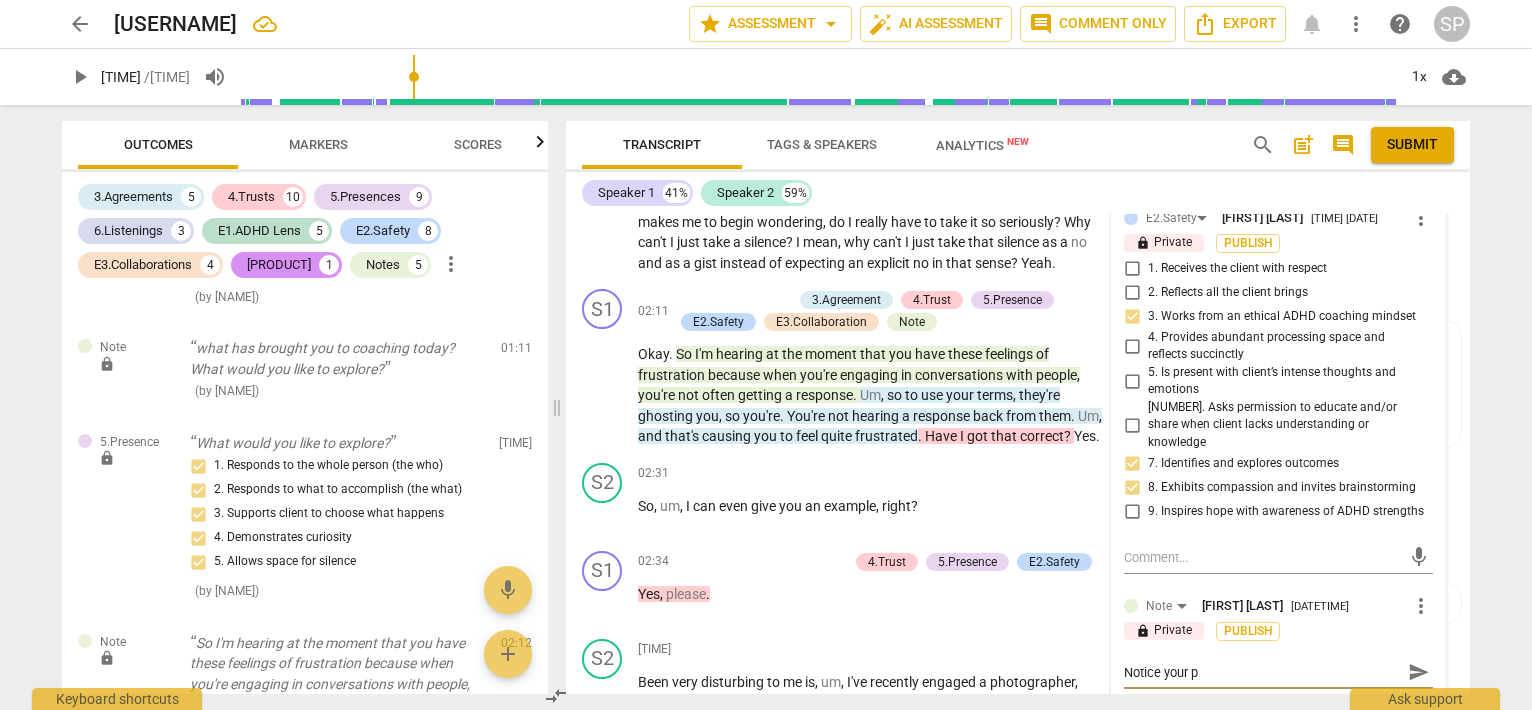 type on "Notice your pa" 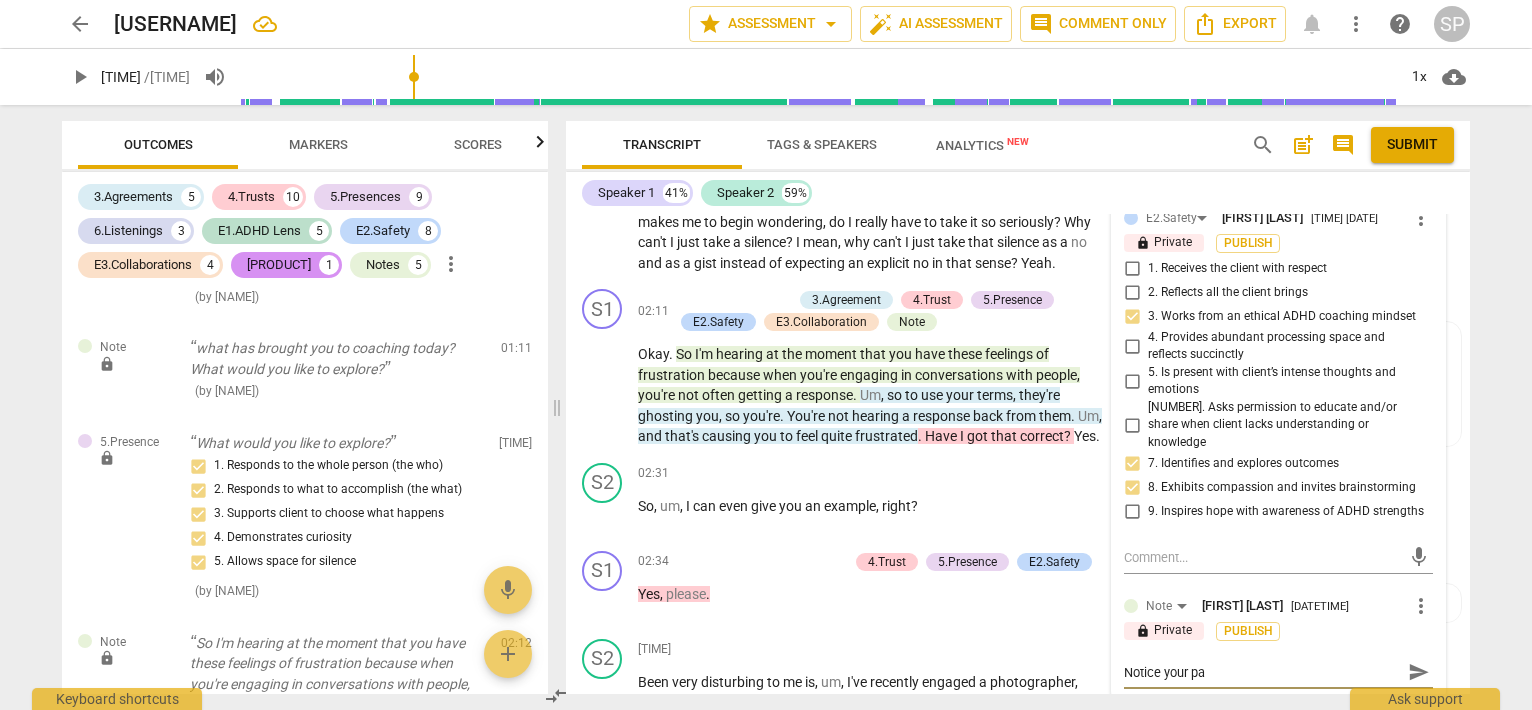 type on "Notice your pac" 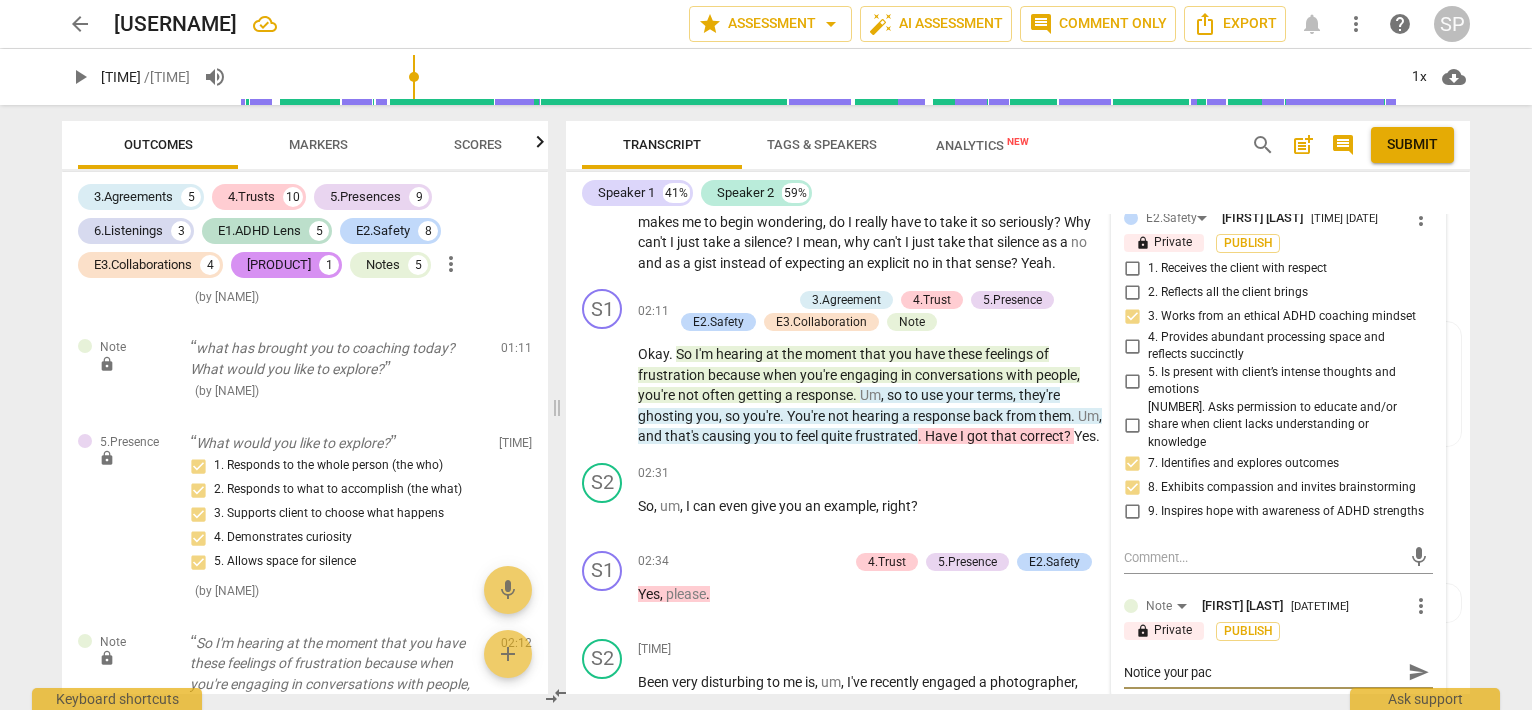 type on "Notice your pace" 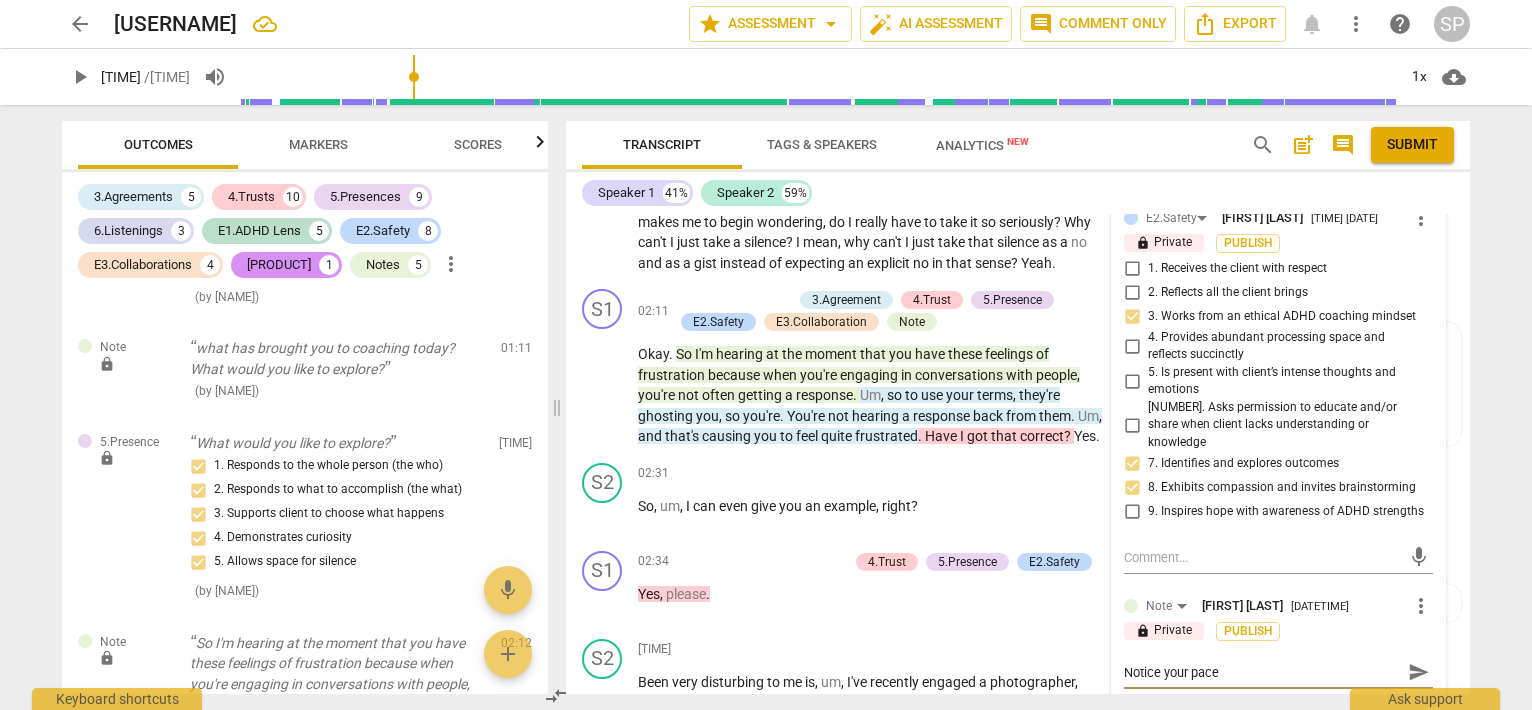 type on "Notice your pace" 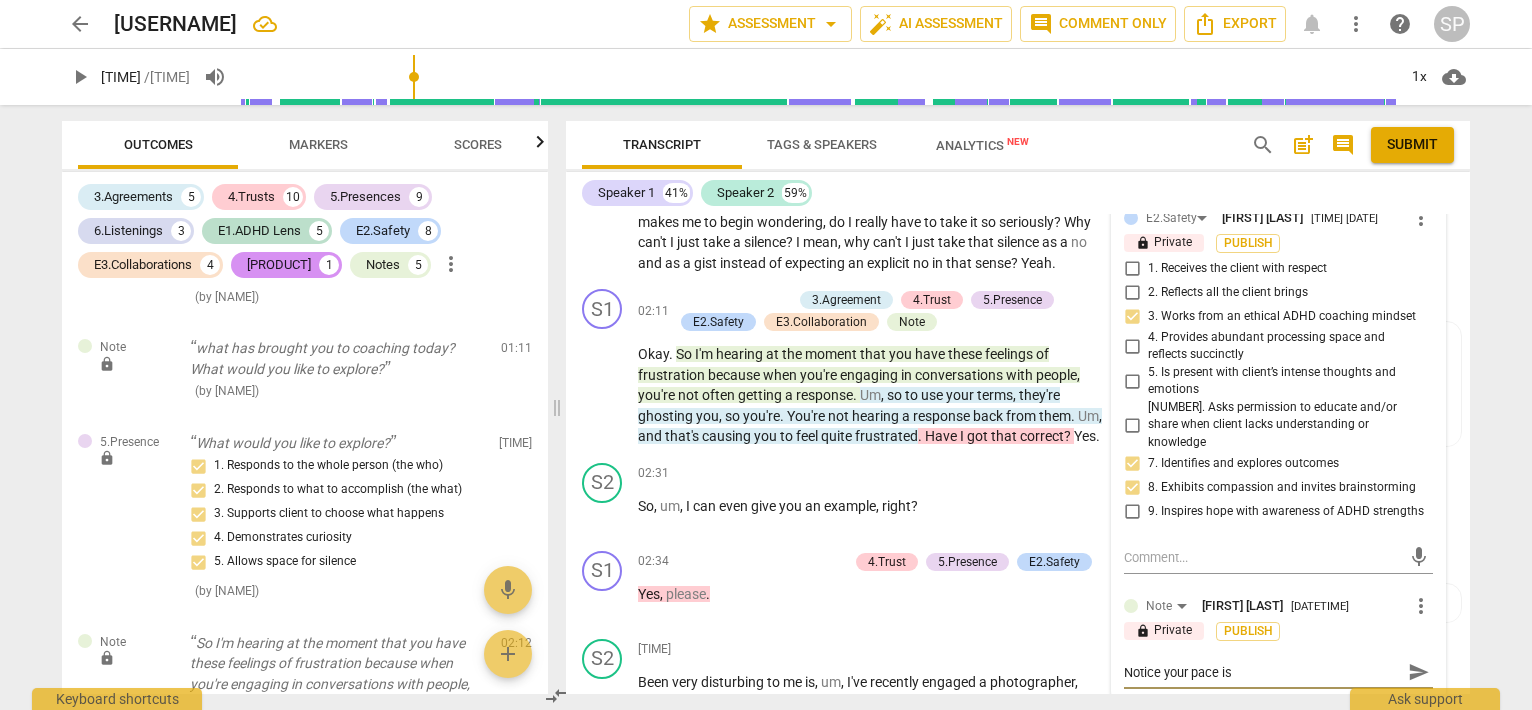 type on "Notice your pace is" 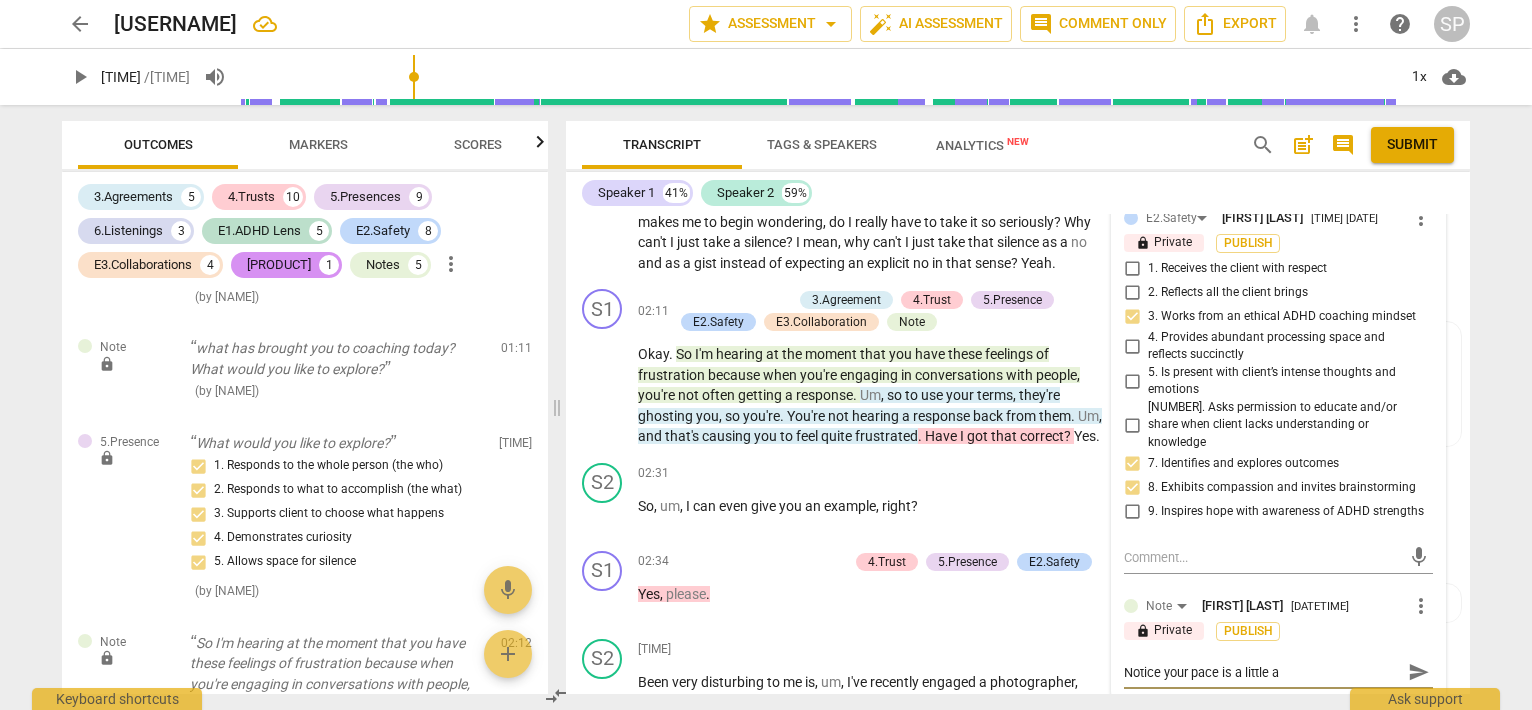 type on "Notice your pace is a little a" 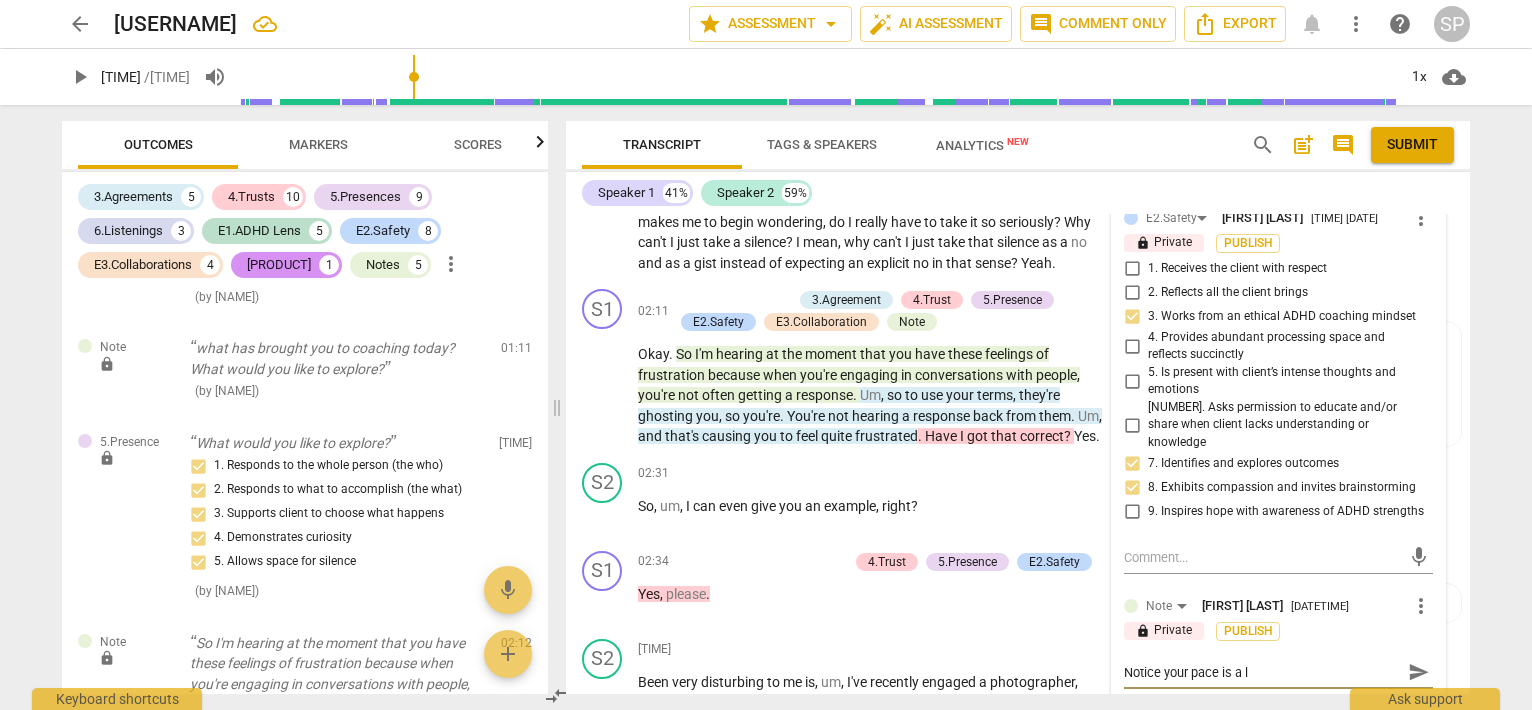 type on "Notice your pace is a li" 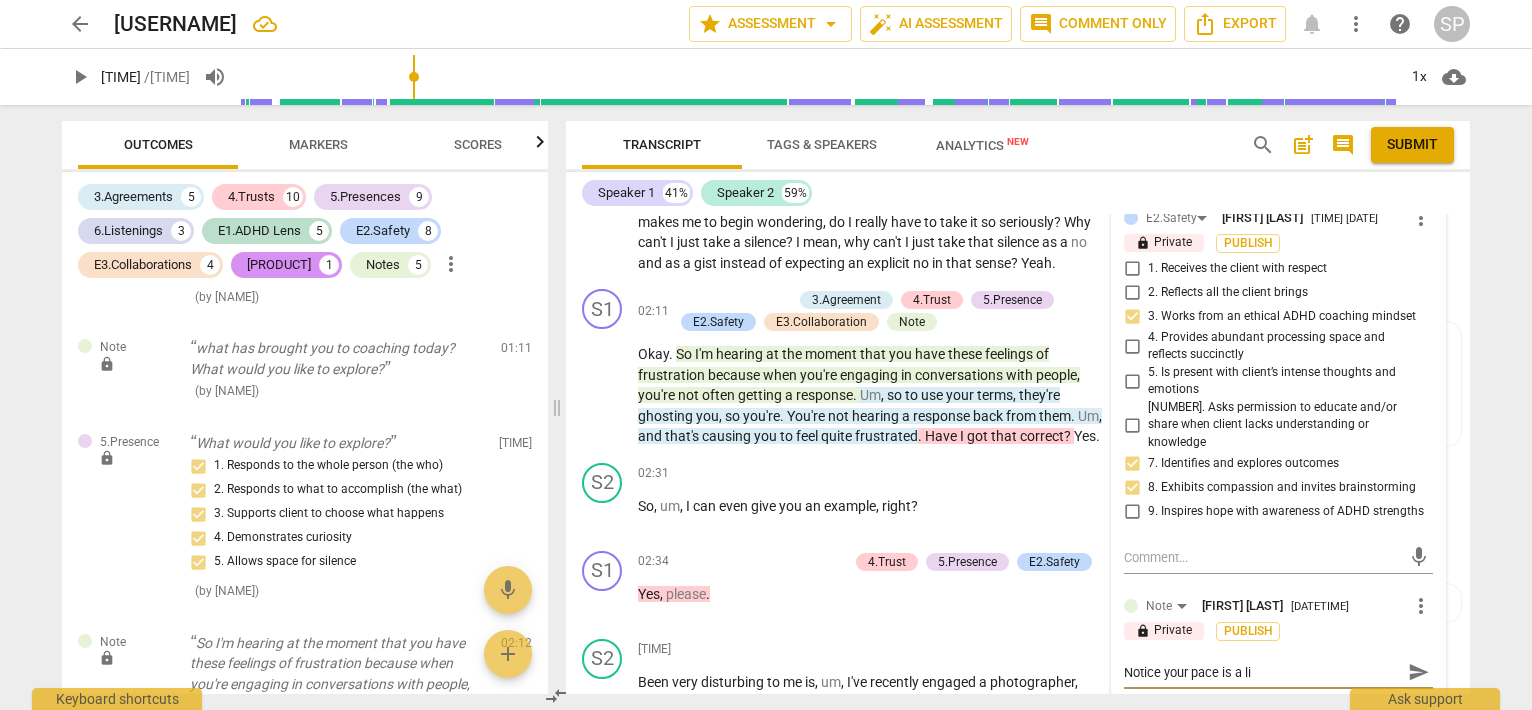 type on "Notice your pace is a lit" 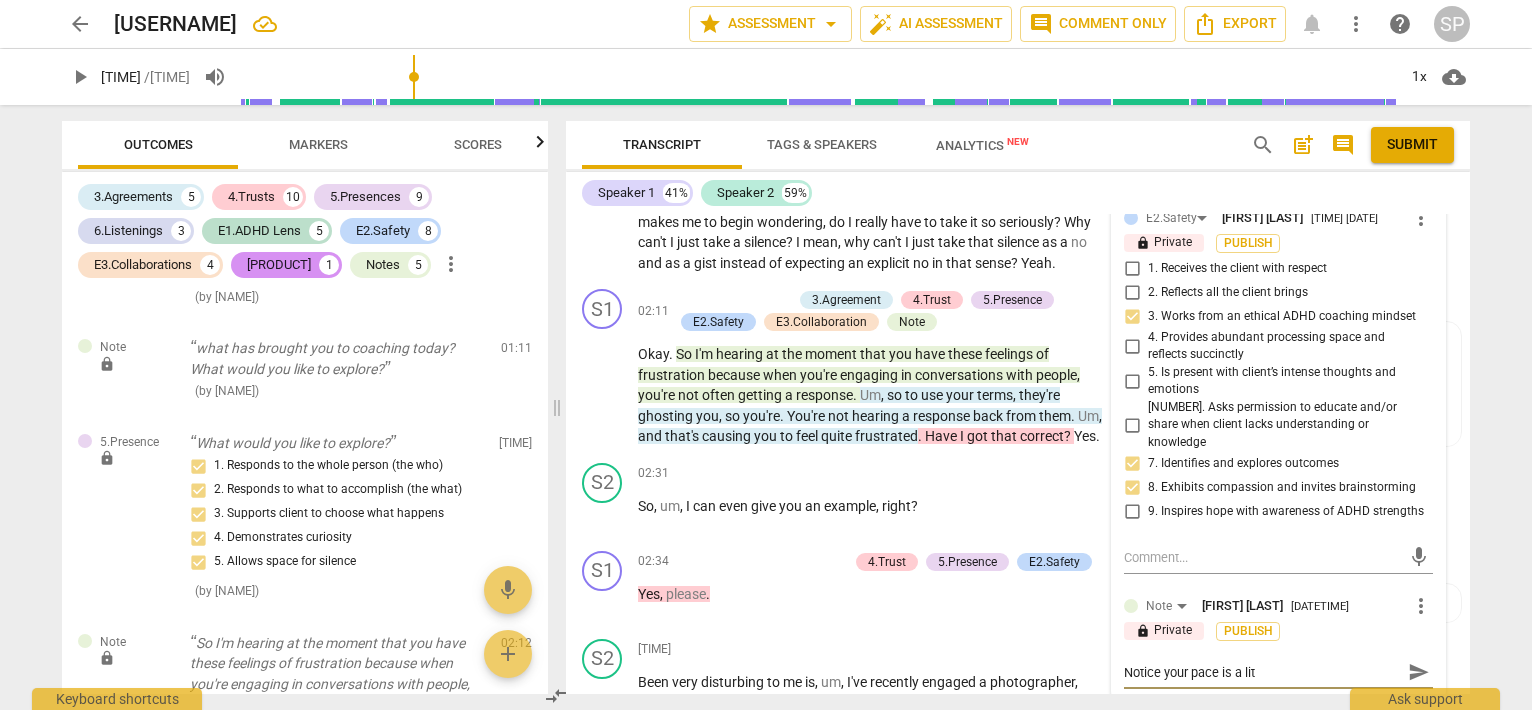 type on "Notice your pace is a little littl" 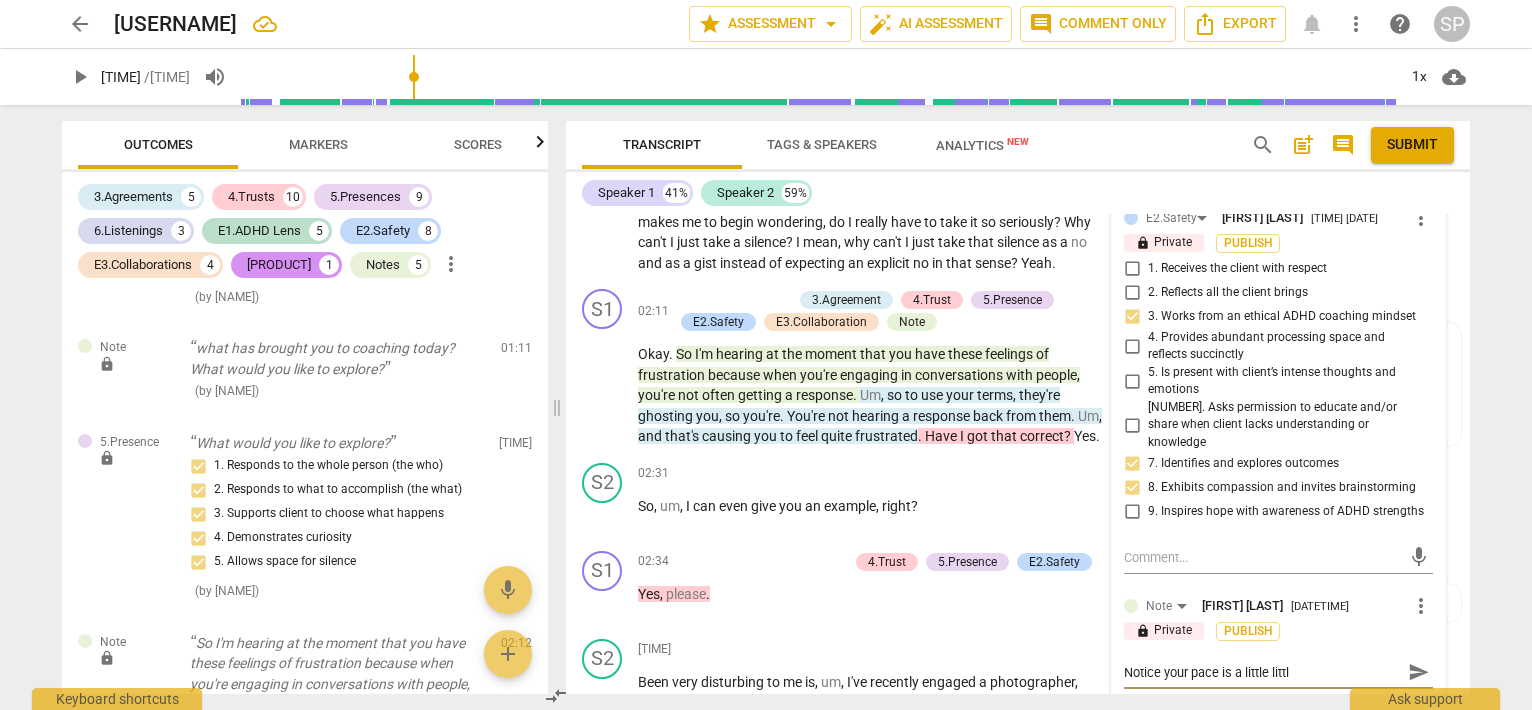 type on "Notice your pace is a little littl" 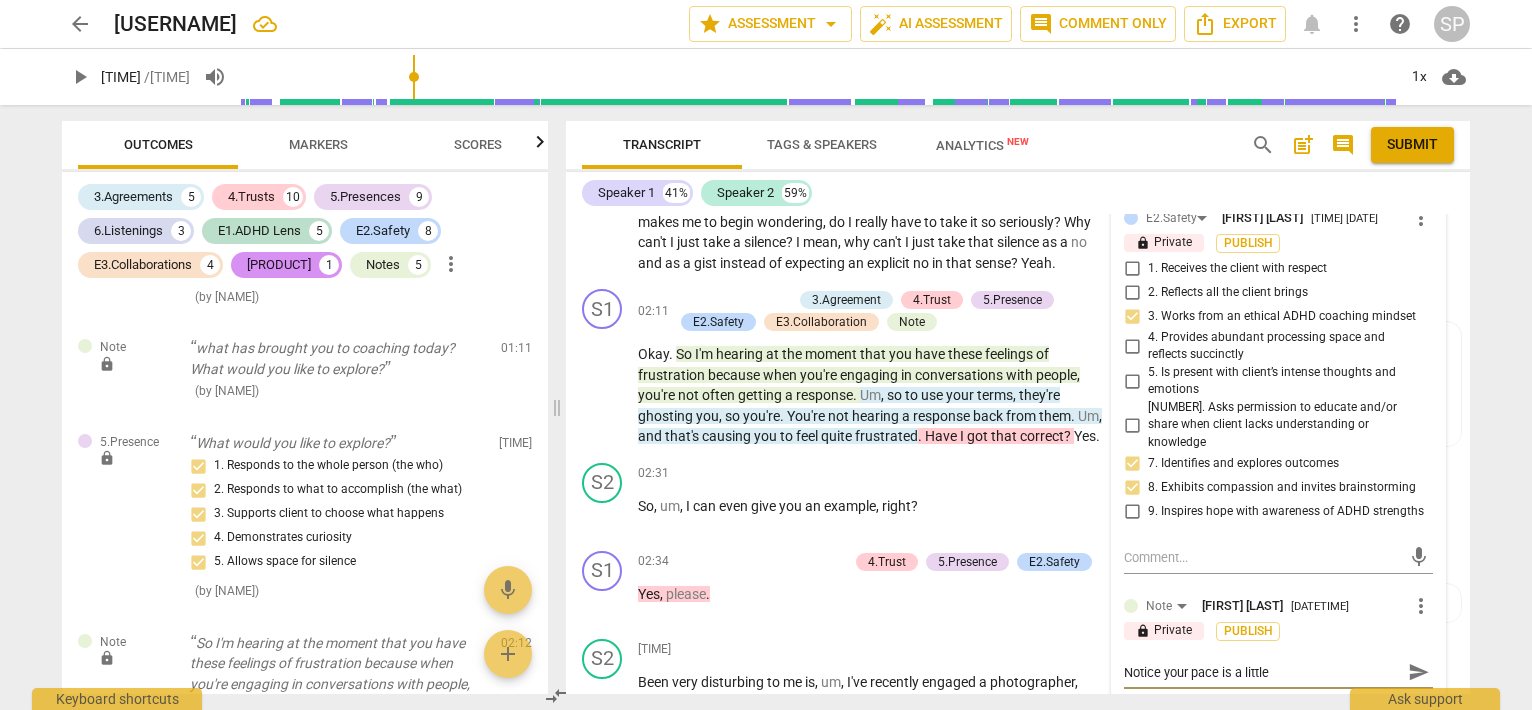 type on "Notice your pace is a little" 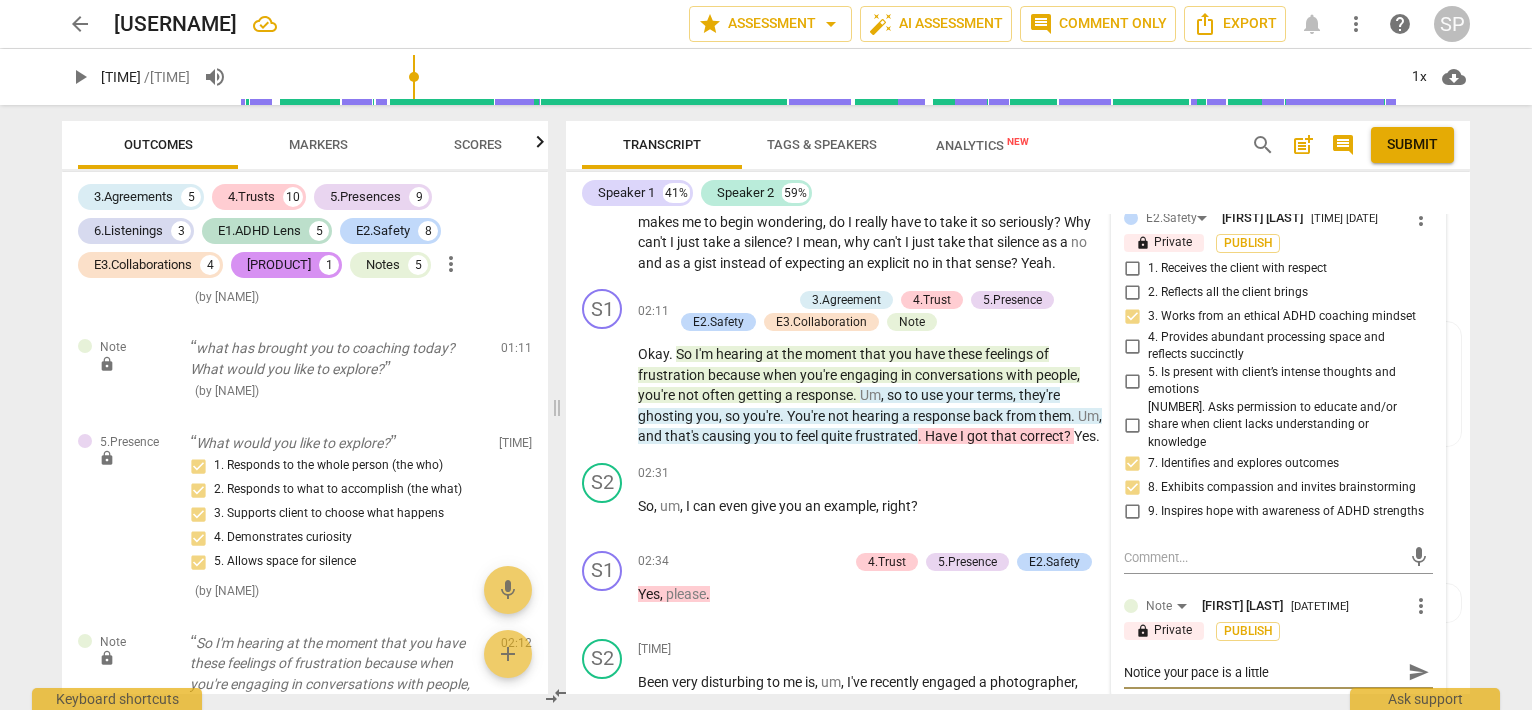 type on "Notice your pace is a little" 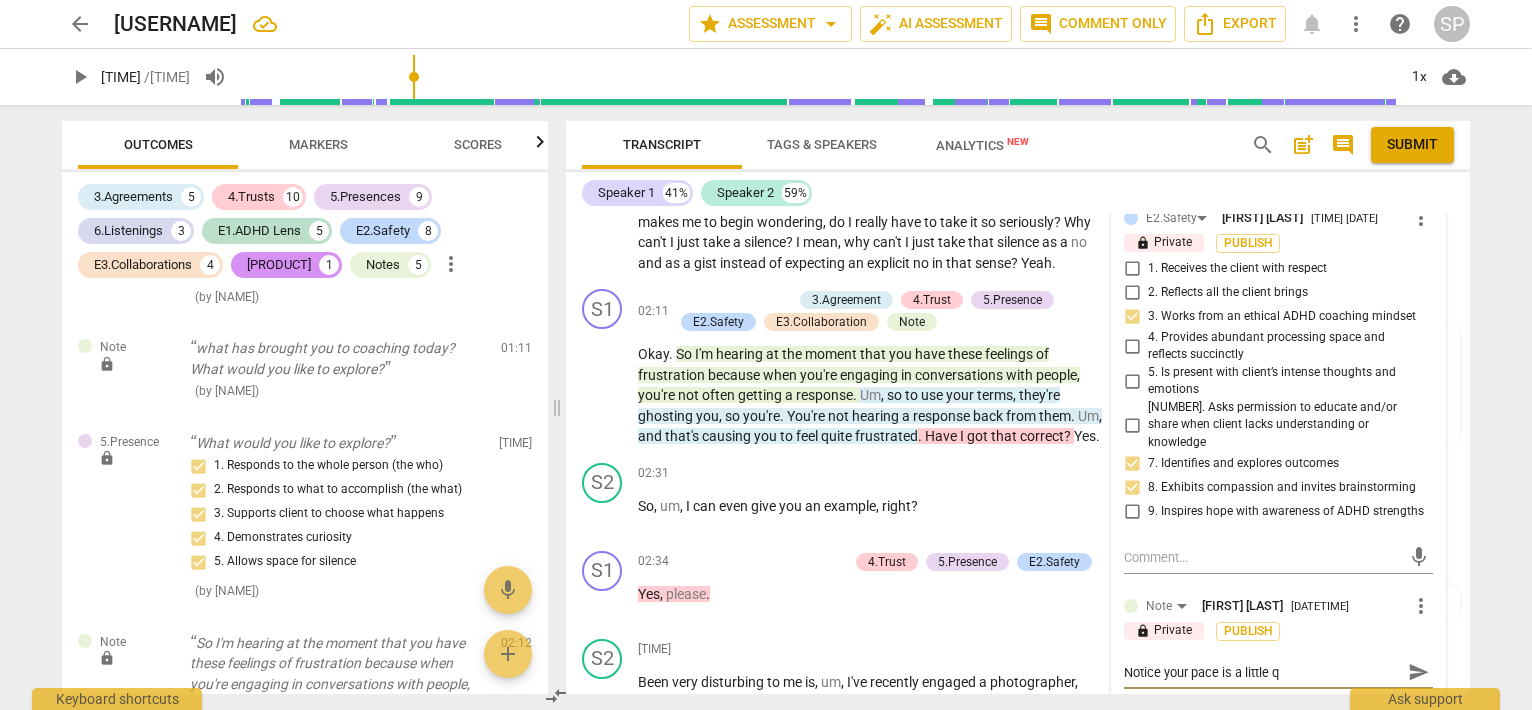 type on "Notice your pace is a little qu" 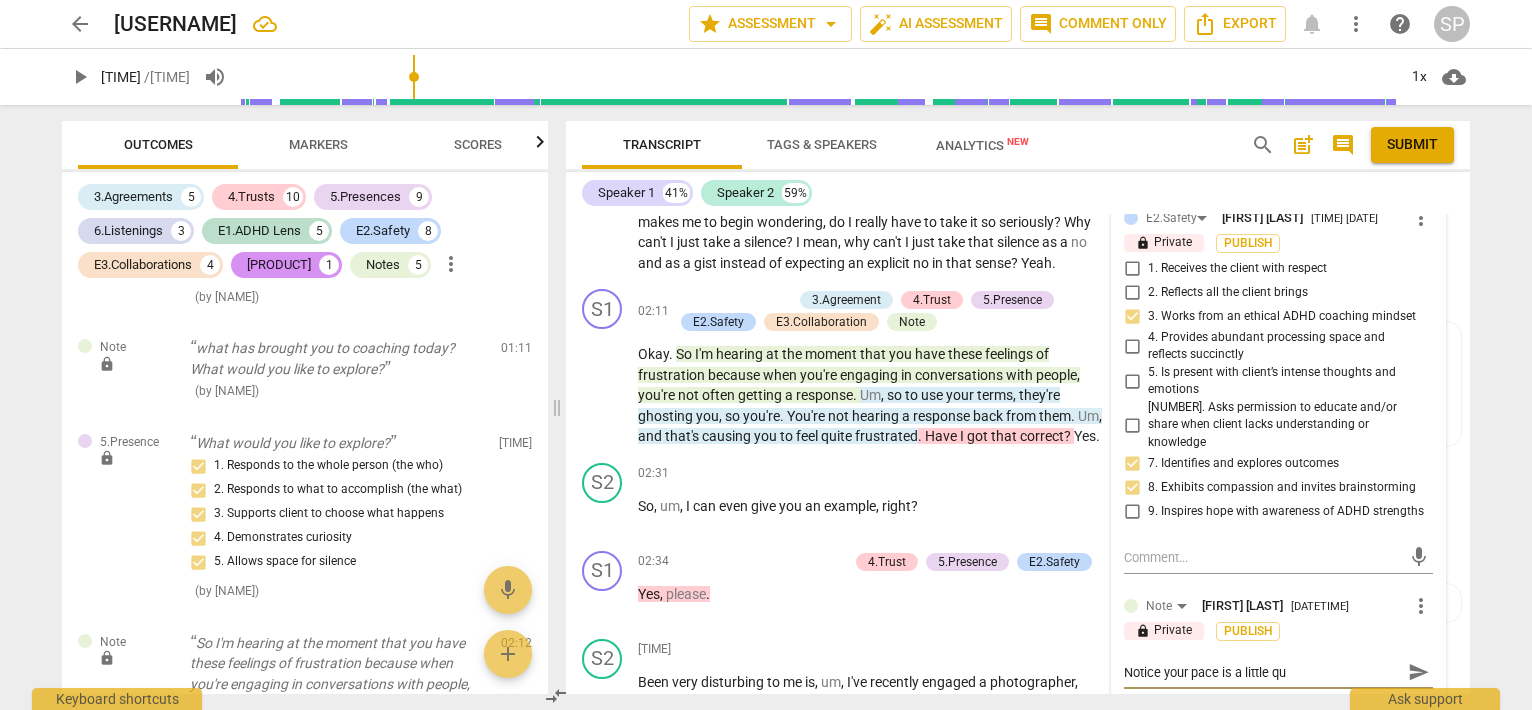 type on "Notice your pace is a little qui" 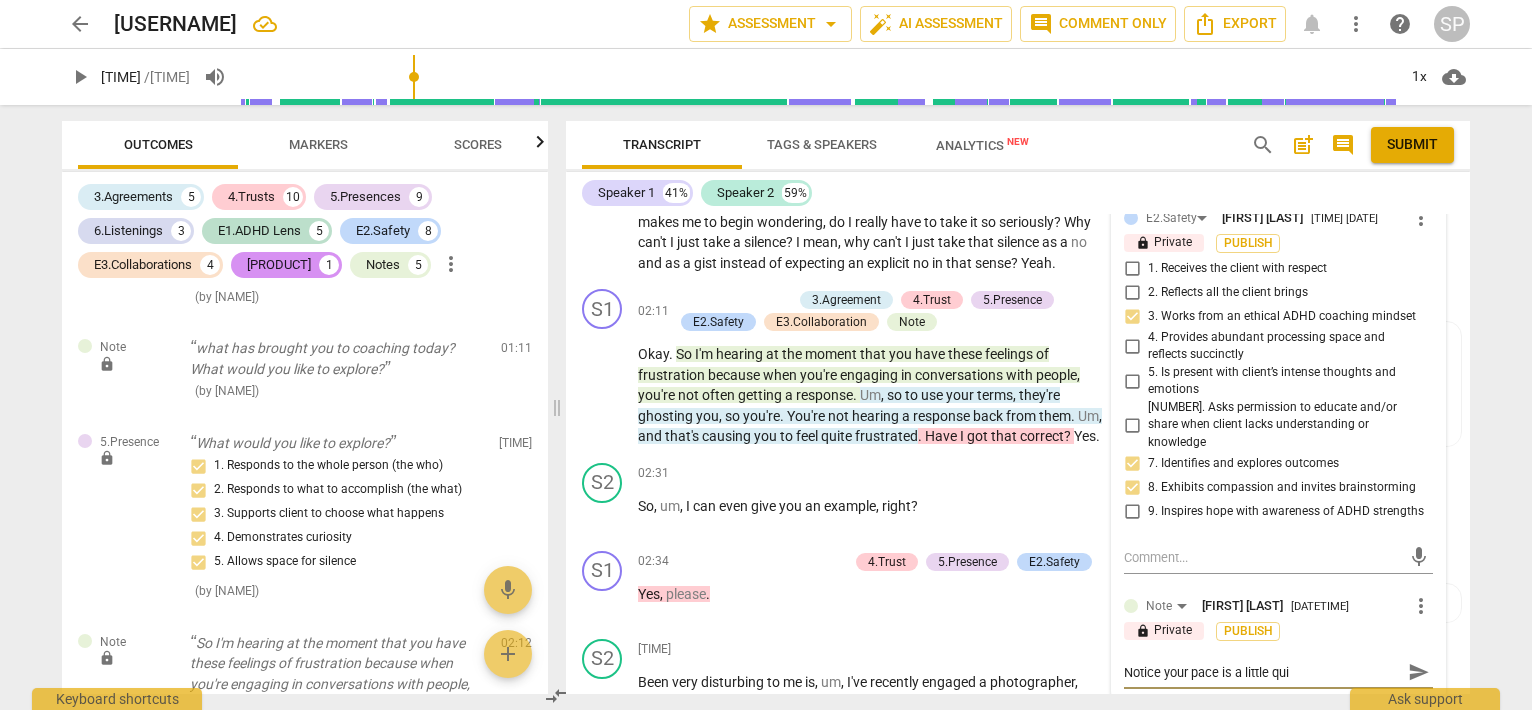 type on "Notice your pace is a little quic" 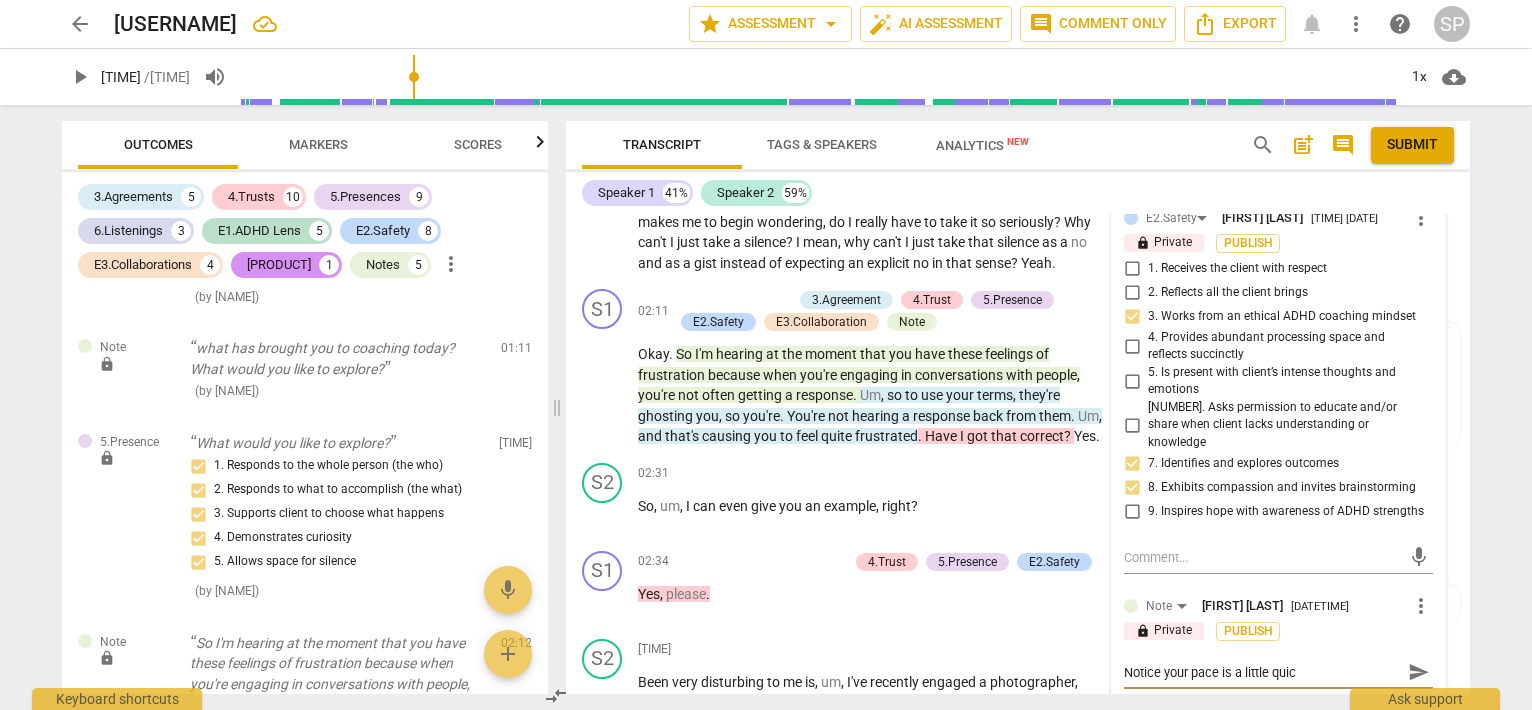 type on "Notice your pace is a little quick" 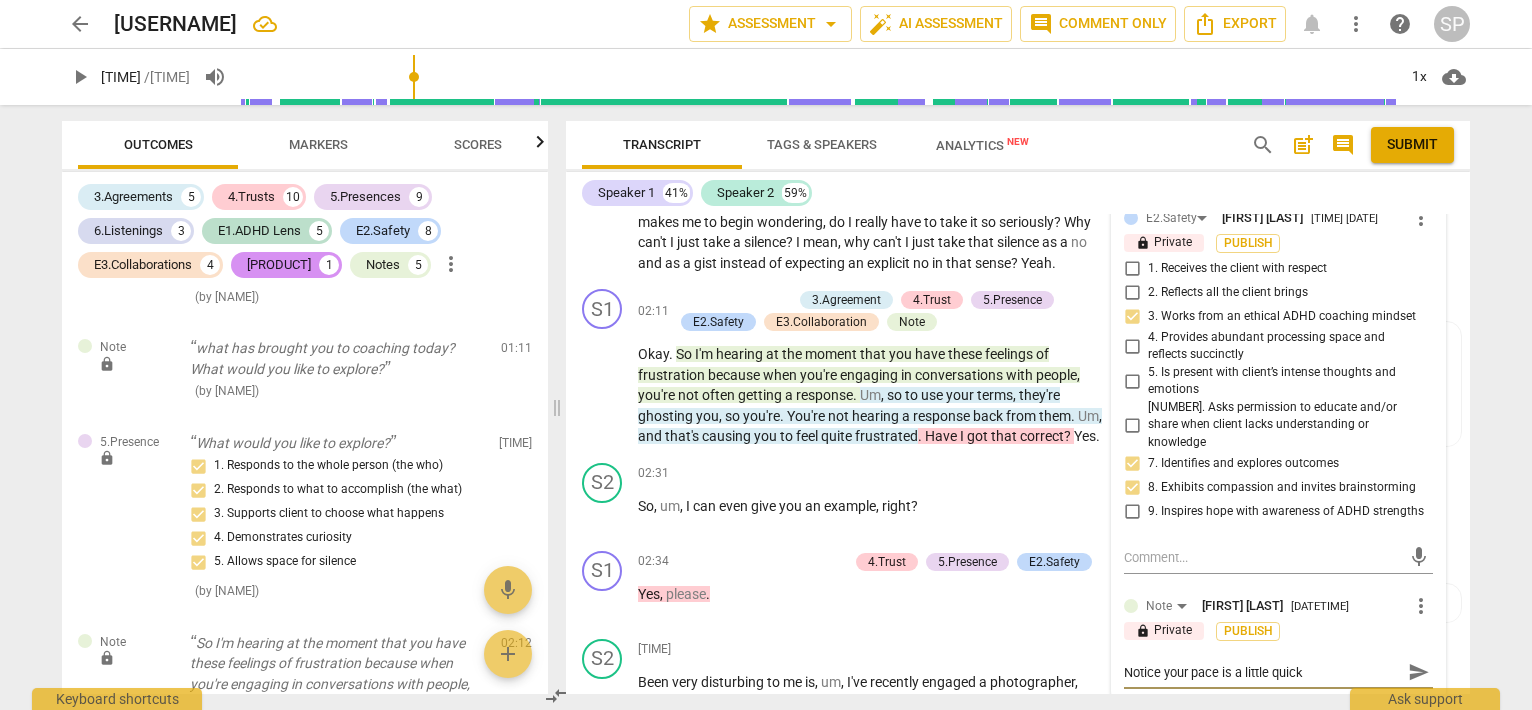 type on "Notice your pace is a little quicke" 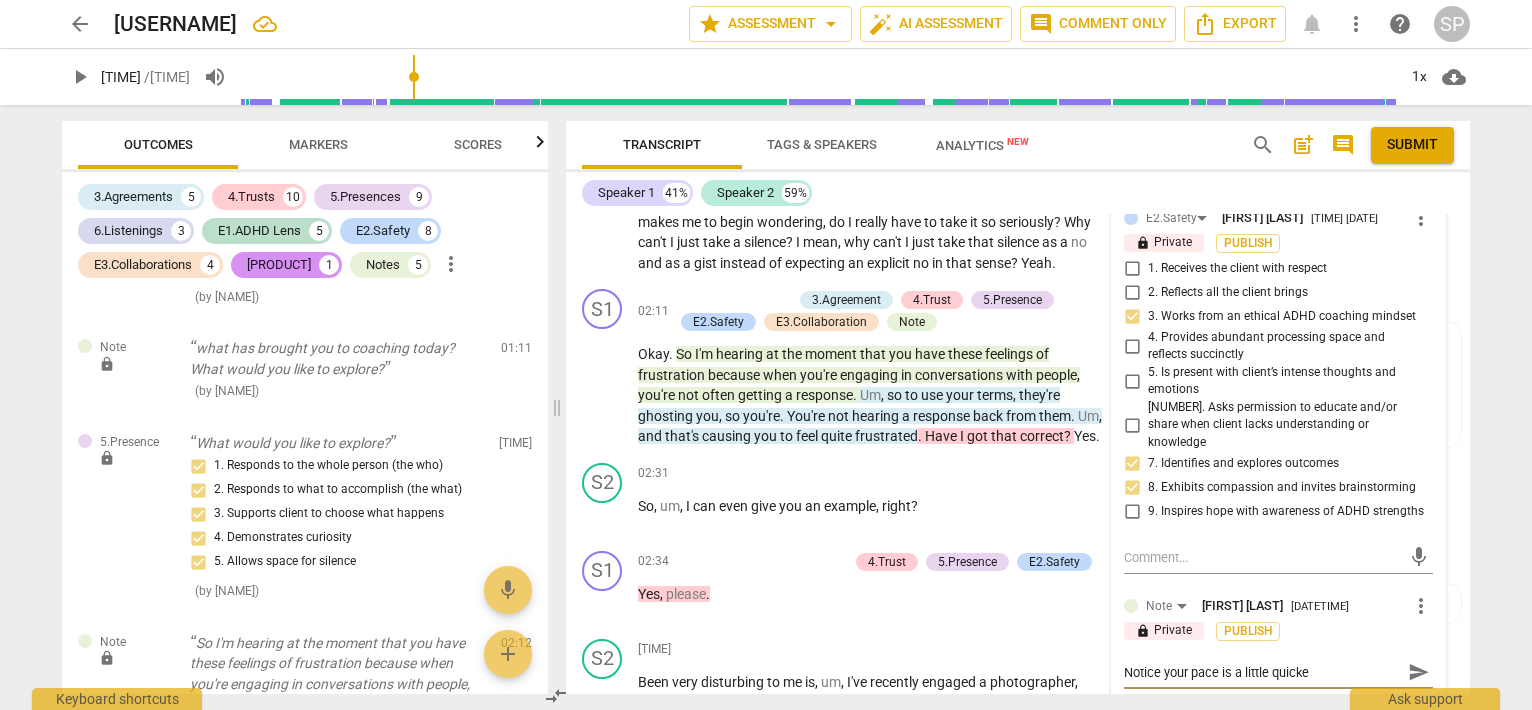 type on "Notice your pace is a little quicker than your client's; after your first, very good question" 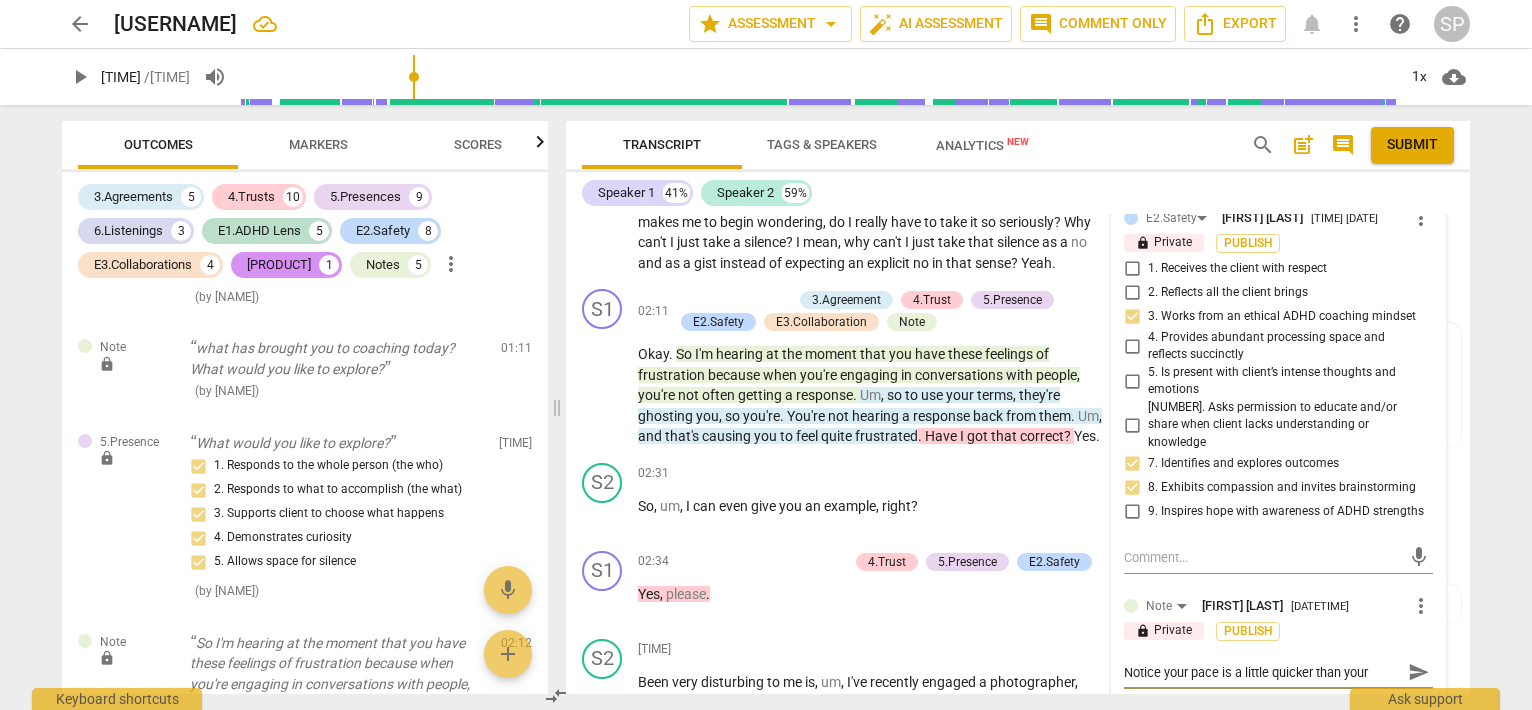 type on "Notice your pace is a little quicker than your client's; after your first, very good question" 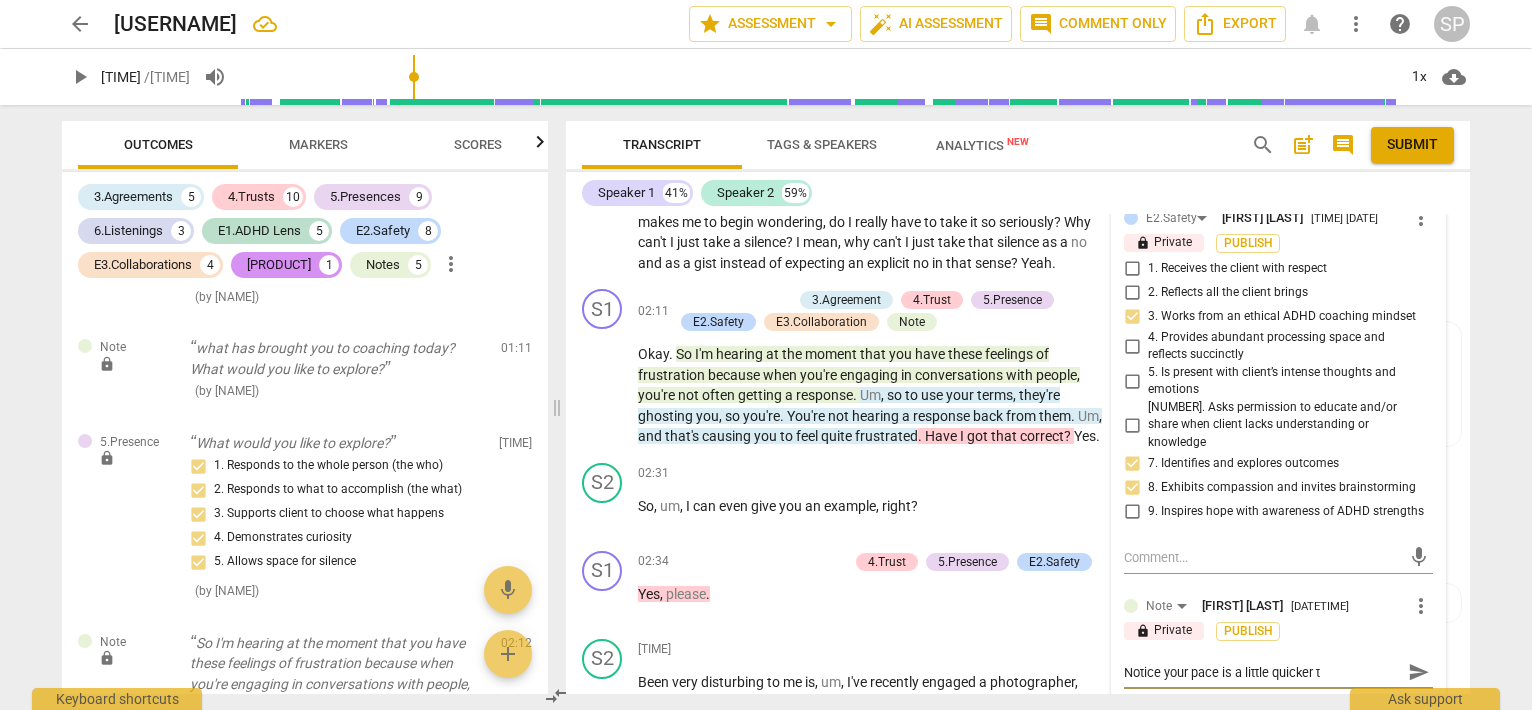 type on "Notice your pace is a little quicker th" 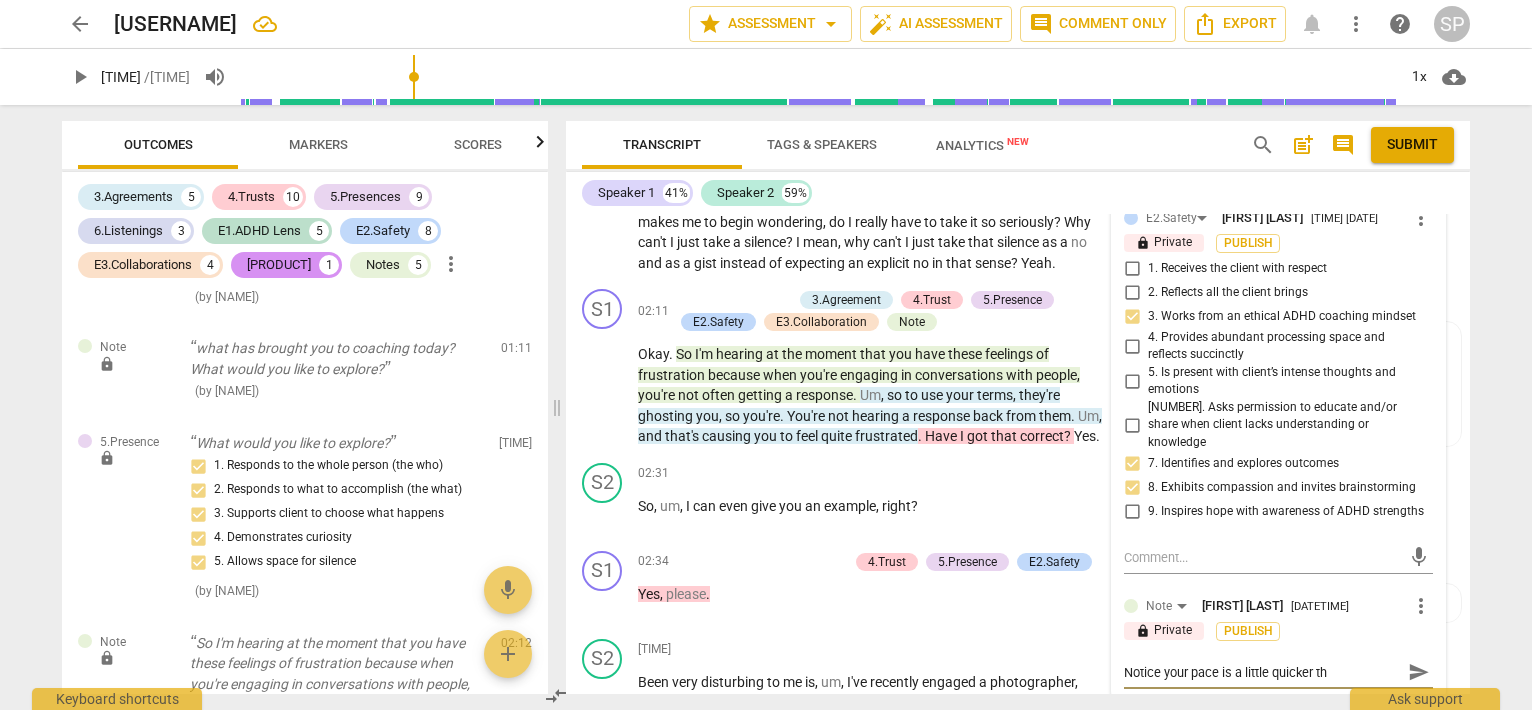 type on "Notice your pace is a little quicker than your client's; after your first, very good question, she h to answer - you did not need the second question. You can stop (after the fine first question) to listen." 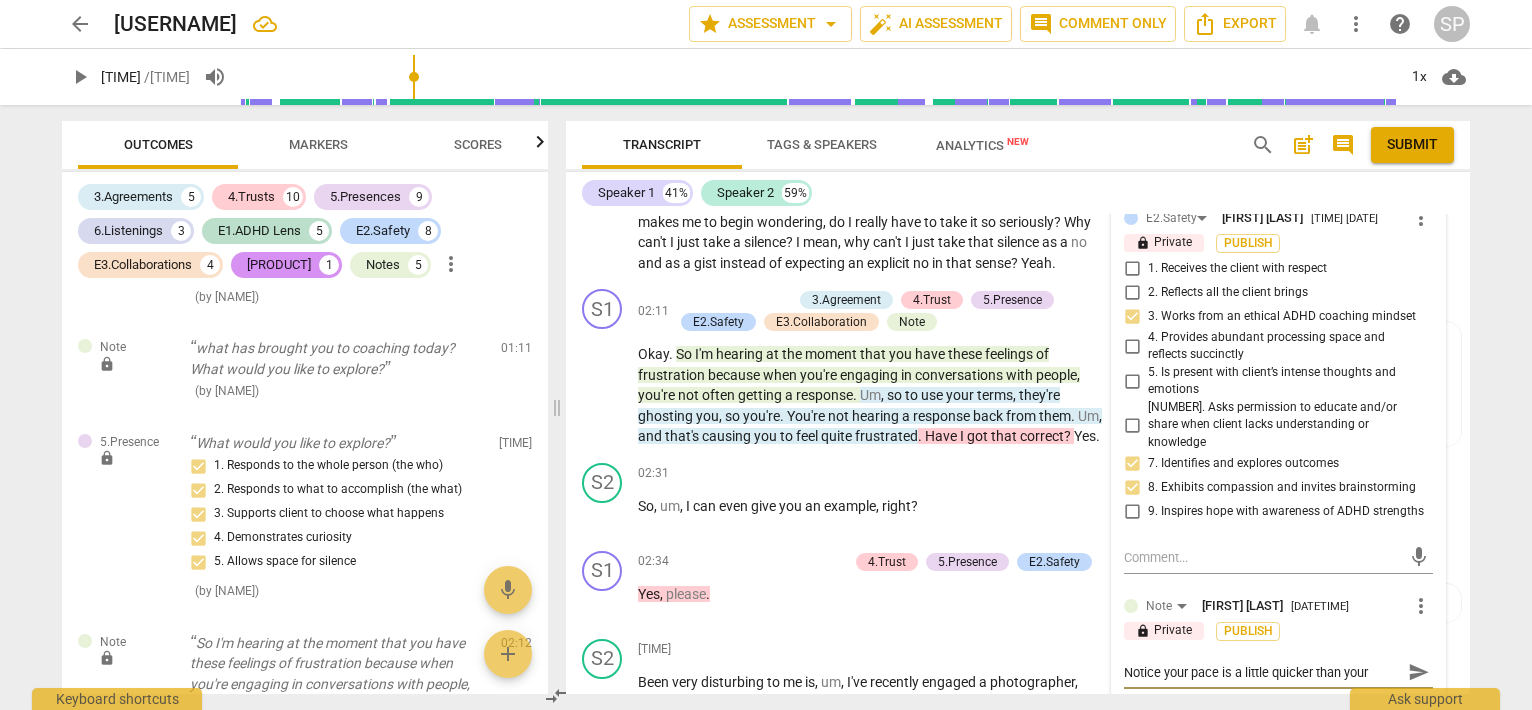 type on "Notice your pace is a little quicker than" 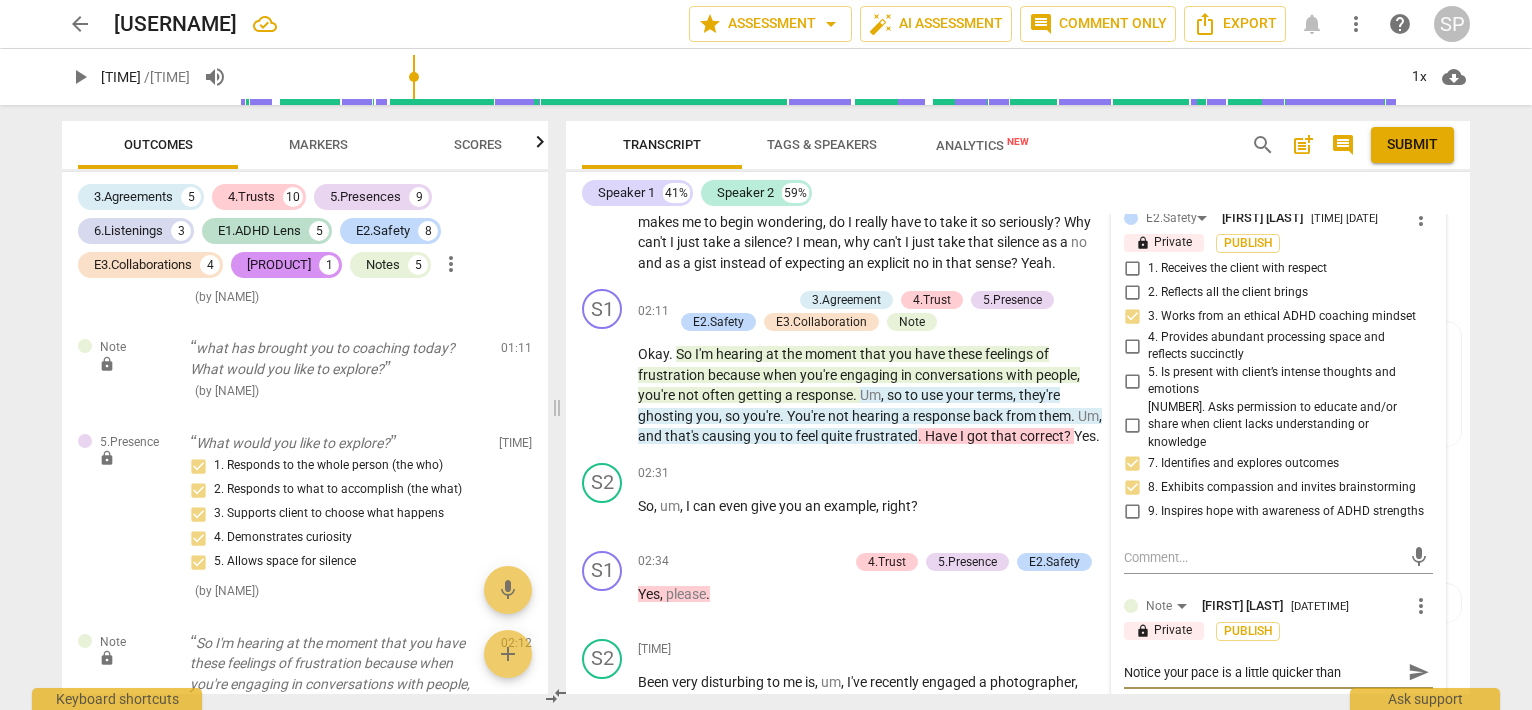 type on "Notice your pace is a little quicker than" 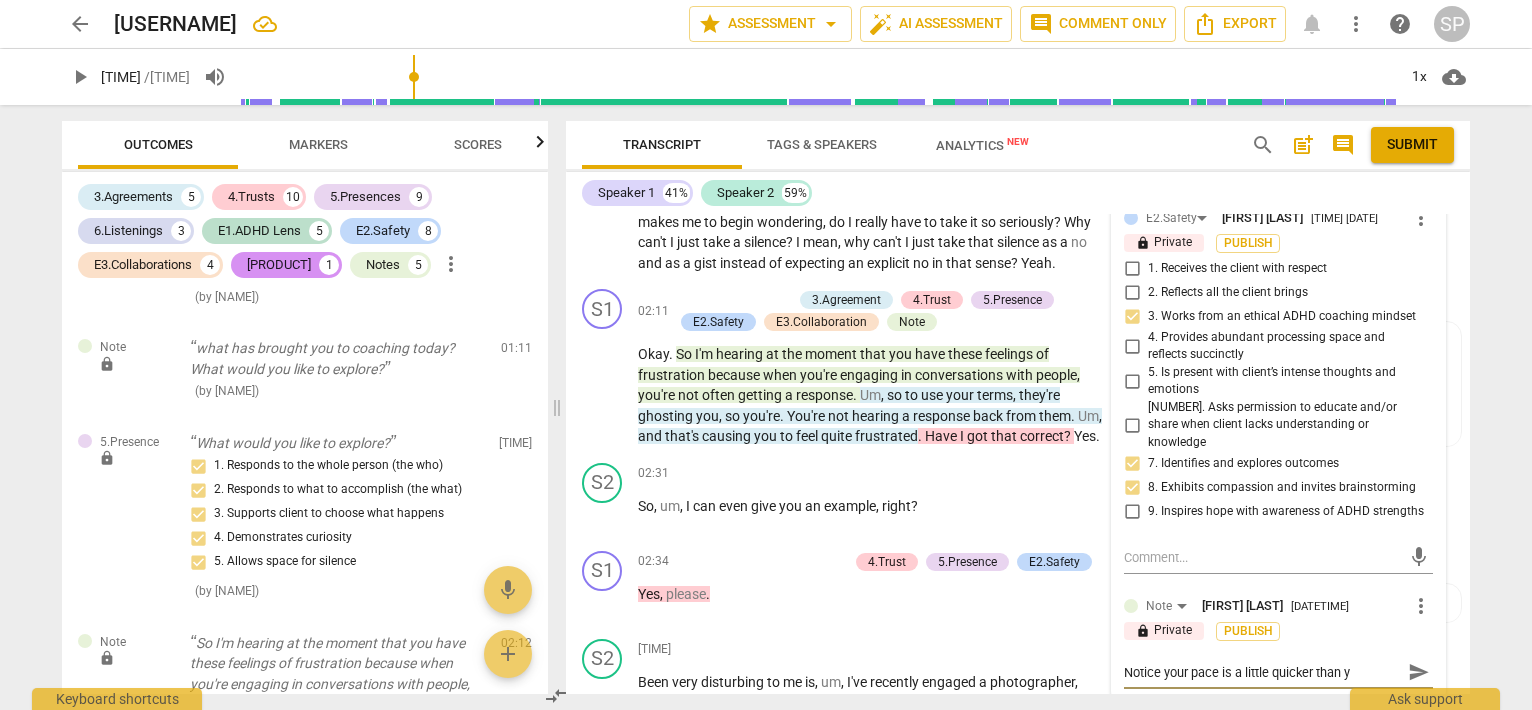 type on "Notice your pace is a little quicker than yo" 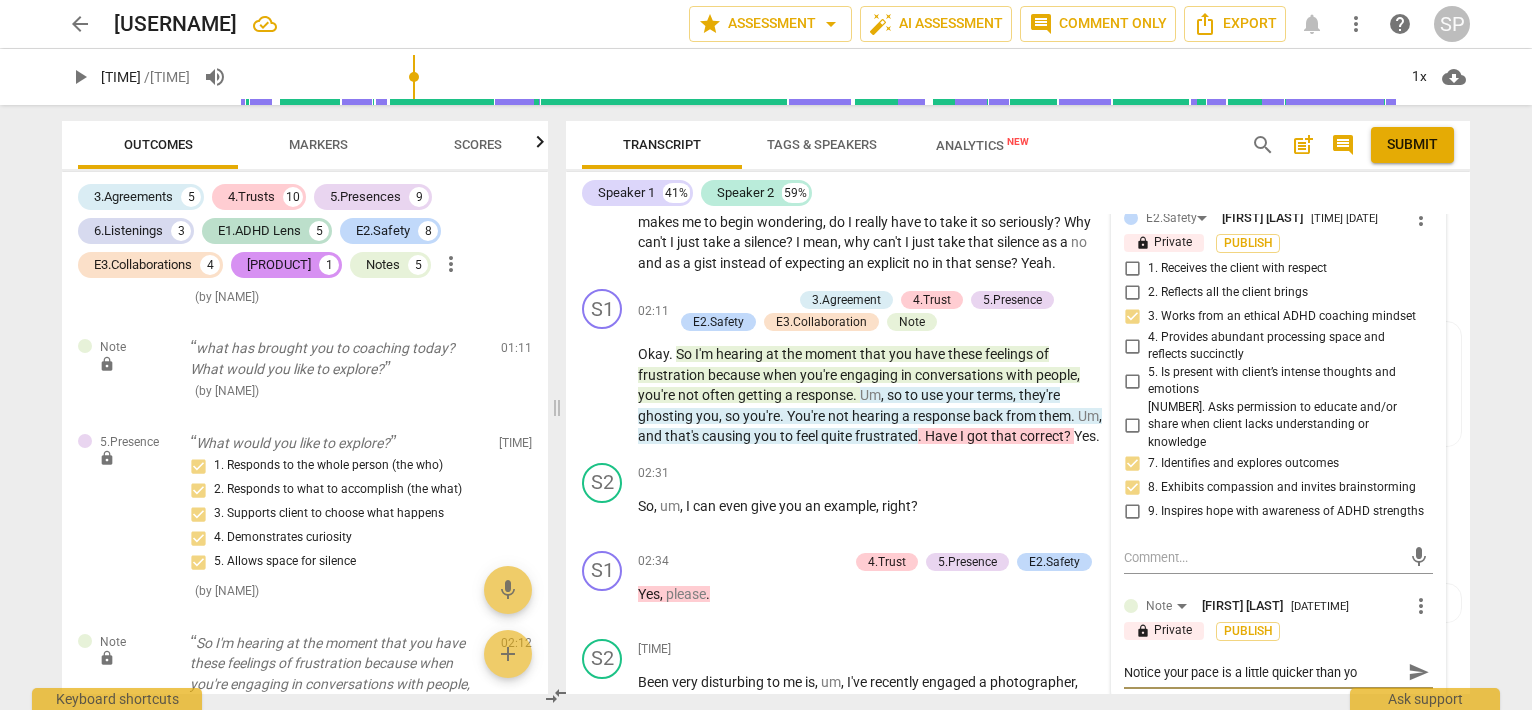 type on "Notice your pace is a little quicker than you" 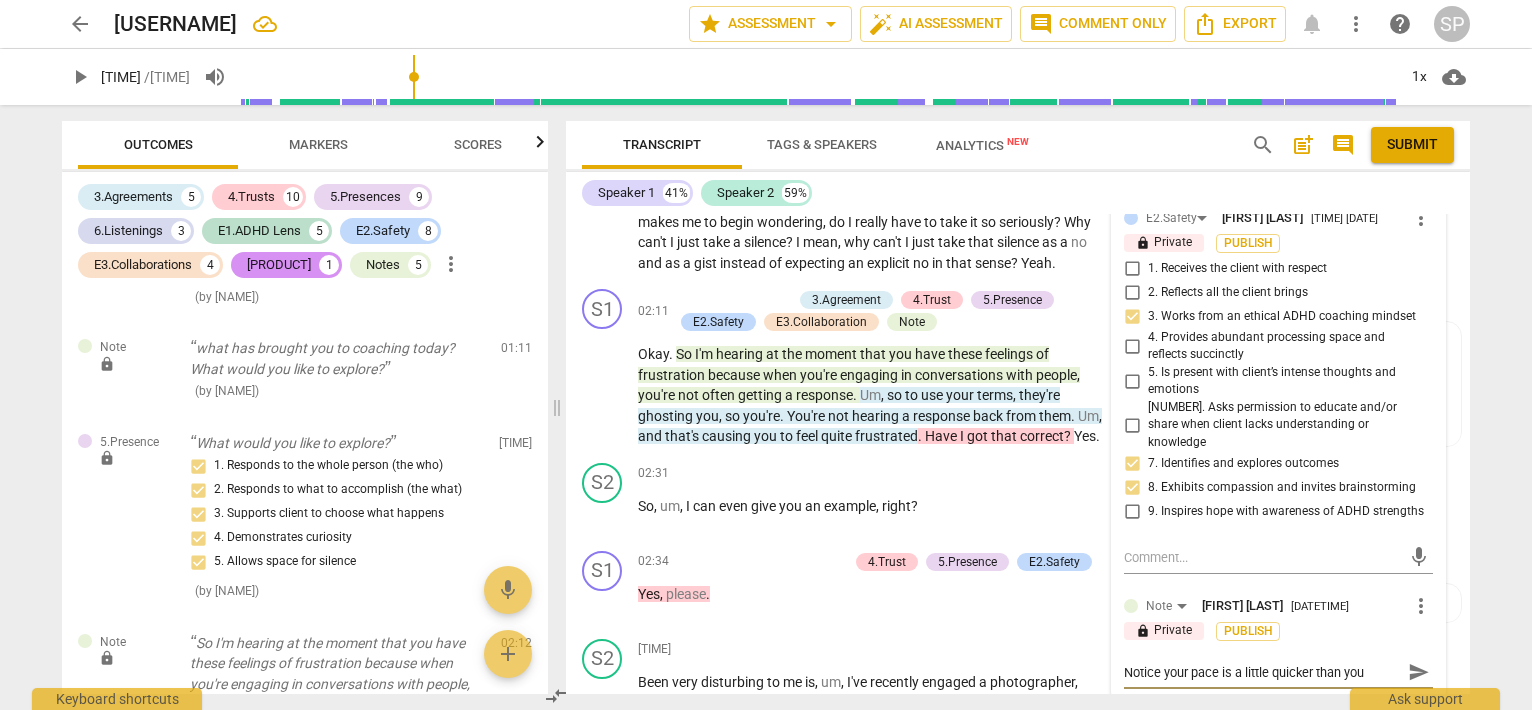 type on "Notice your pace is a little quicker than your" 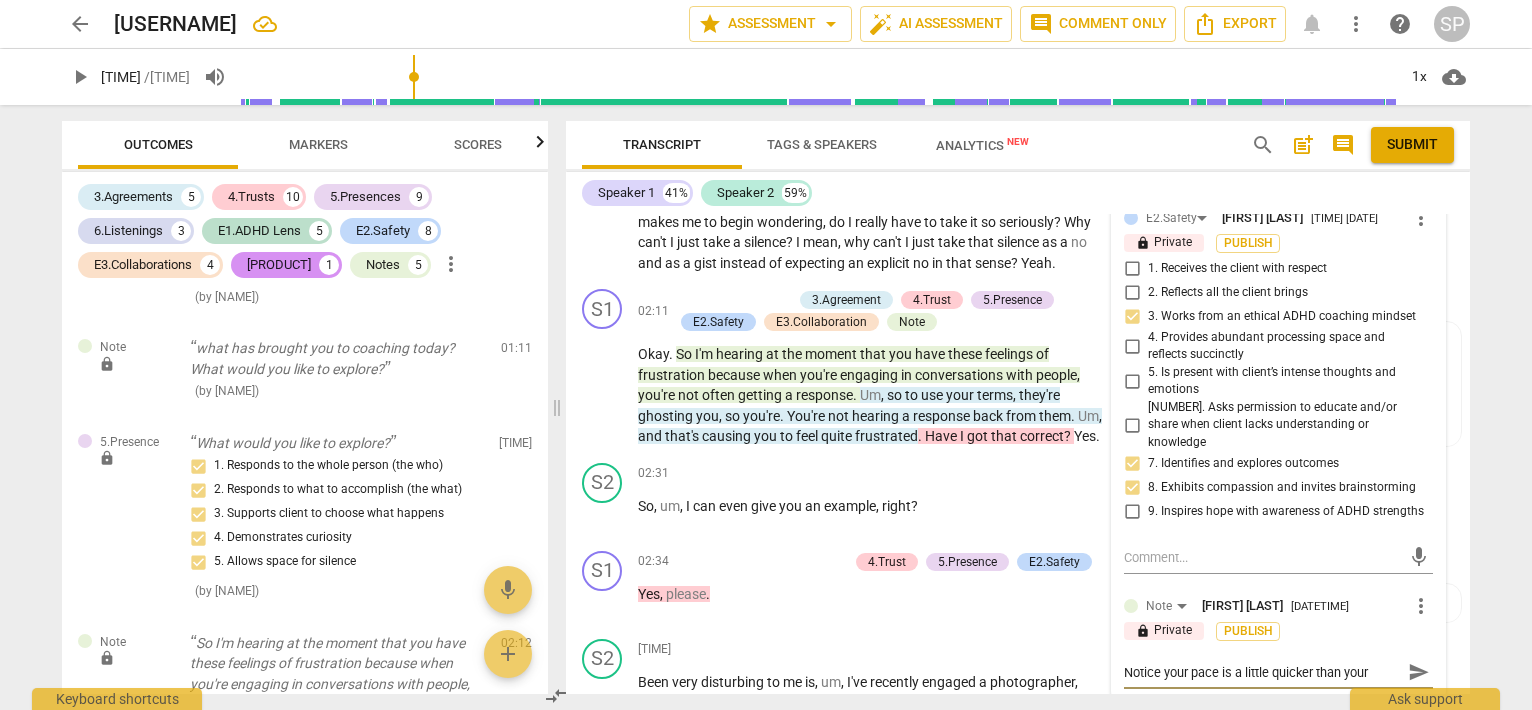type on "Notice your pace is a little quicker than your" 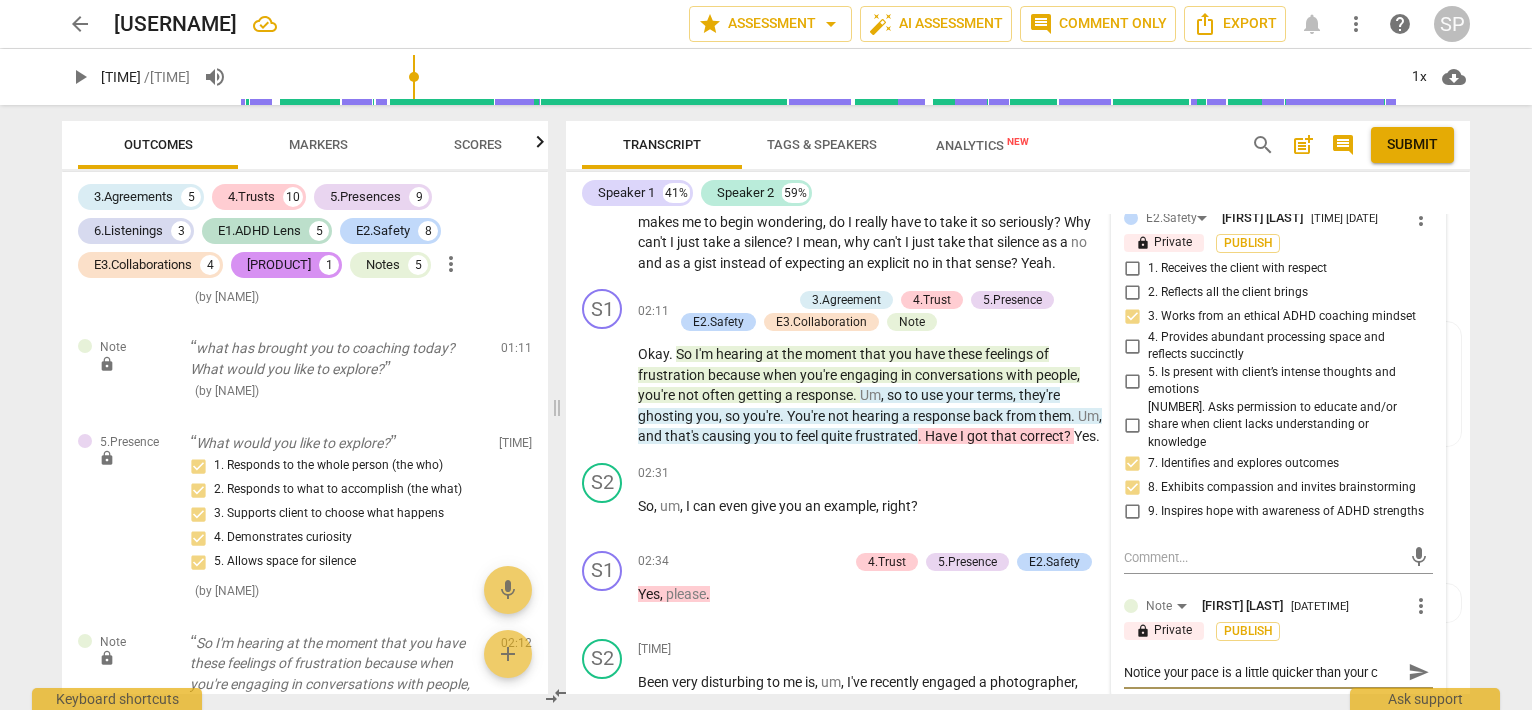 type on "Notice your pace is a little quicker than your client's; after your first, very good question, she began to answer - if you had waited a moment longer, you may not have asked the second question." 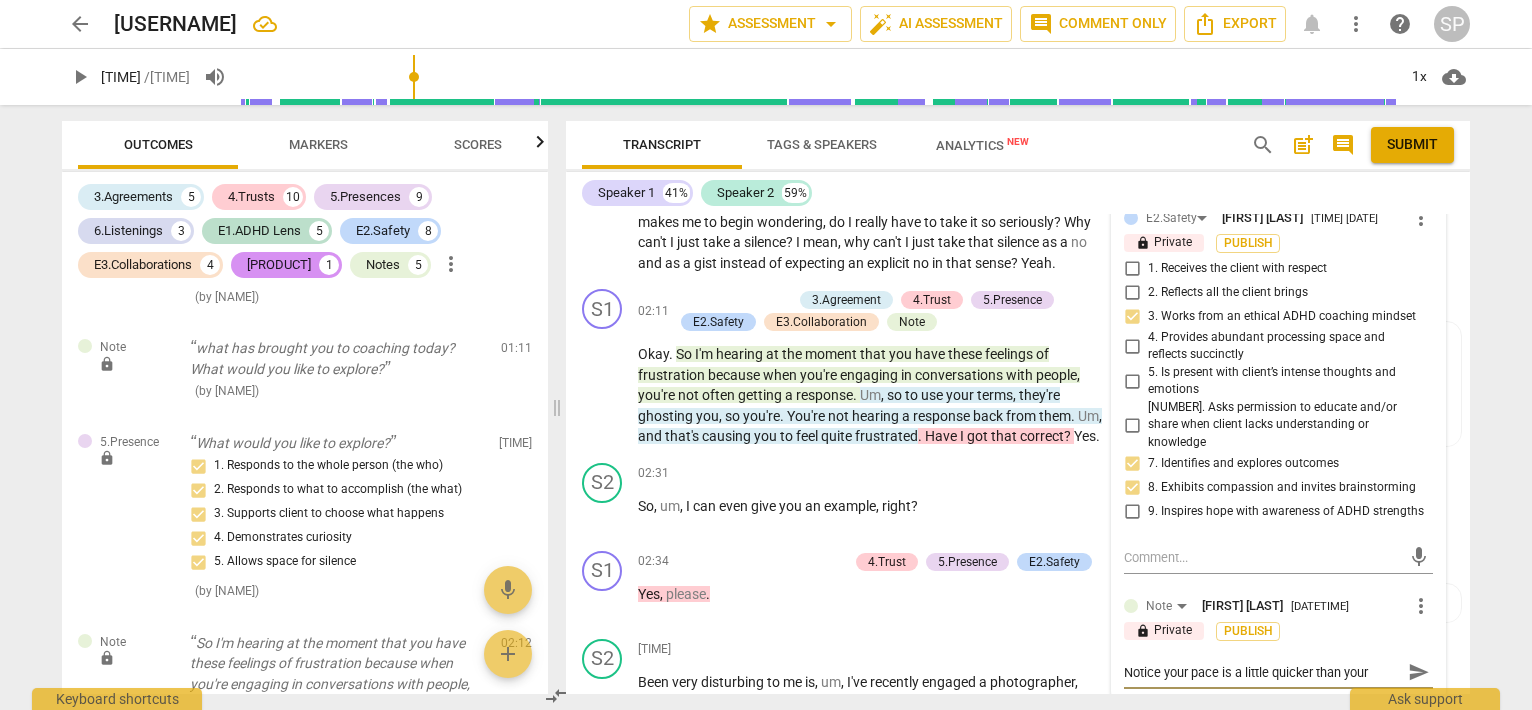type on "Notice your pace is a little quicker than your client's" 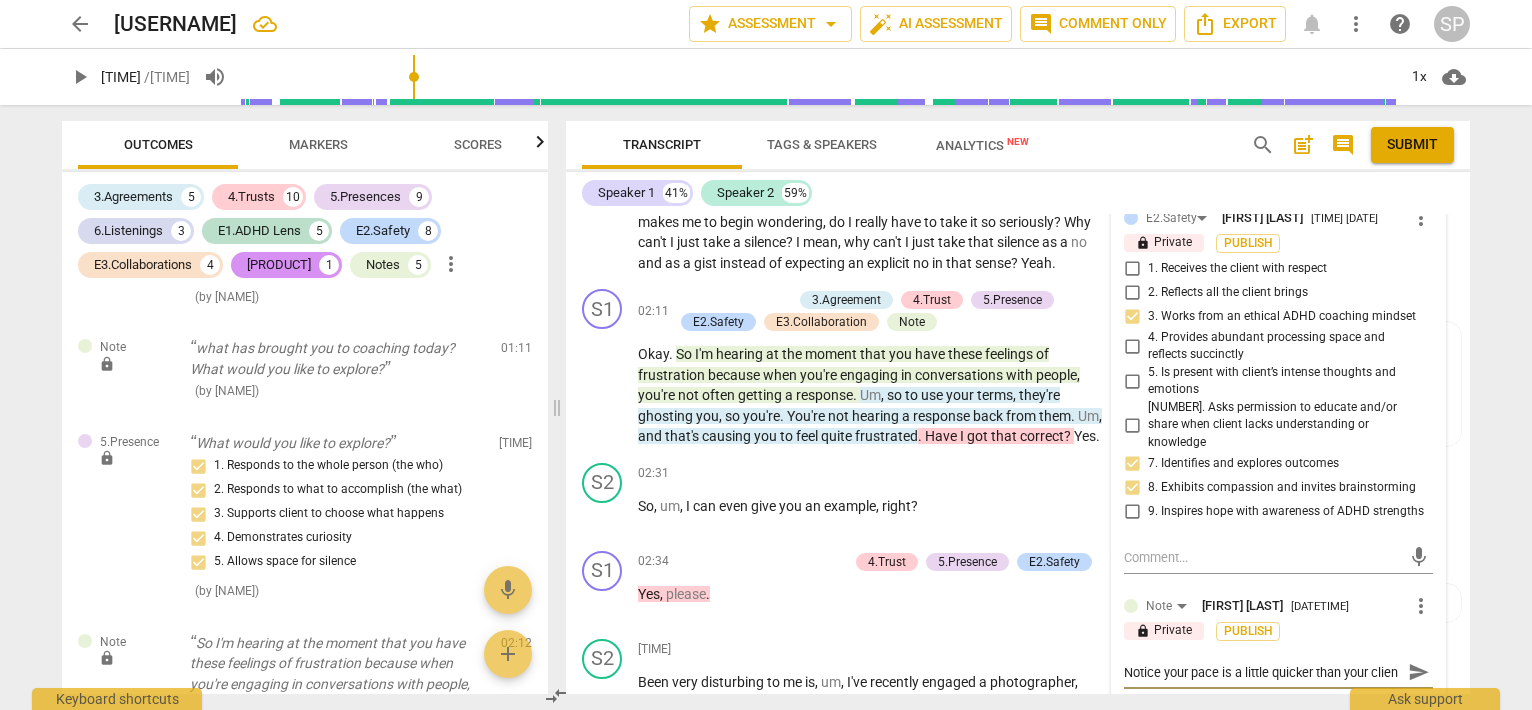 scroll, scrollTop: 17, scrollLeft: 0, axis: vertical 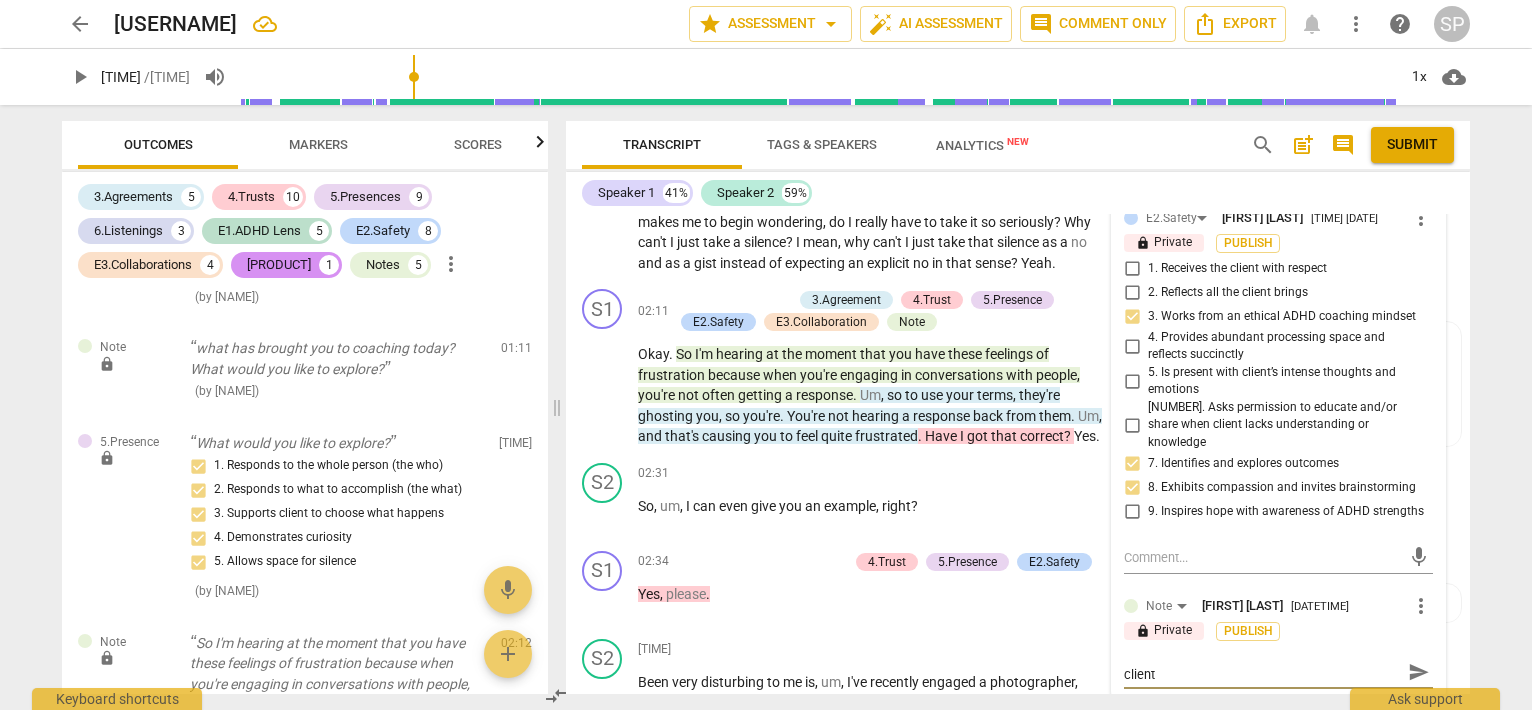 type on "Notice your pace is a little quicker than your client's; after your first, very good question" 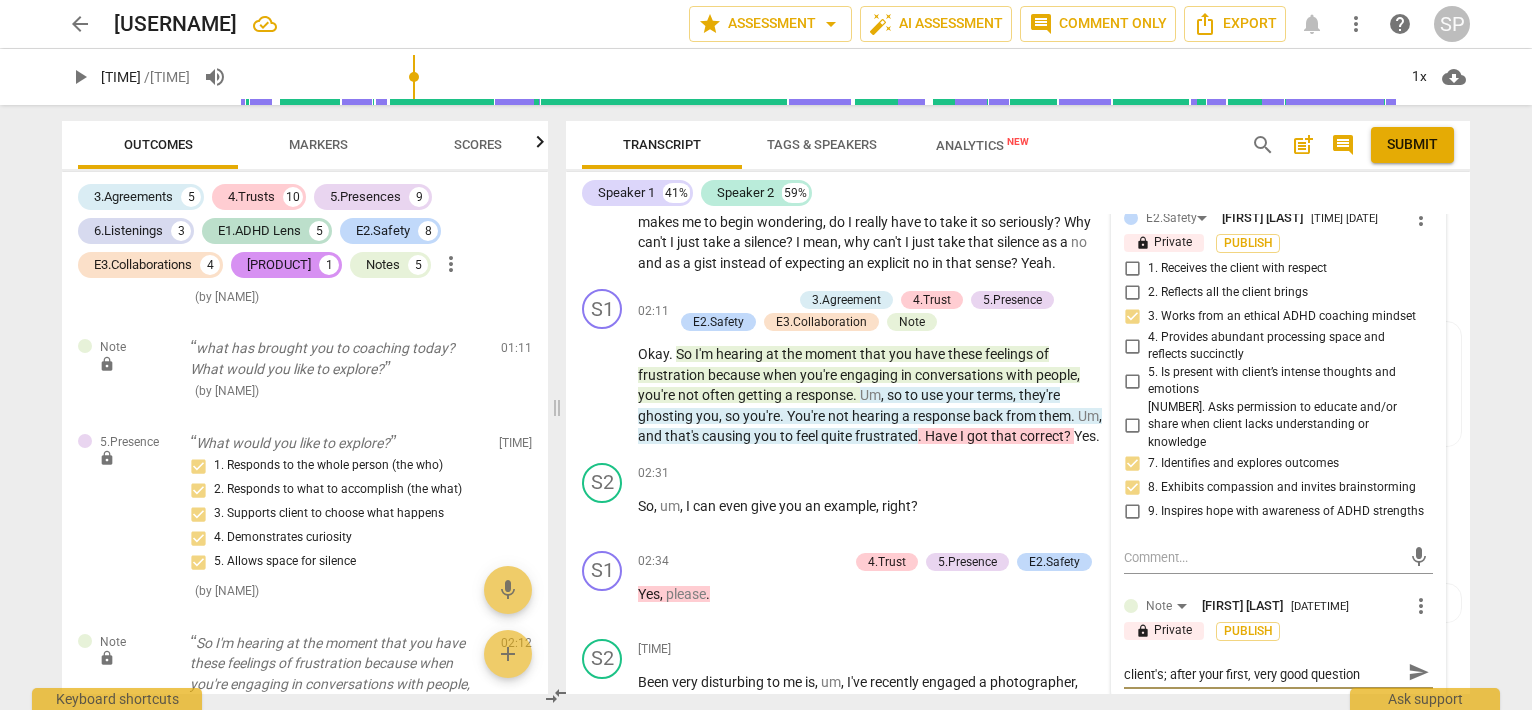 type on "Notice your pace is a little quicker than your client's" 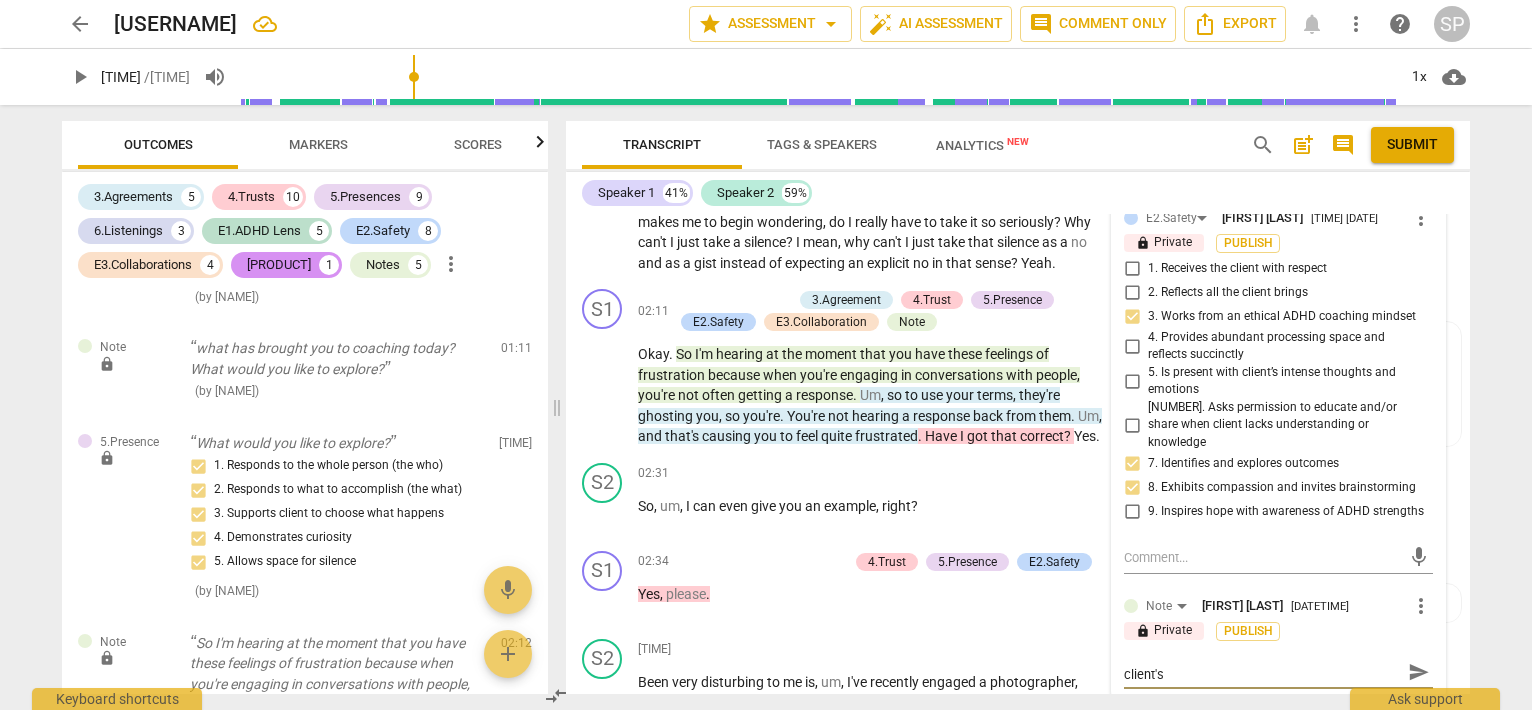 type on "Notice your pace is a little quicker than your client's;" 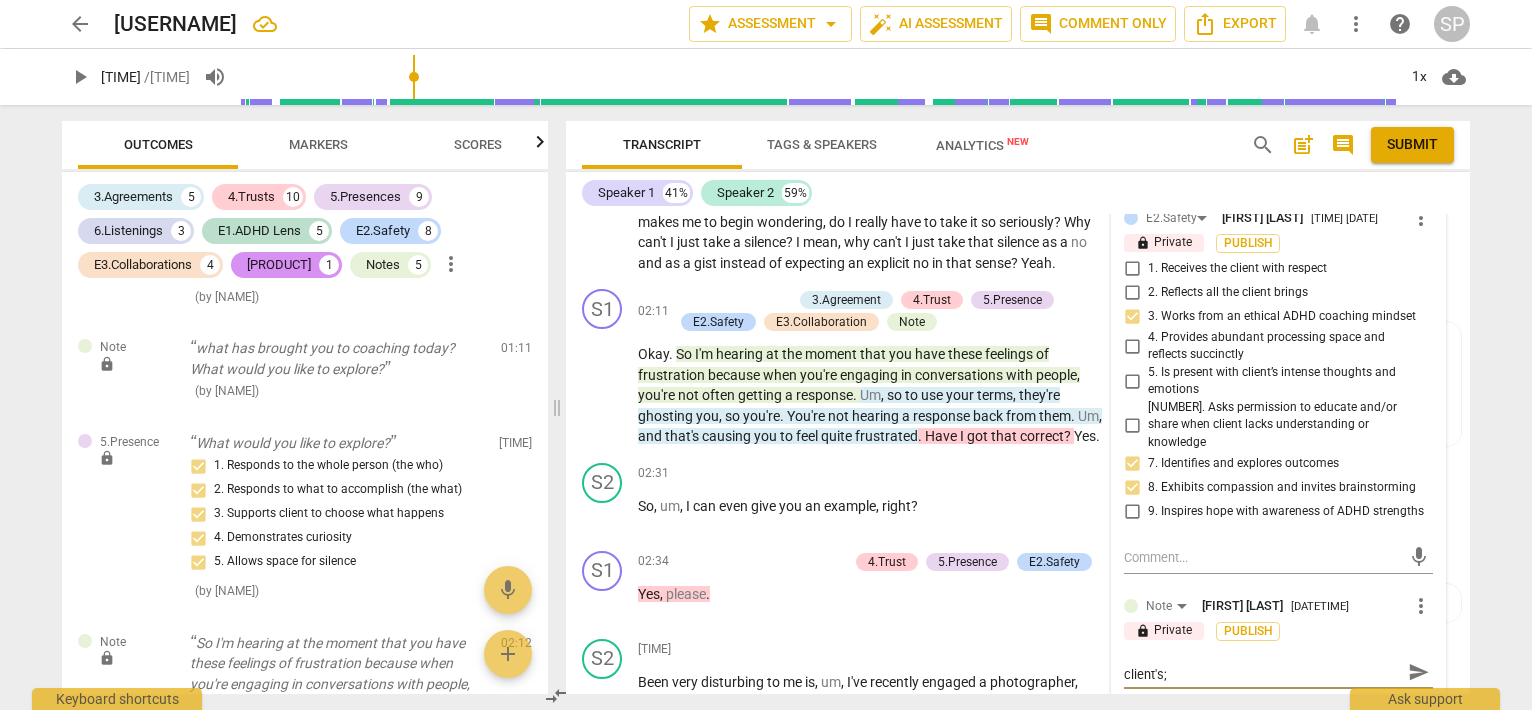 type on "Notice your pace is a little quicker than your client's;" 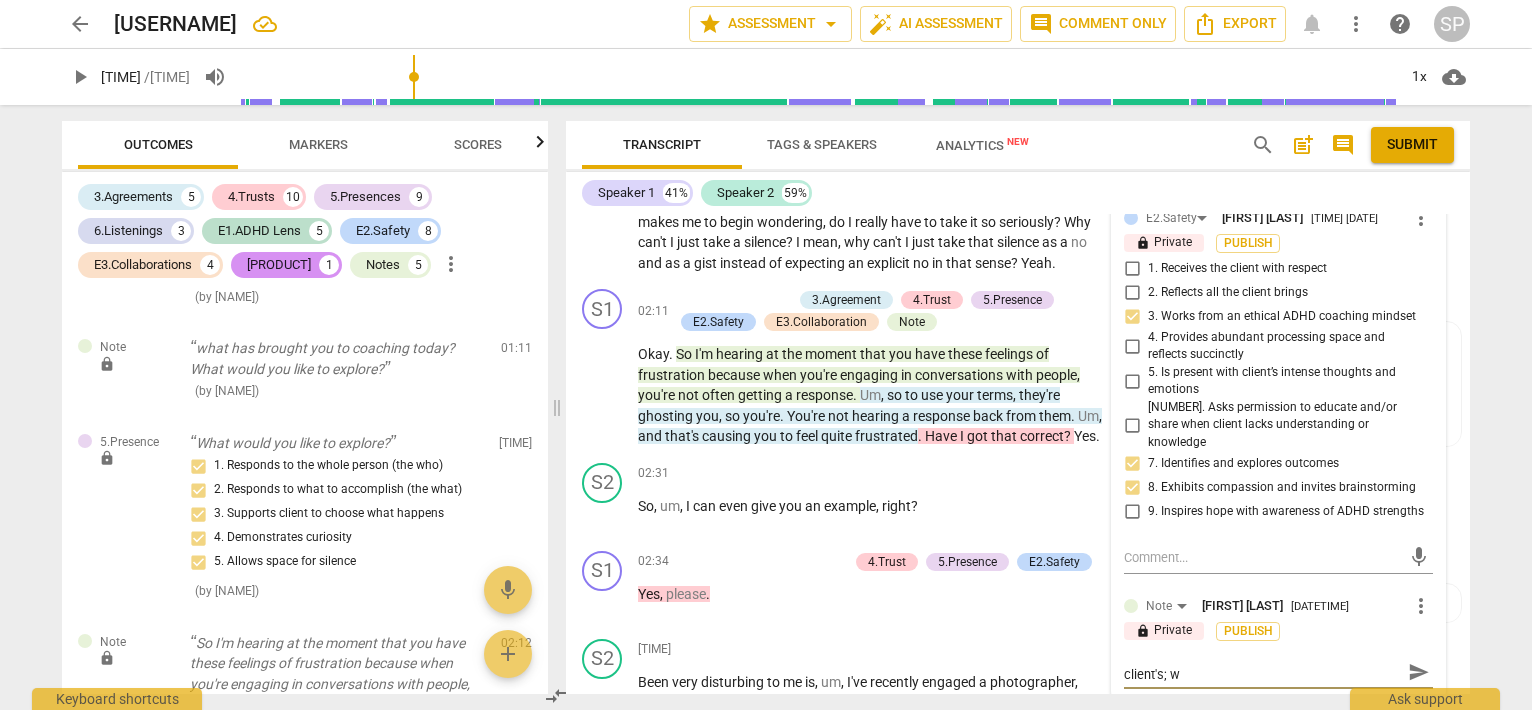 type on "Notice your pace is a little quicker than your client's;" 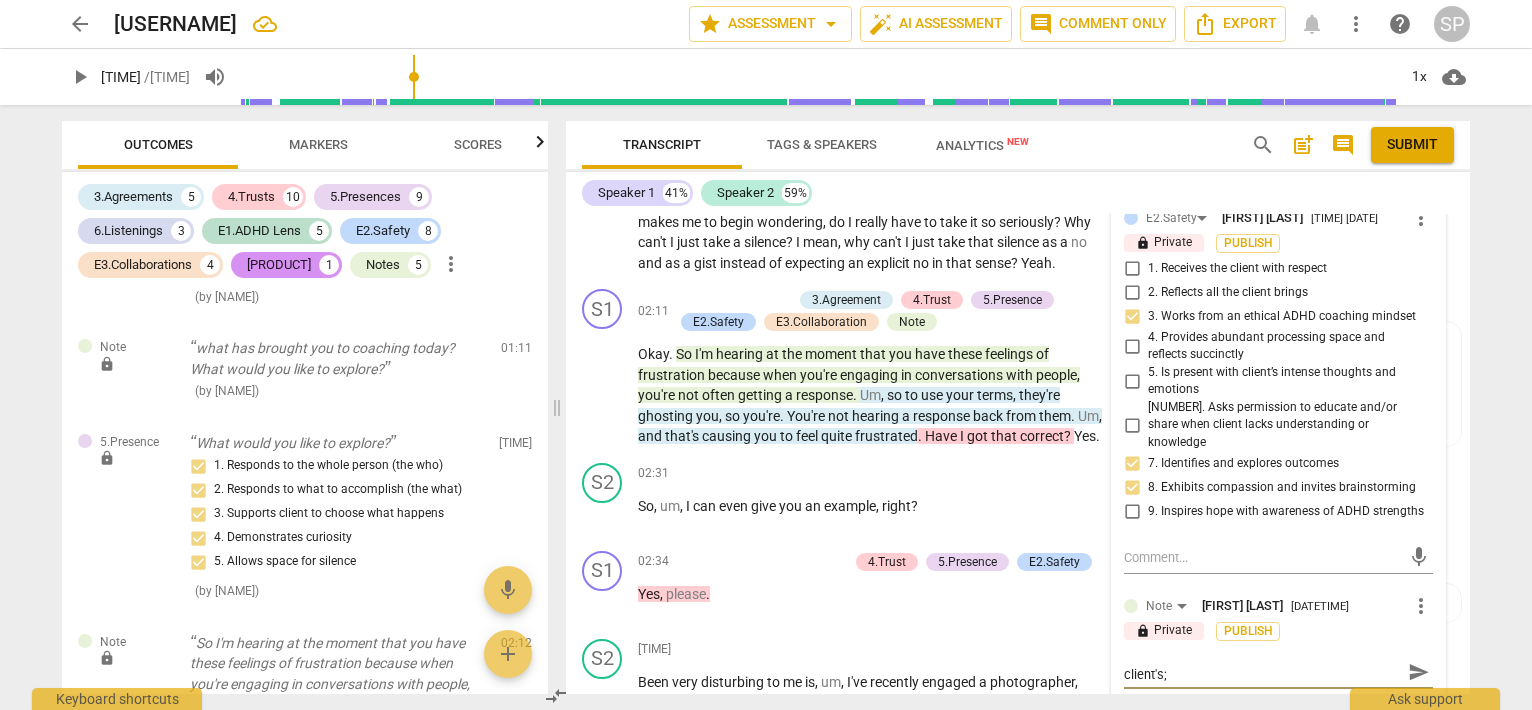 type on "Notice your pace is a little quicker than your client's; a" 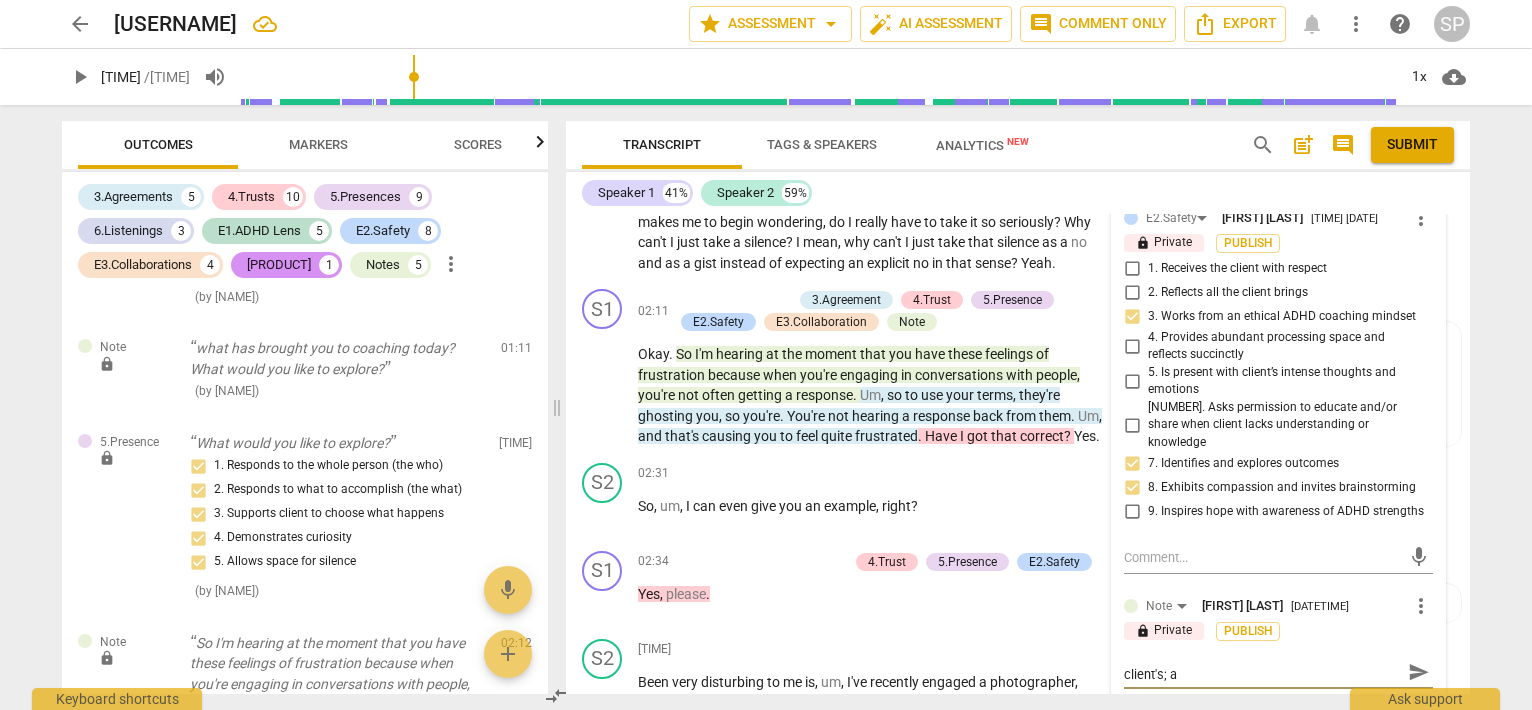 type on "Notice your pace is a little quicker than your client's; af" 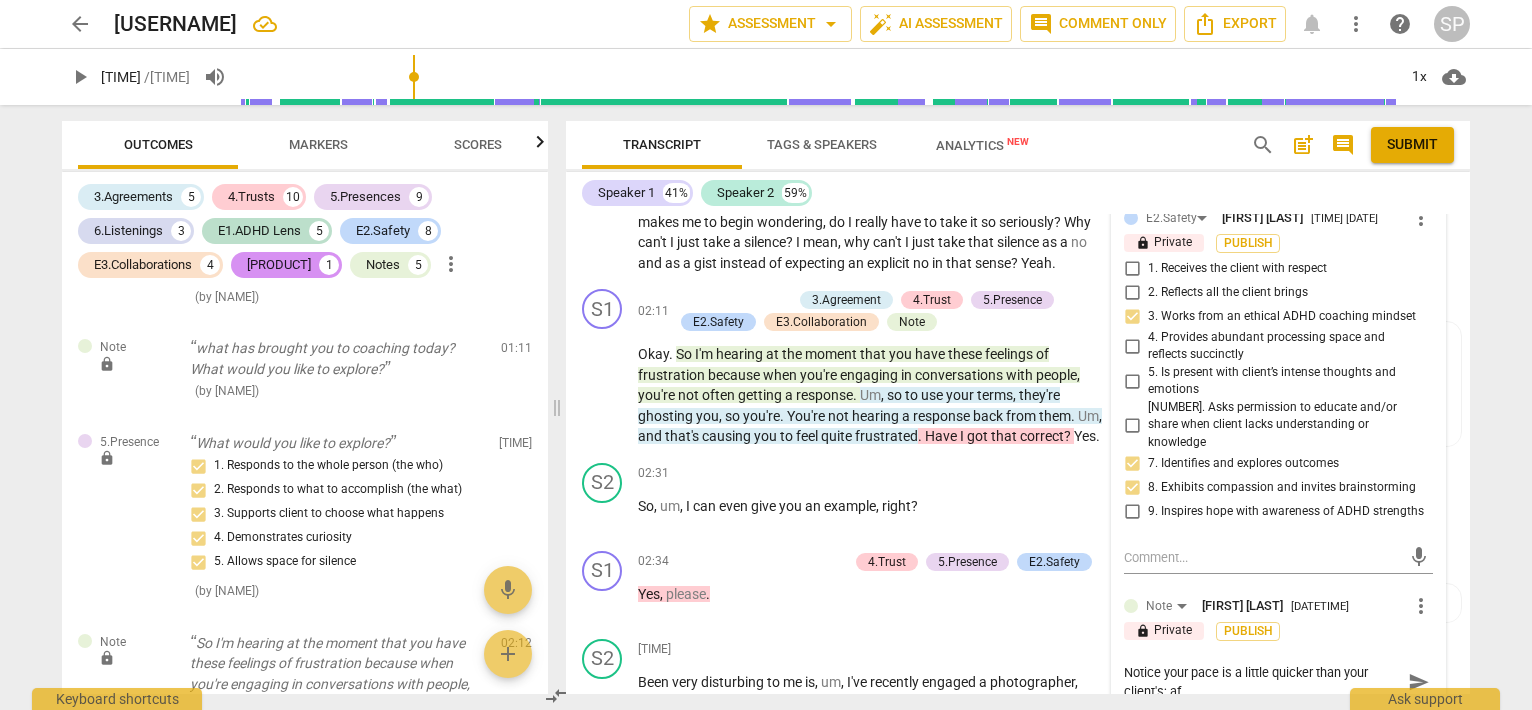 scroll, scrollTop: 0, scrollLeft: 0, axis: both 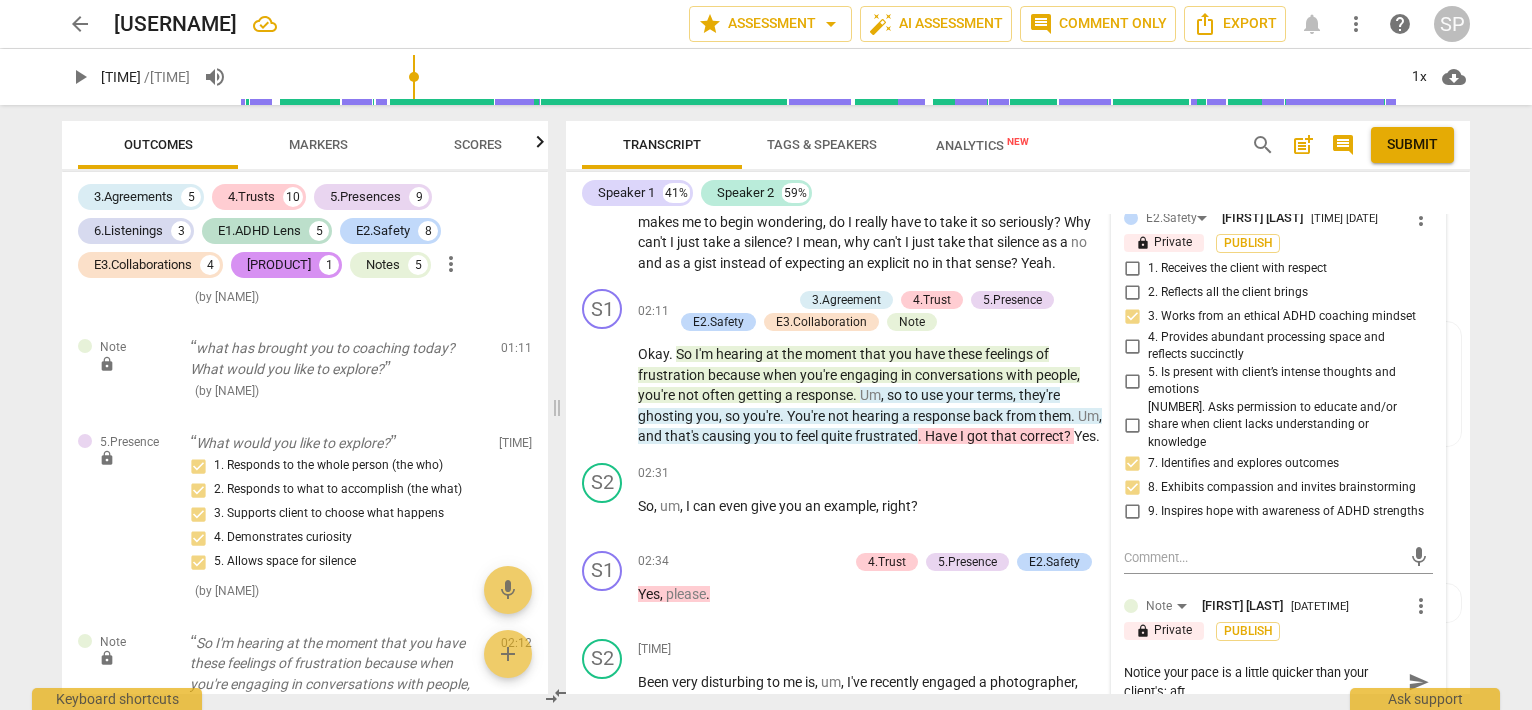 type on "Notice your pace is a little quicker than your client's; afte" 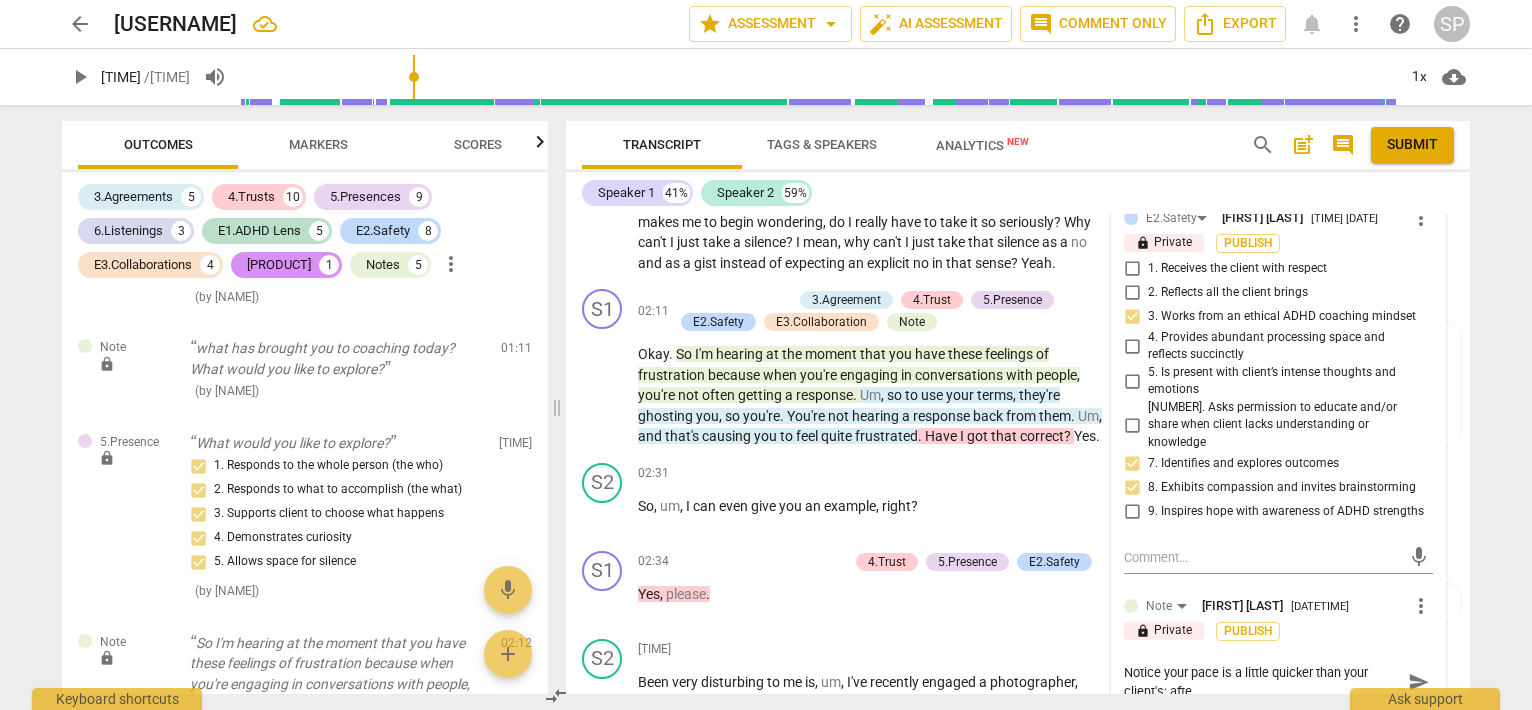type on "Notice your pace is a little quicker than your client's; after" 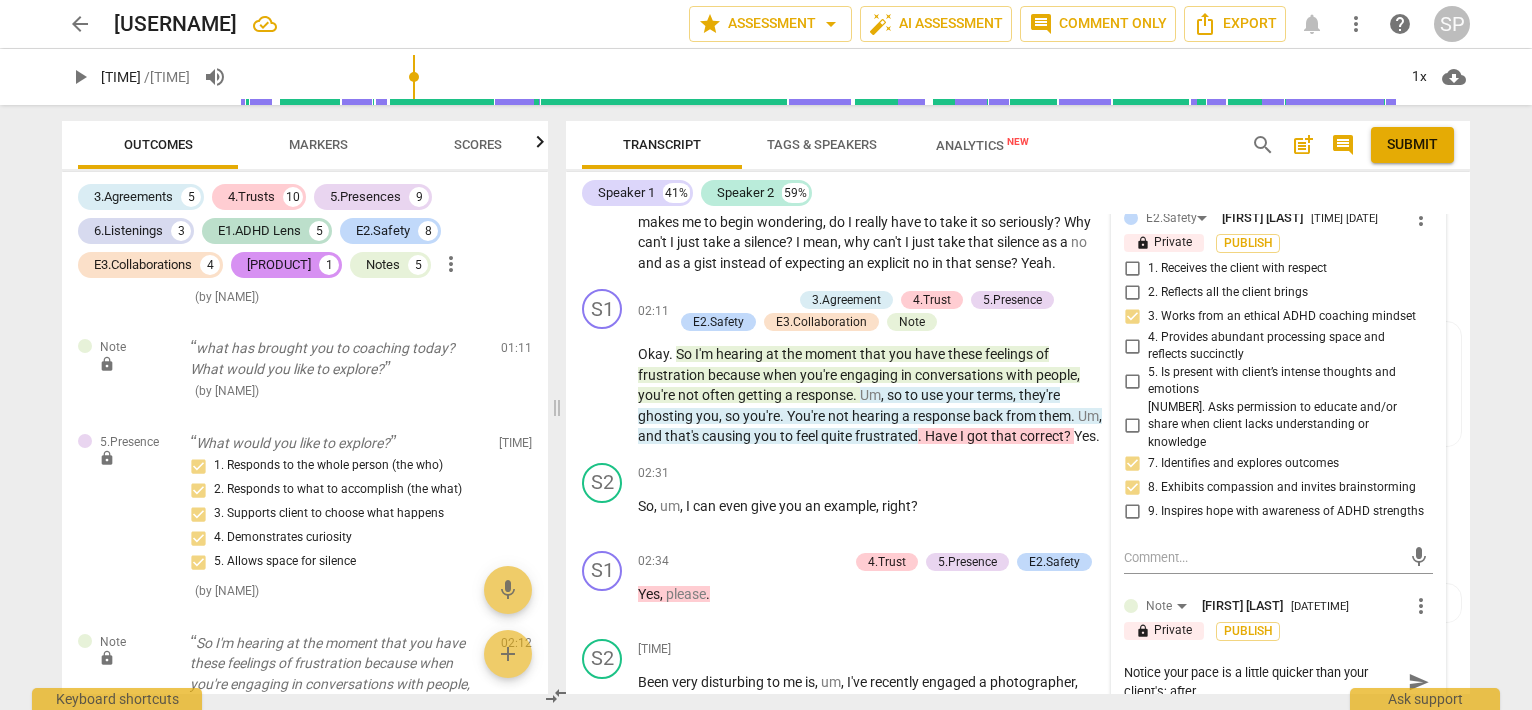 type on "Notice your pace is a little quicker than your client's; after" 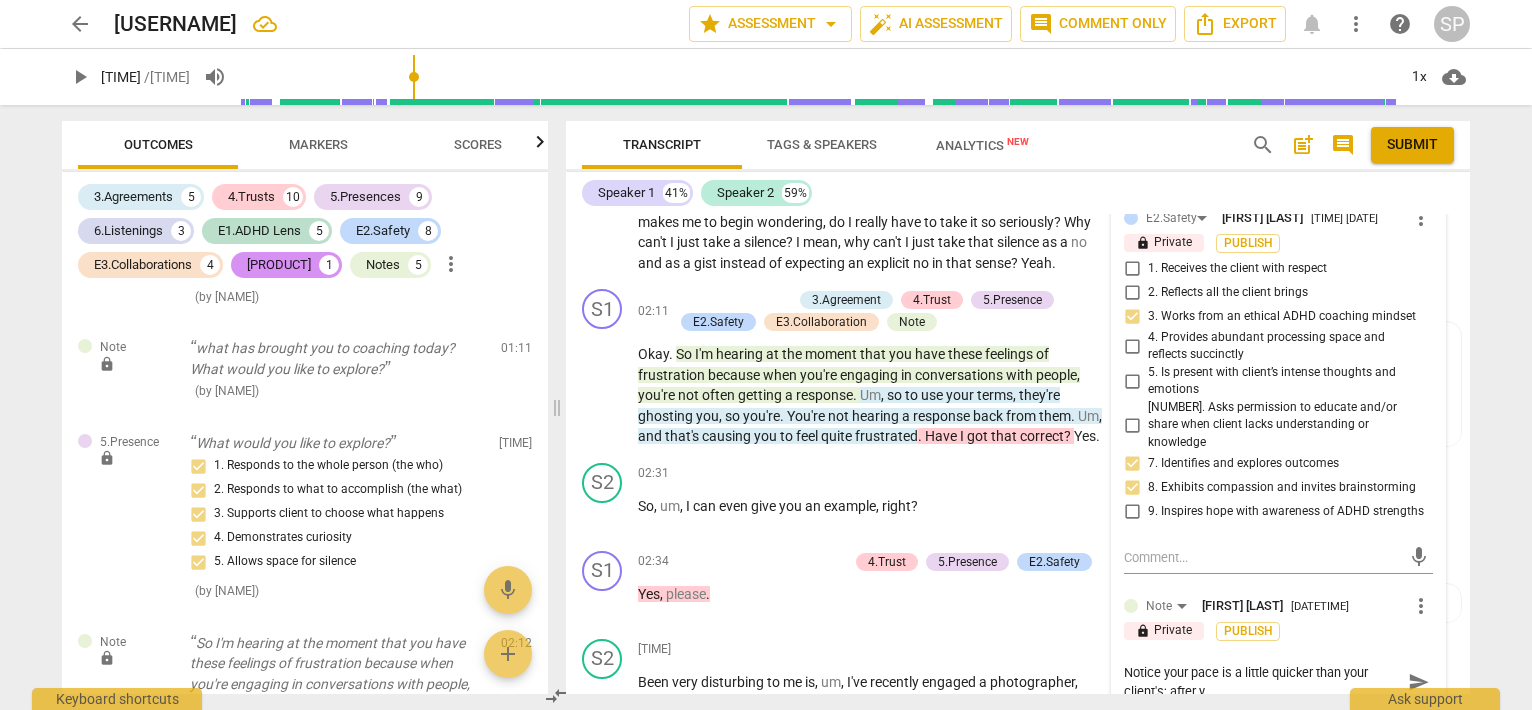 type on "Notice your pace is a little quicker than your client's; after yo" 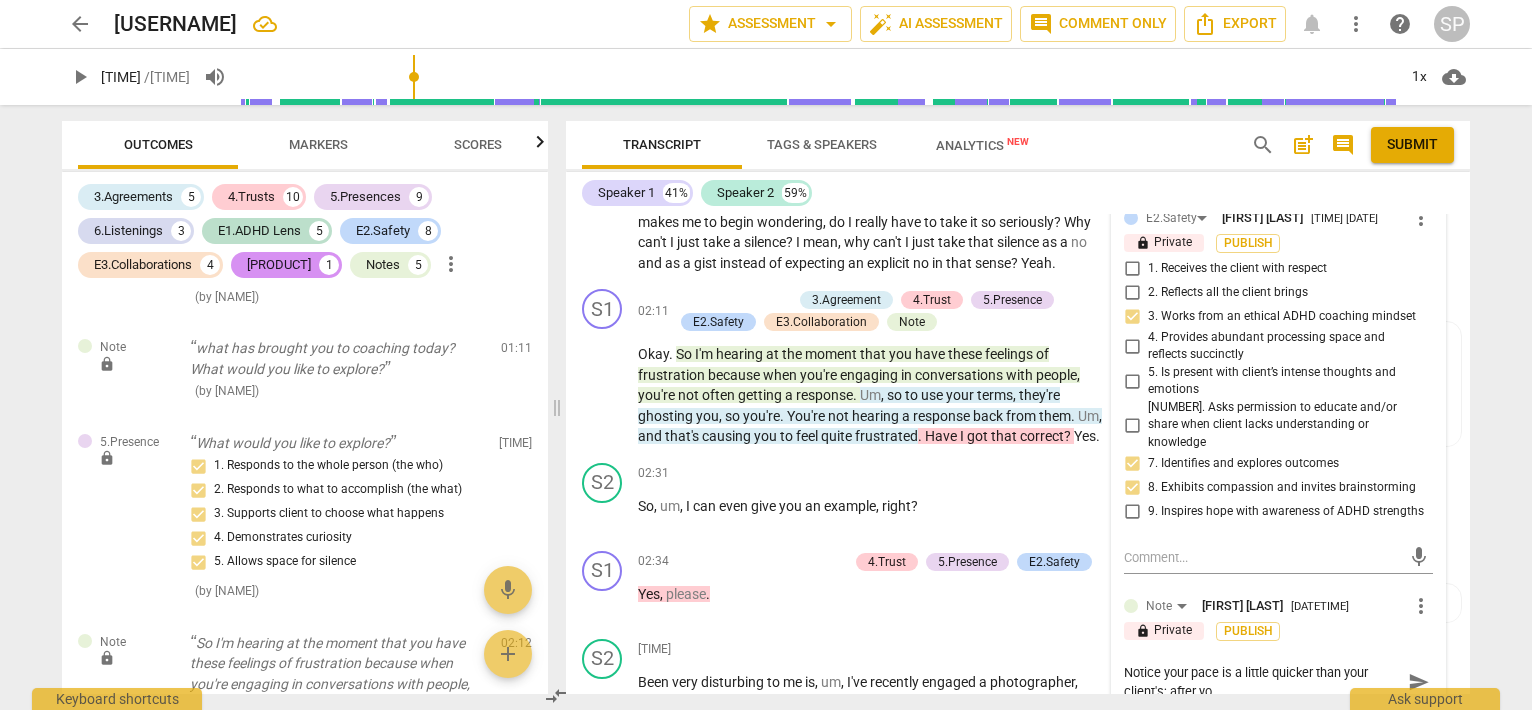 type on "Notice your pace is a little quicker than your client's; after you" 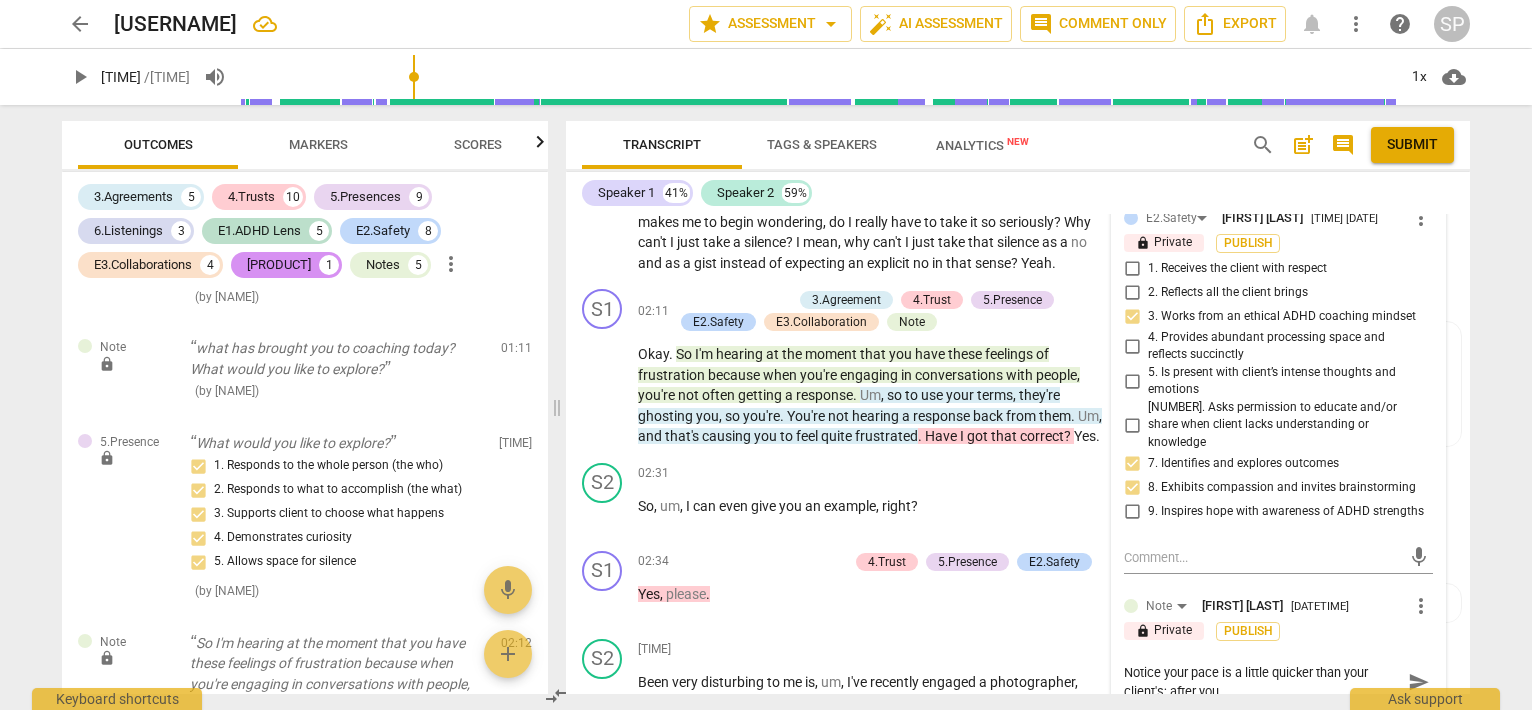 type on "Notice your pace is a little quicker than your client's; after your" 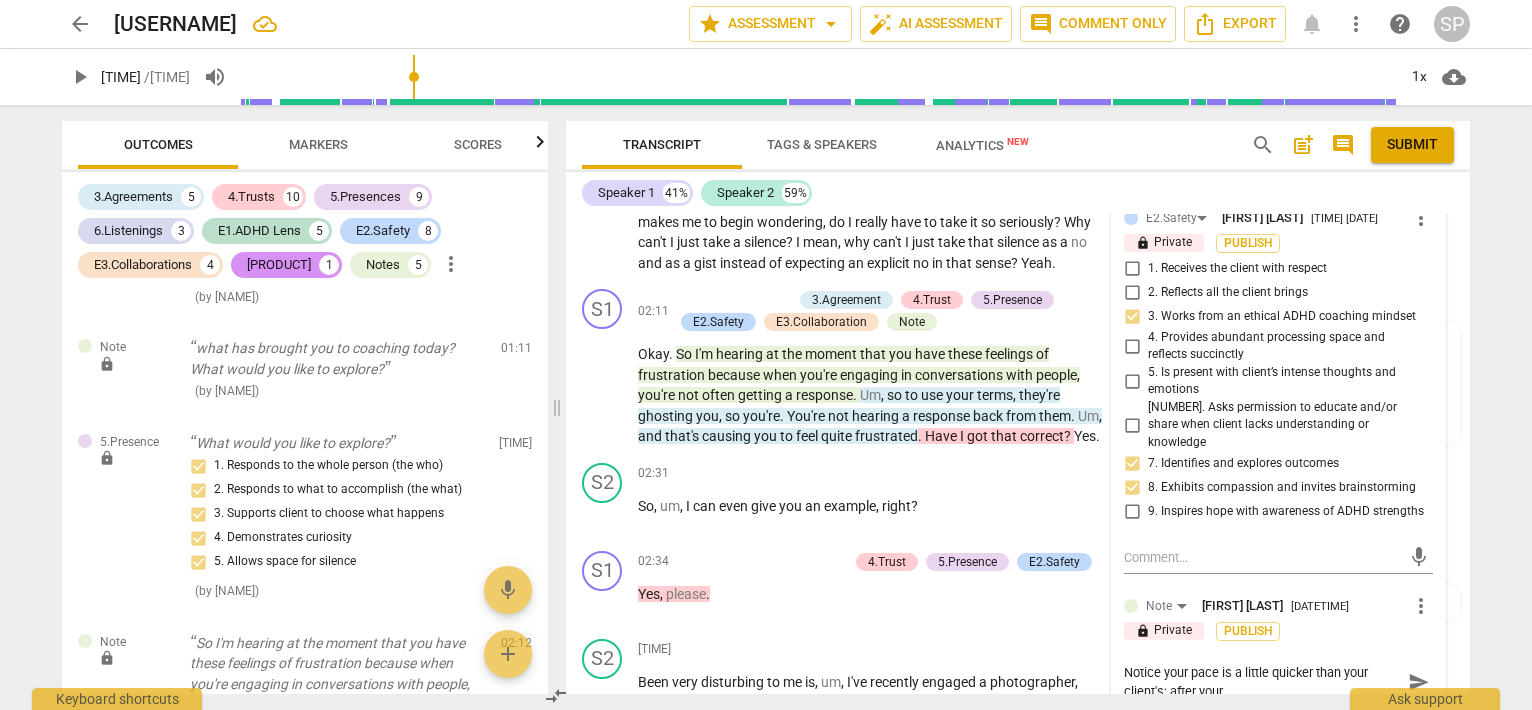 type on "Notice your pace is a little quicker than your client's; after your" 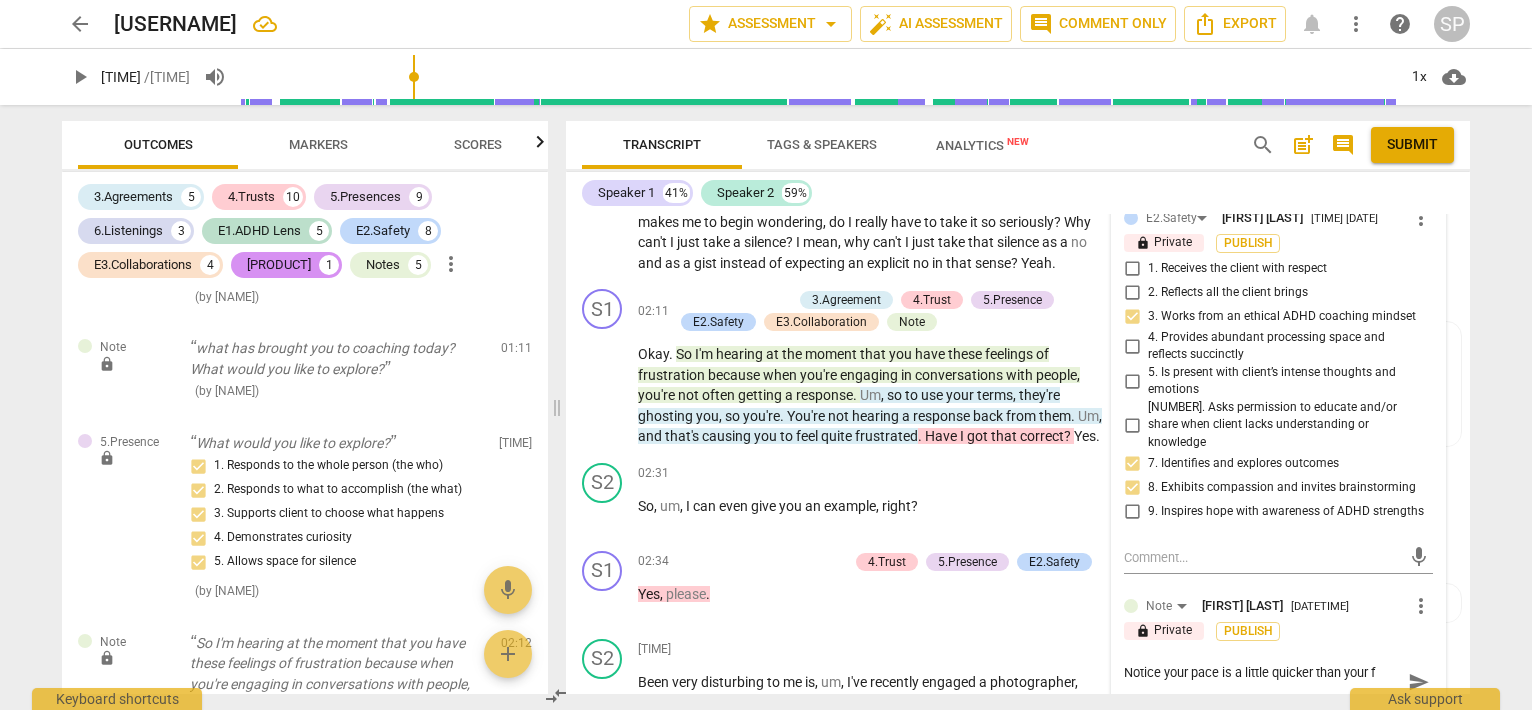type on "Notice your pace is a little quicker than your client's; after your first, ve" 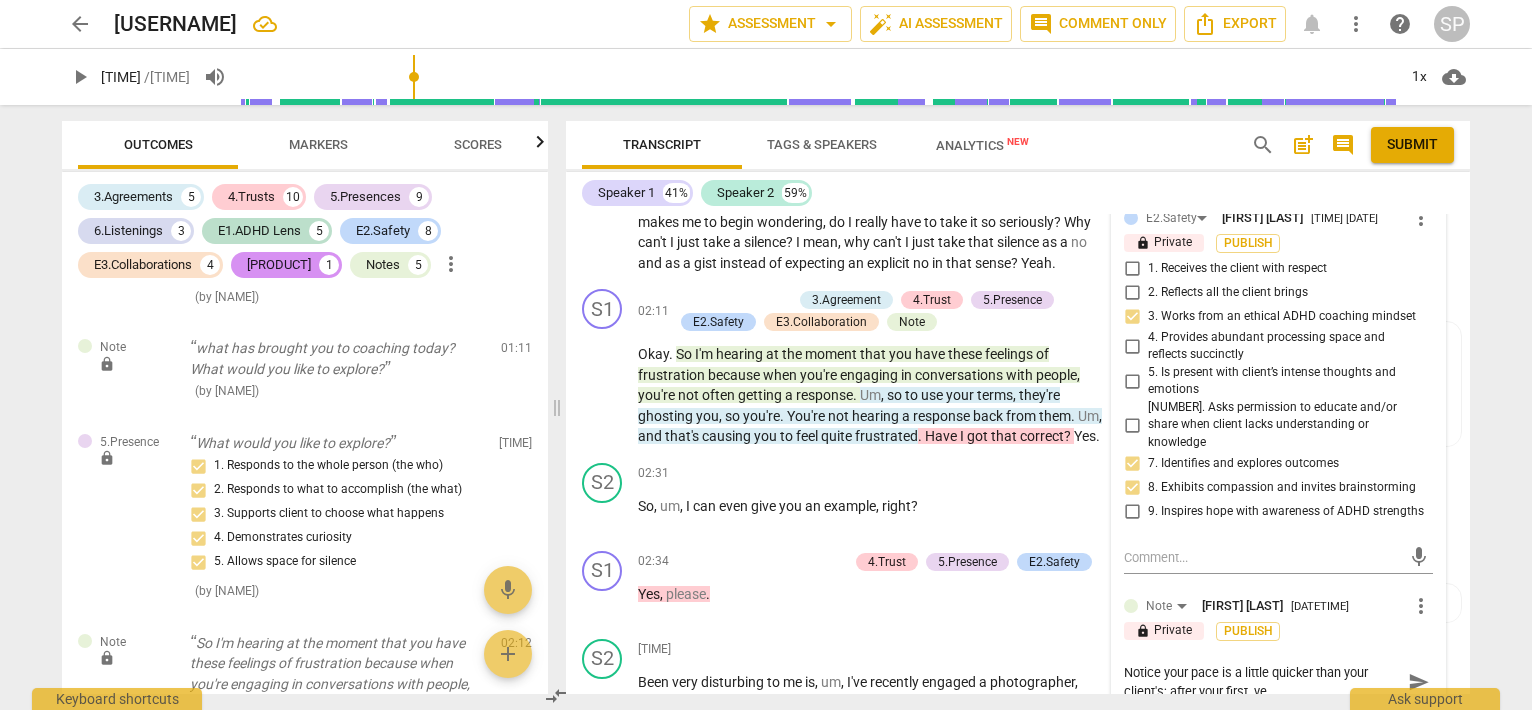 type on "Notice your pace is a little quicker than your client's; after your fir" 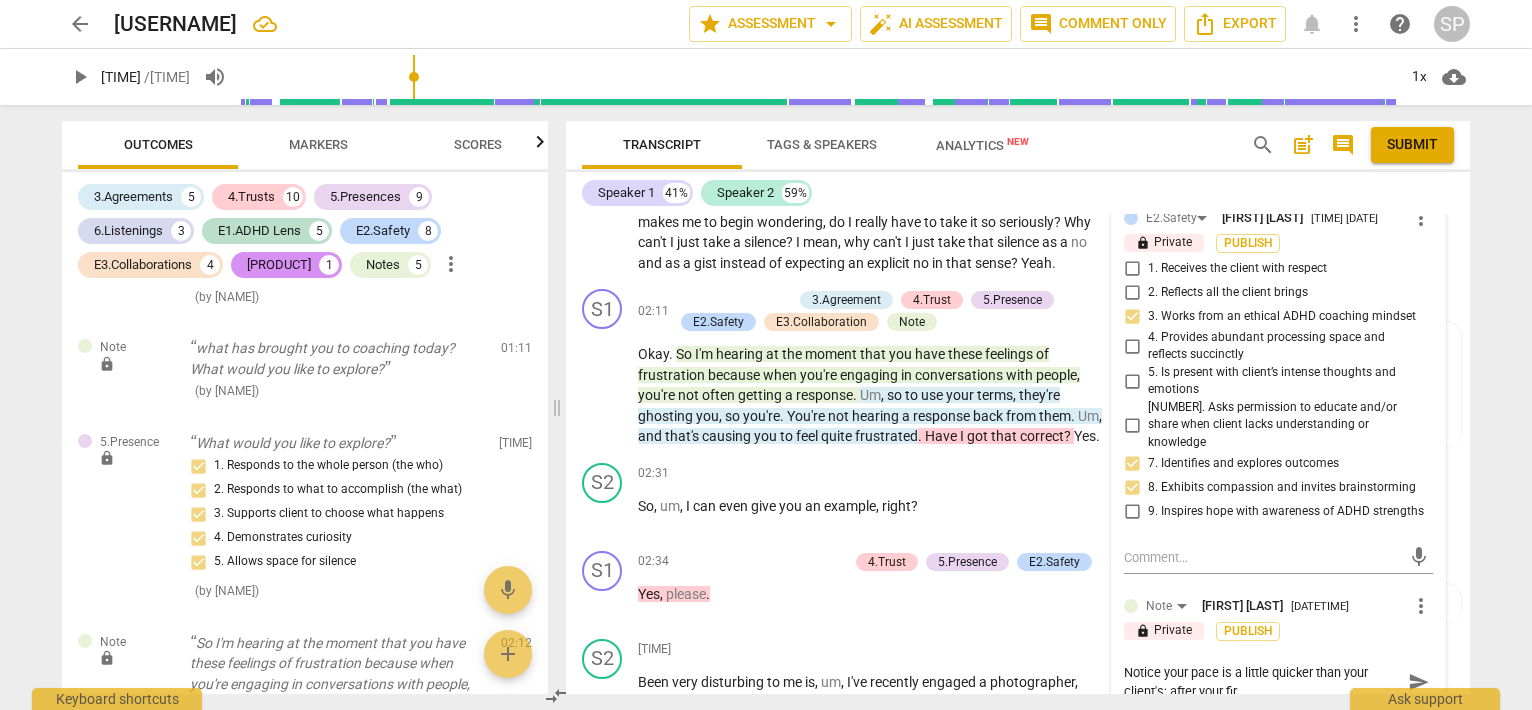 type on "Notice your pace is a little quicker than your client's; after your firs" 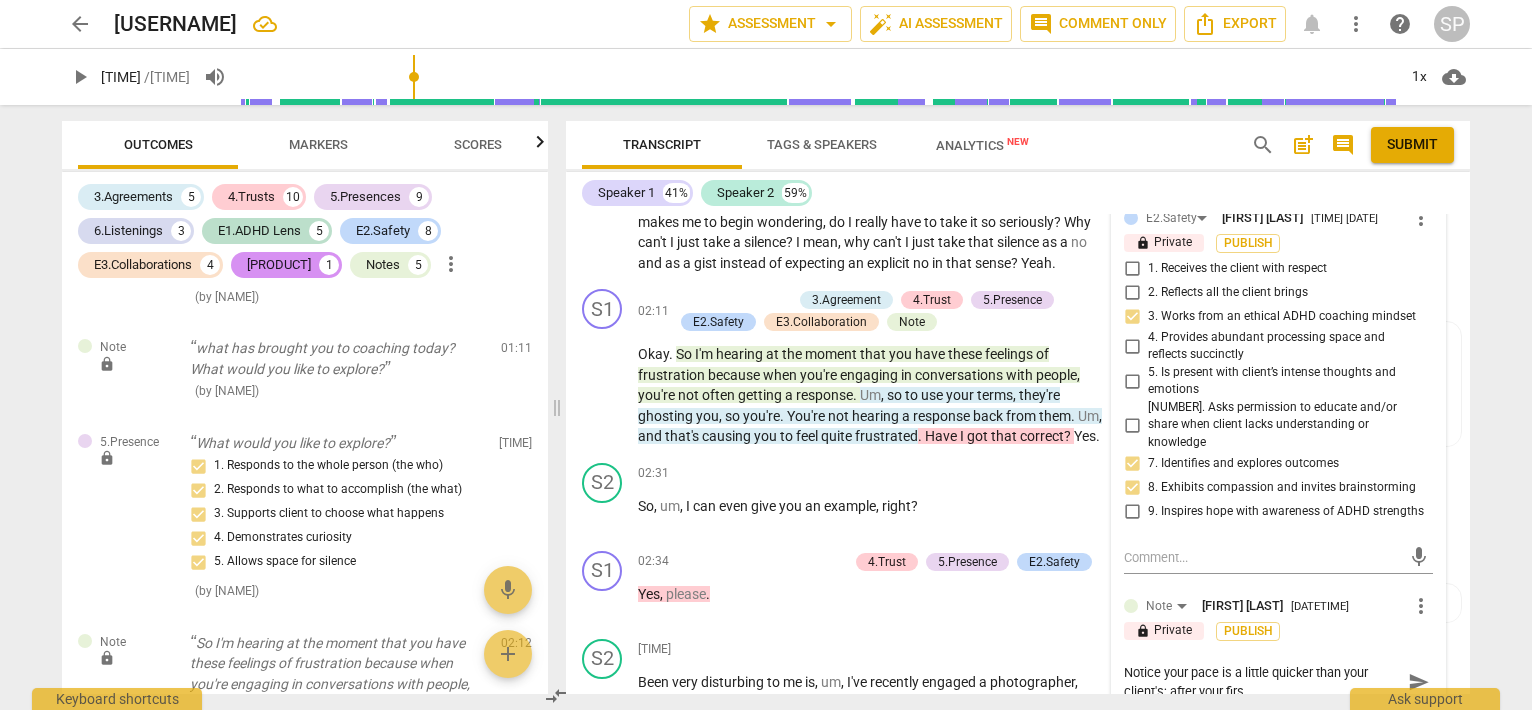 type on "Notice your pace is a little quicker than your client's; after your first" 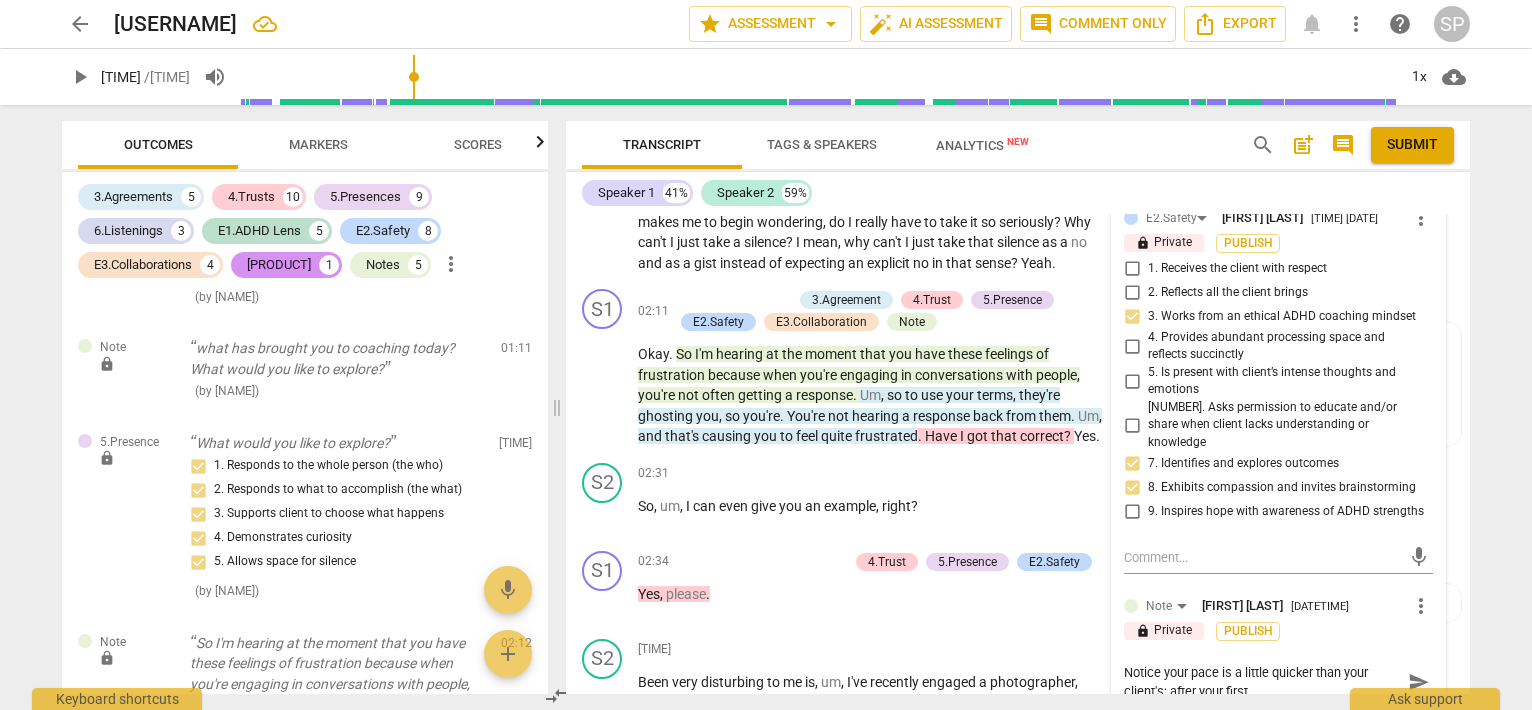 type on "Notice your pace is a little quicker than your client's; after your first," 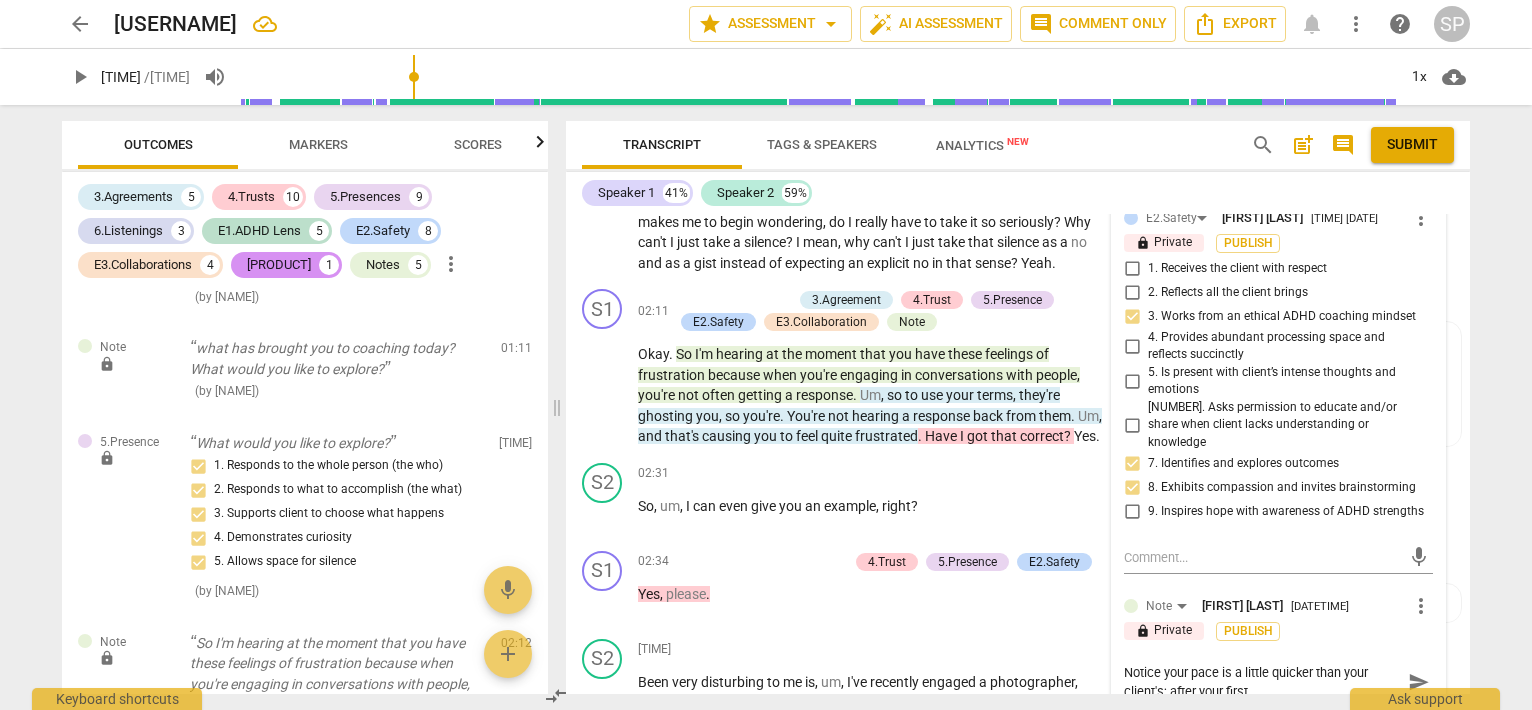 type on "Notice your pace is a little quicker than your client's; after your first," 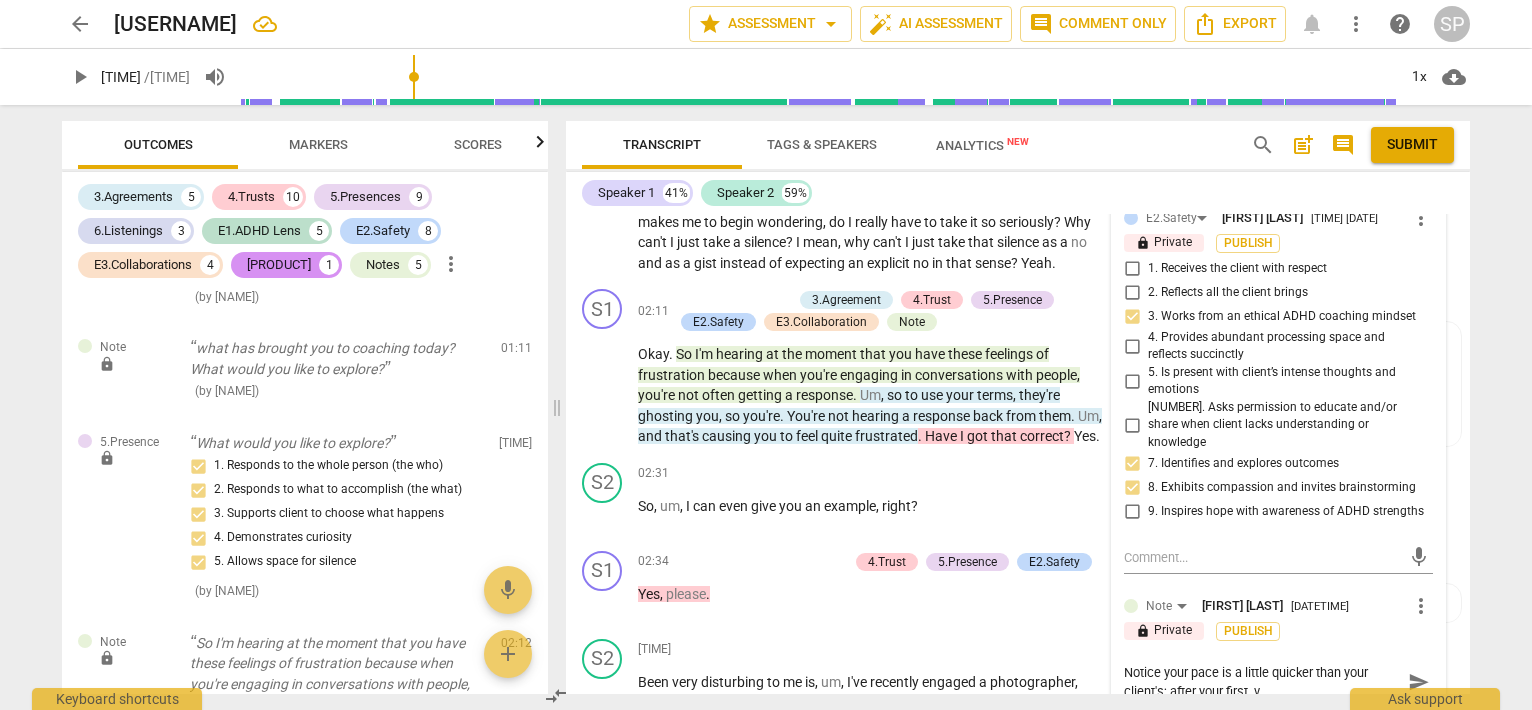 type on "Notice your pace is a little quicker than your client's; after your first, ve" 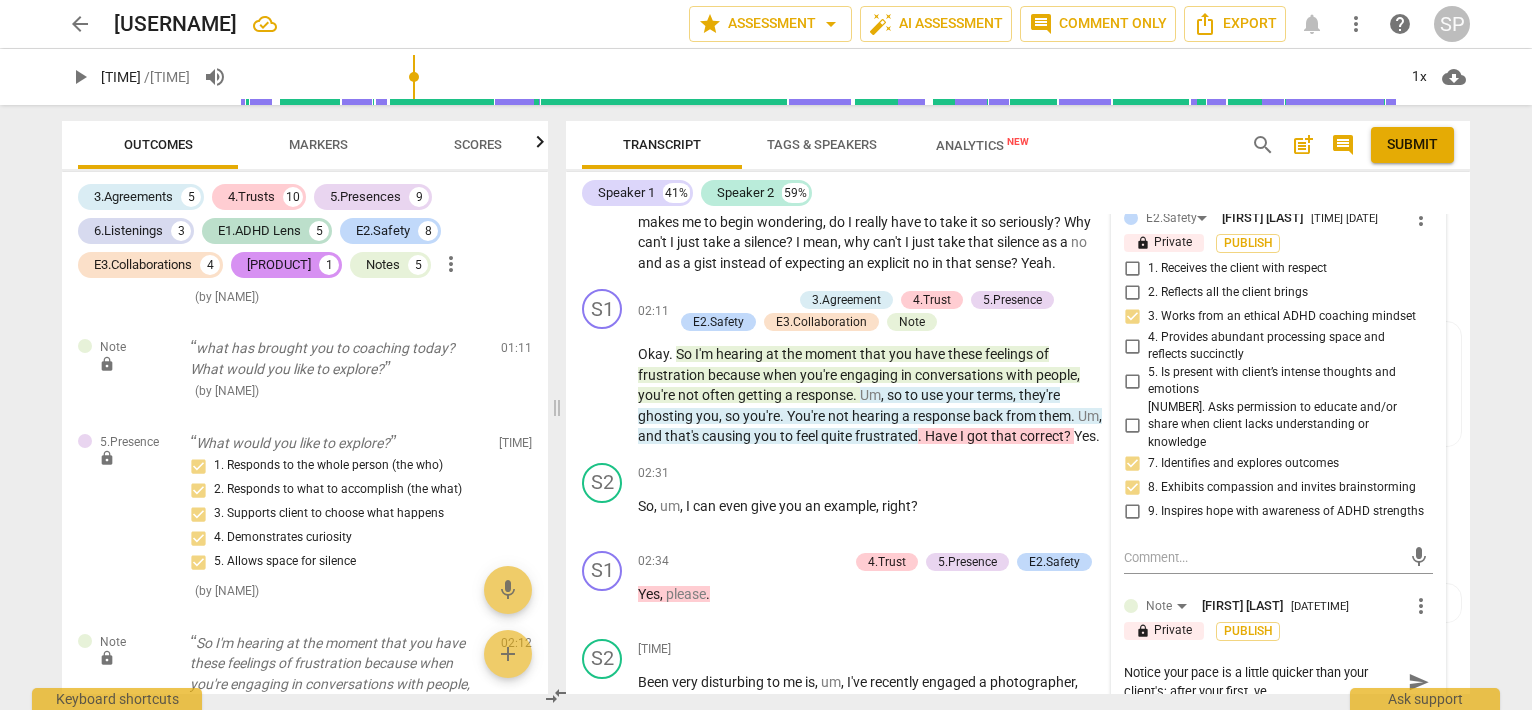 type on "Notice your pace is a little quicker than your client's; after your first, ver" 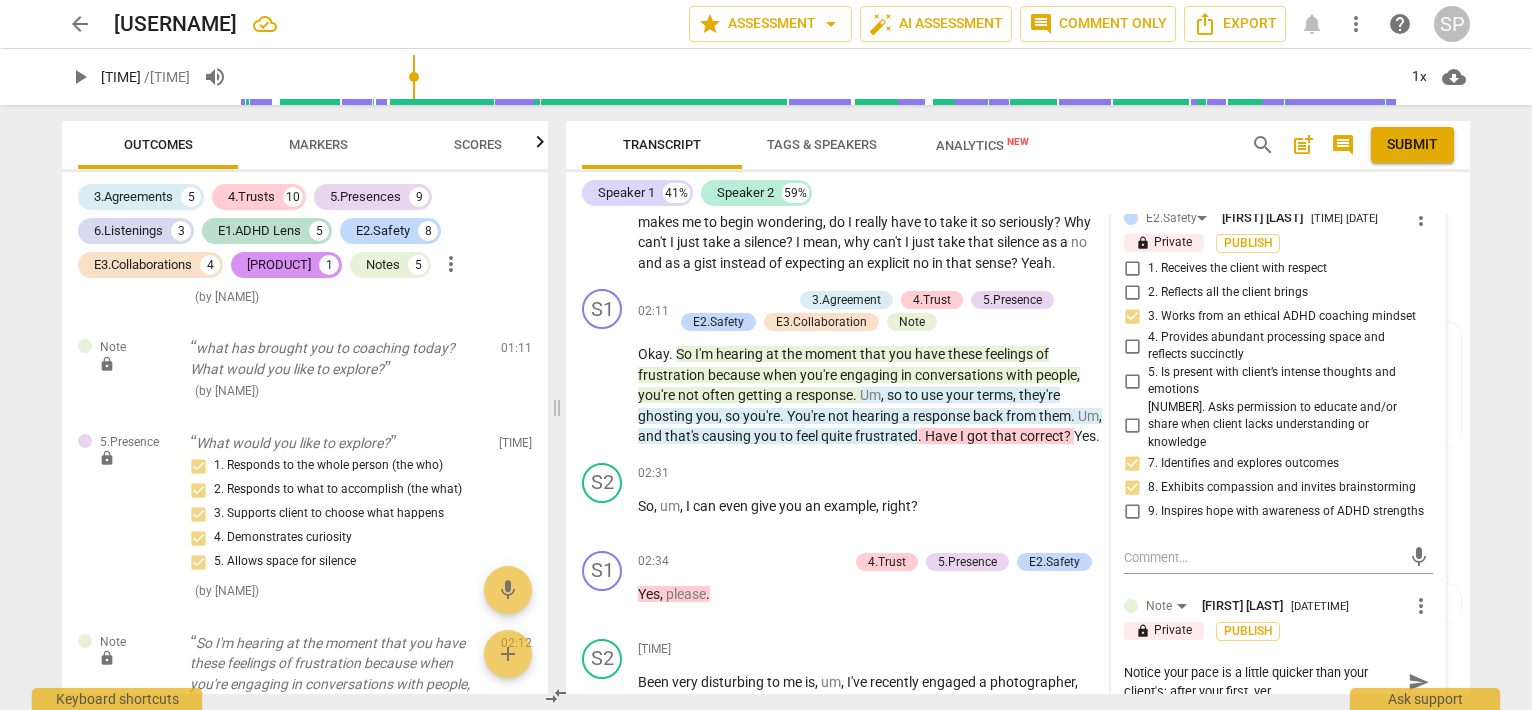 type on "Notice your pace is a little quicker than your client's; after your first, very" 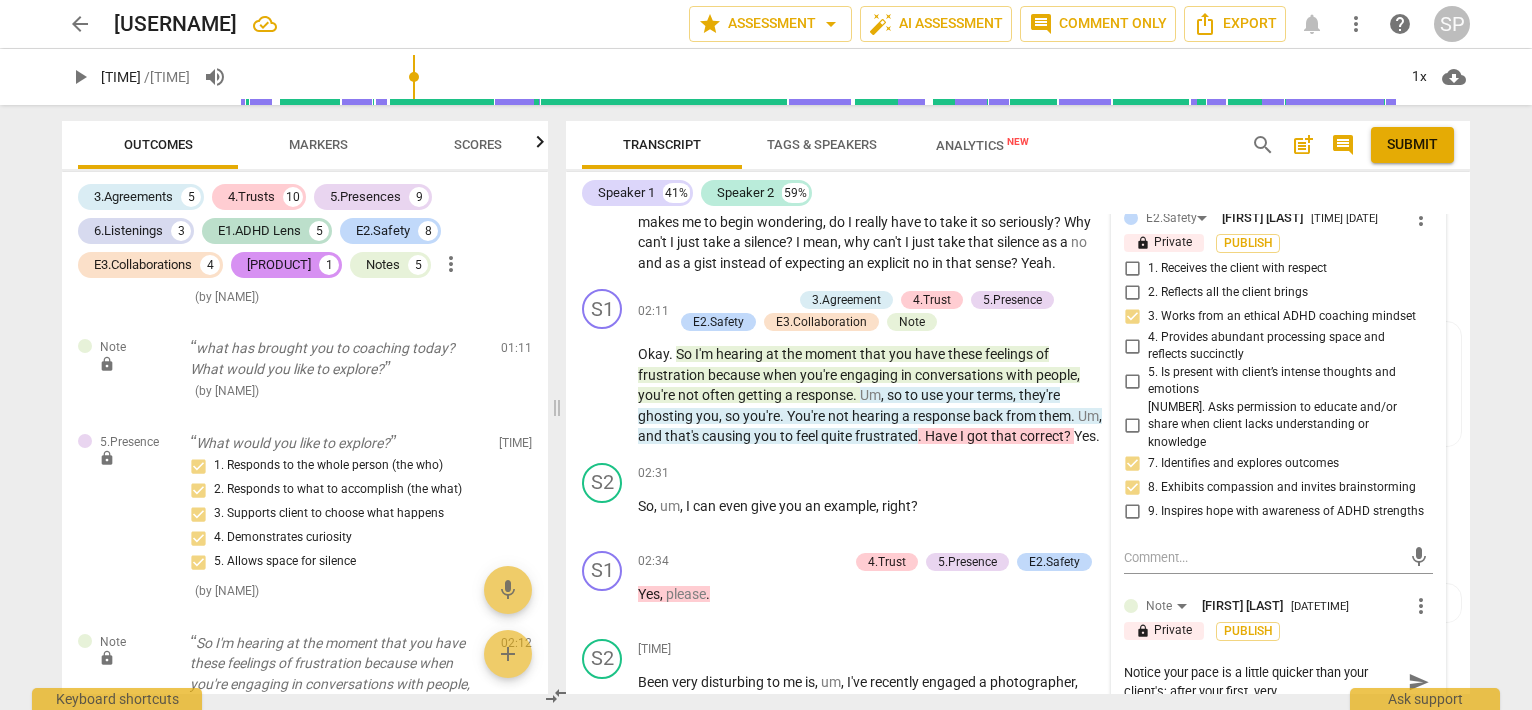 type on "Notice your pace is a little quicker than your client's; after your first, very" 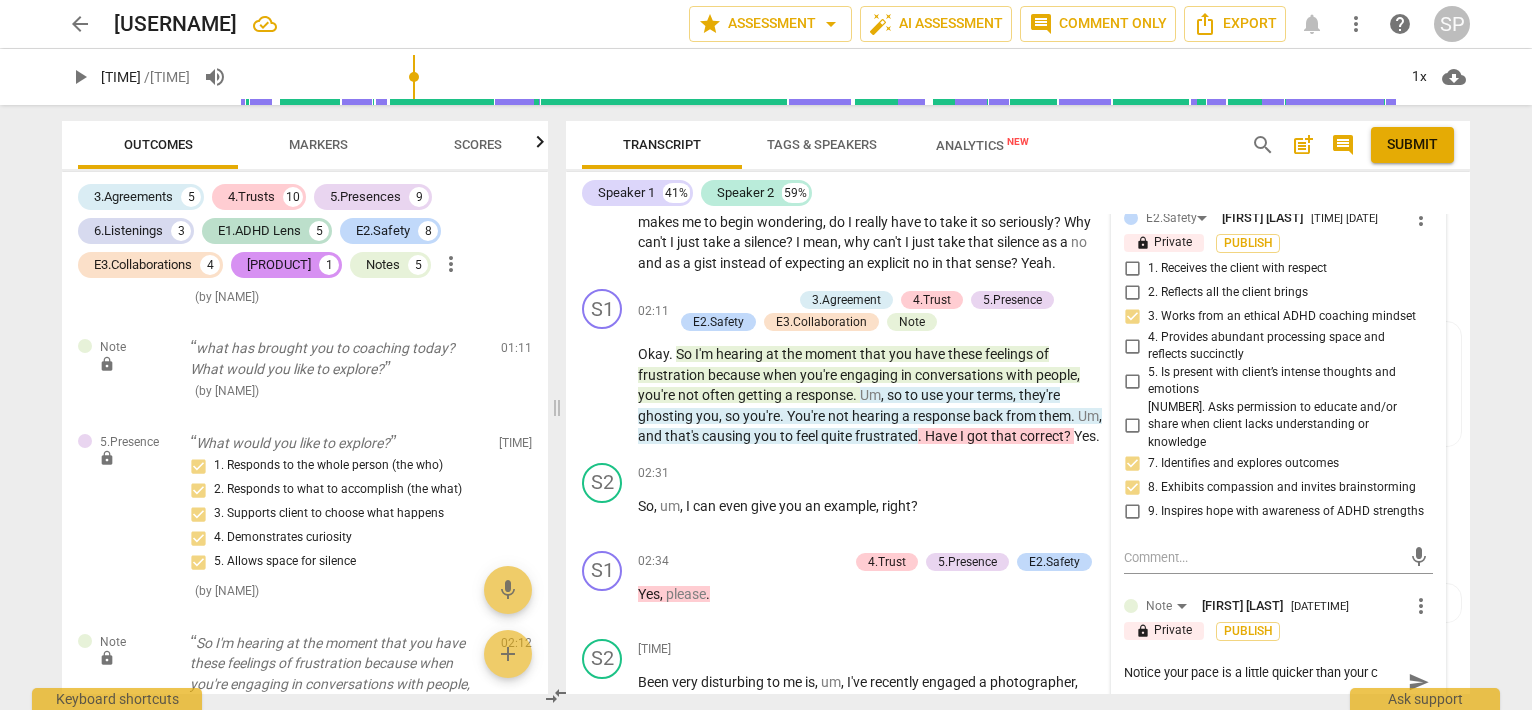 type on "Notice your pace is a little quicker than your client's; after your first, very go" 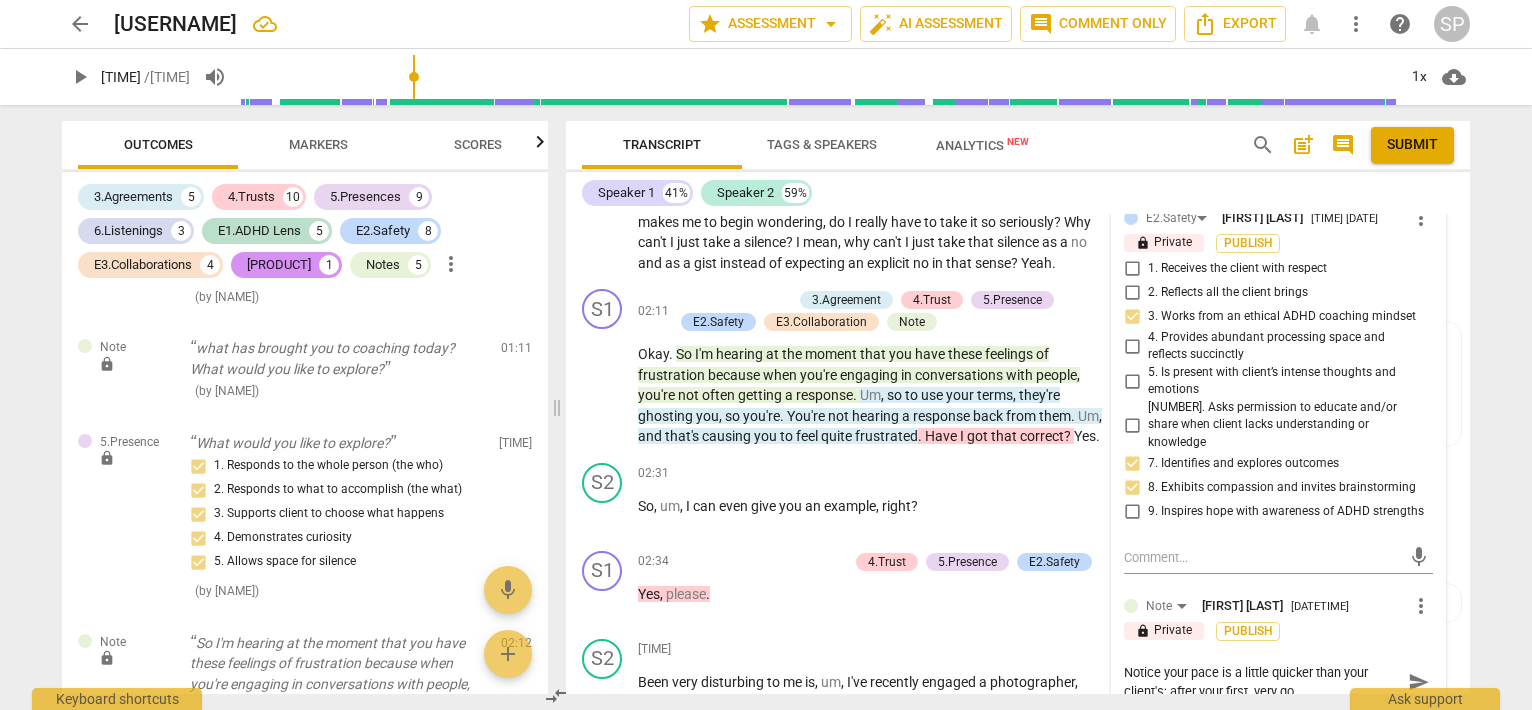 type on "Notice your pace is a little quicker than your client's; after your first, very goo" 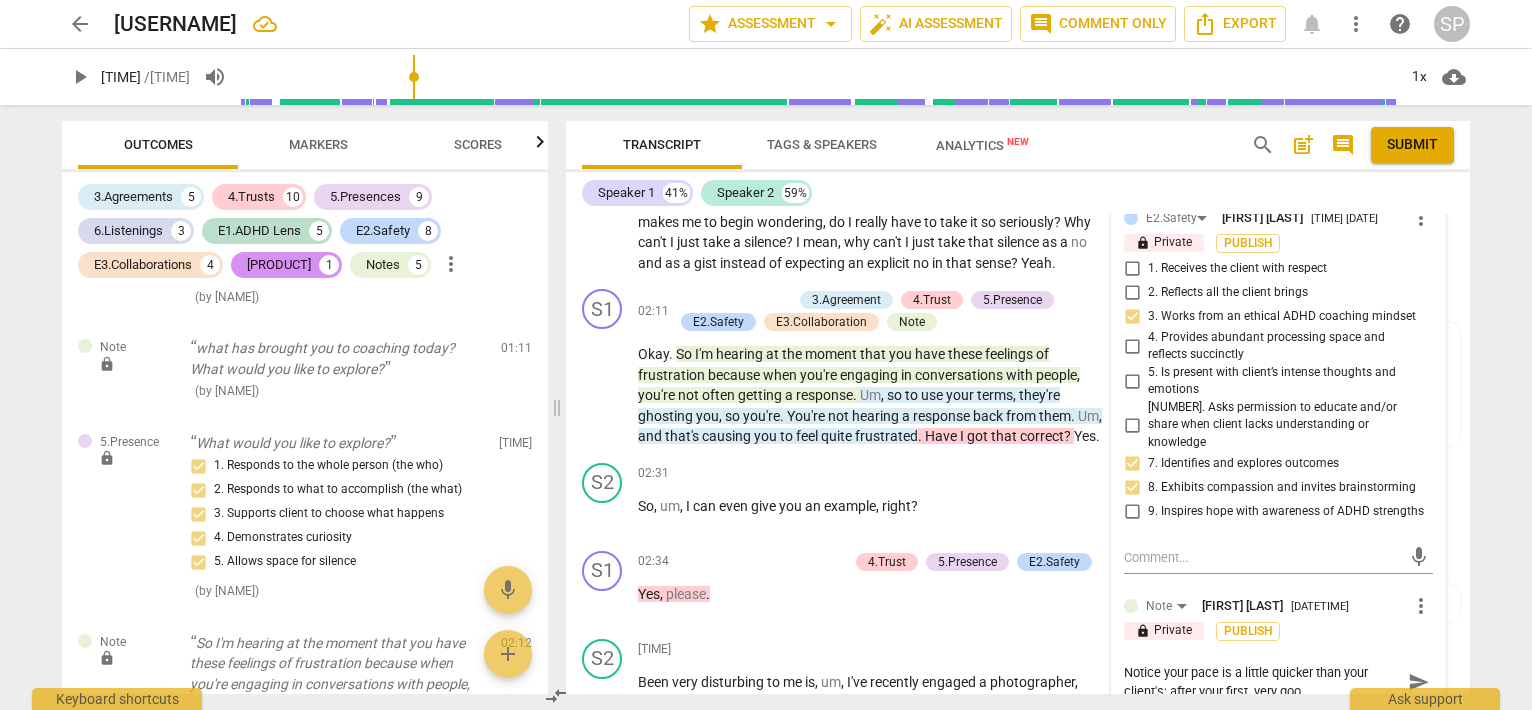type on "Notice your pace is a little quicker than your client's; after your first, very good" 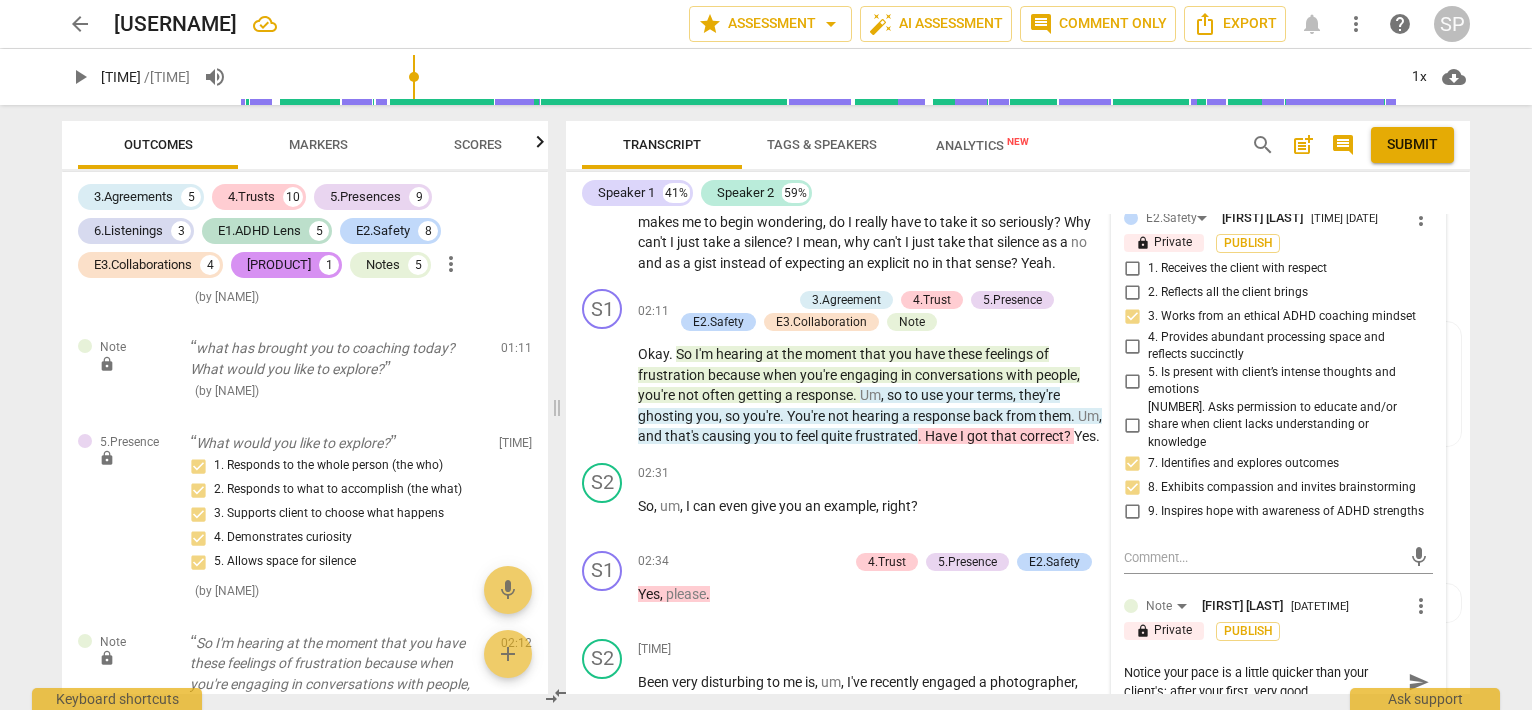 type on "Notice your pace is a little quicker than your client's; after your first, very good" 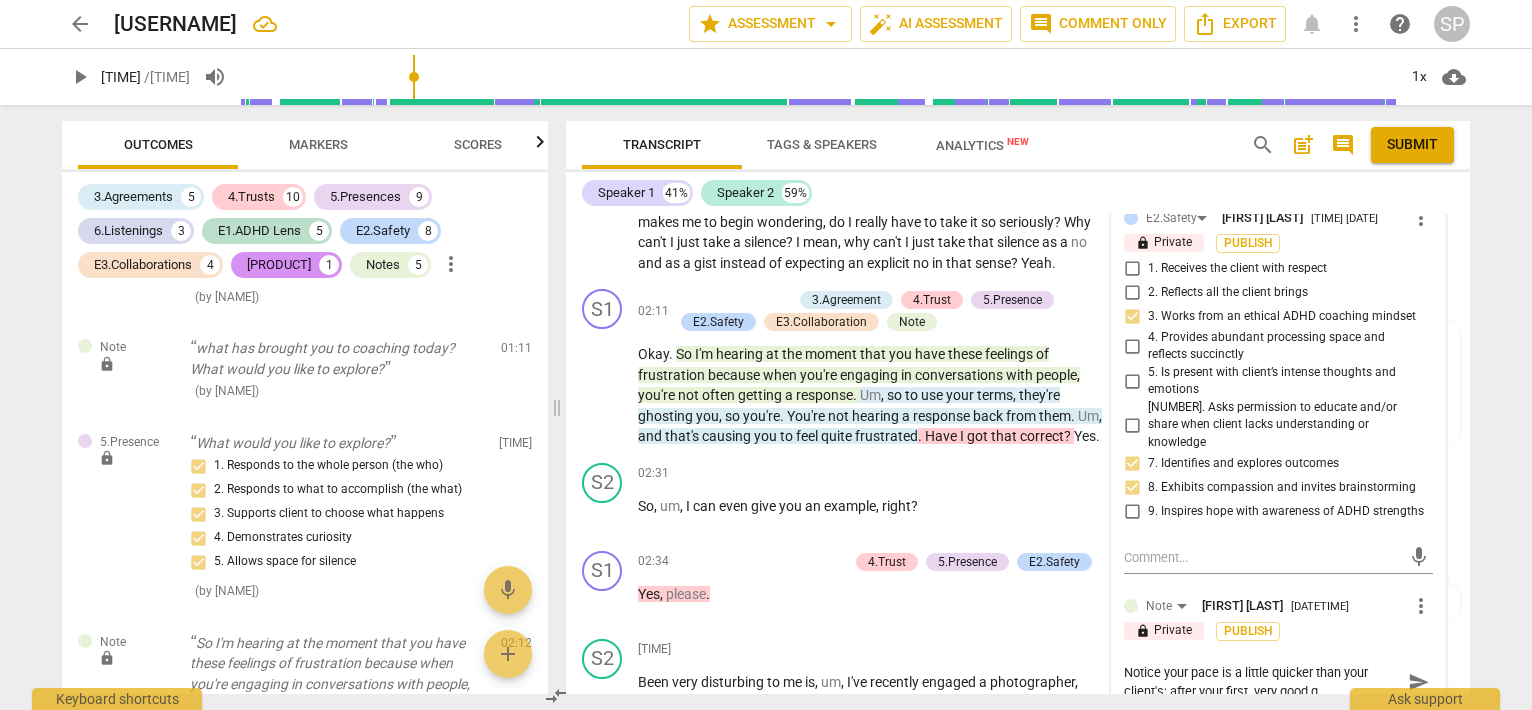 type on "Notice your pace is a little quicker than your client's; after your first, very good qu" 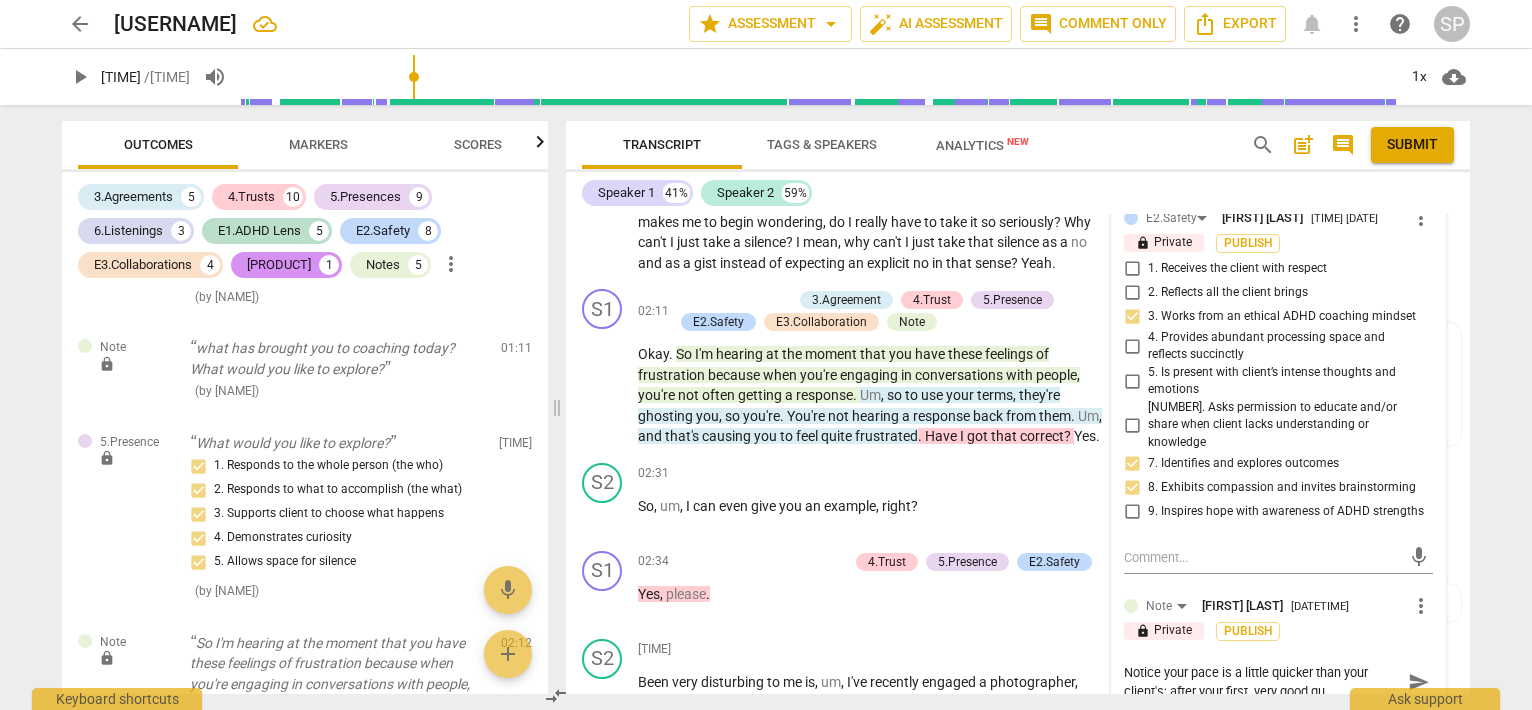 type on "Notice your pace is a little quicker than your client's; after your first, very good que" 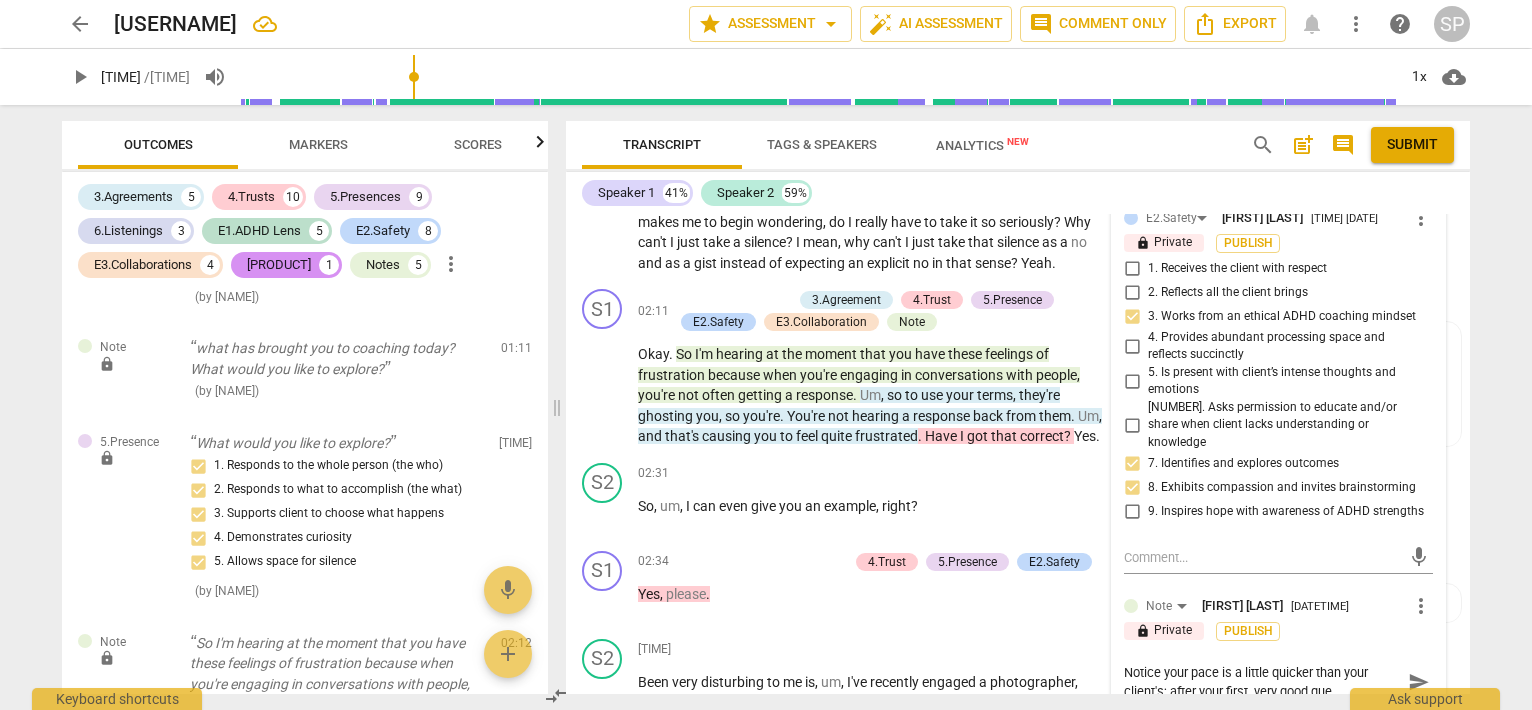 type on "Notice your pace is a little quicker than your client's; after your first, very good ques" 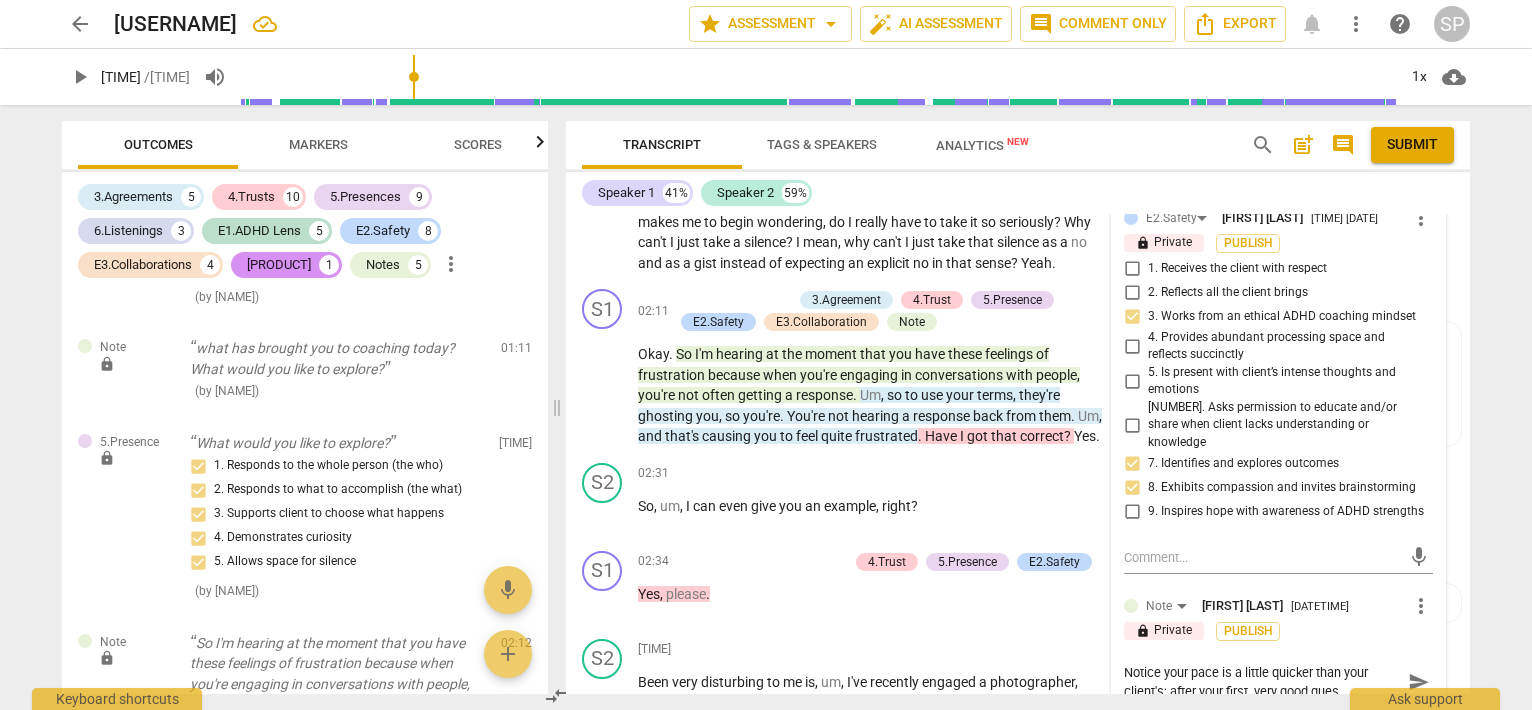 type on "Notice your pace is a little quicker than your client's; after your first, very good quest" 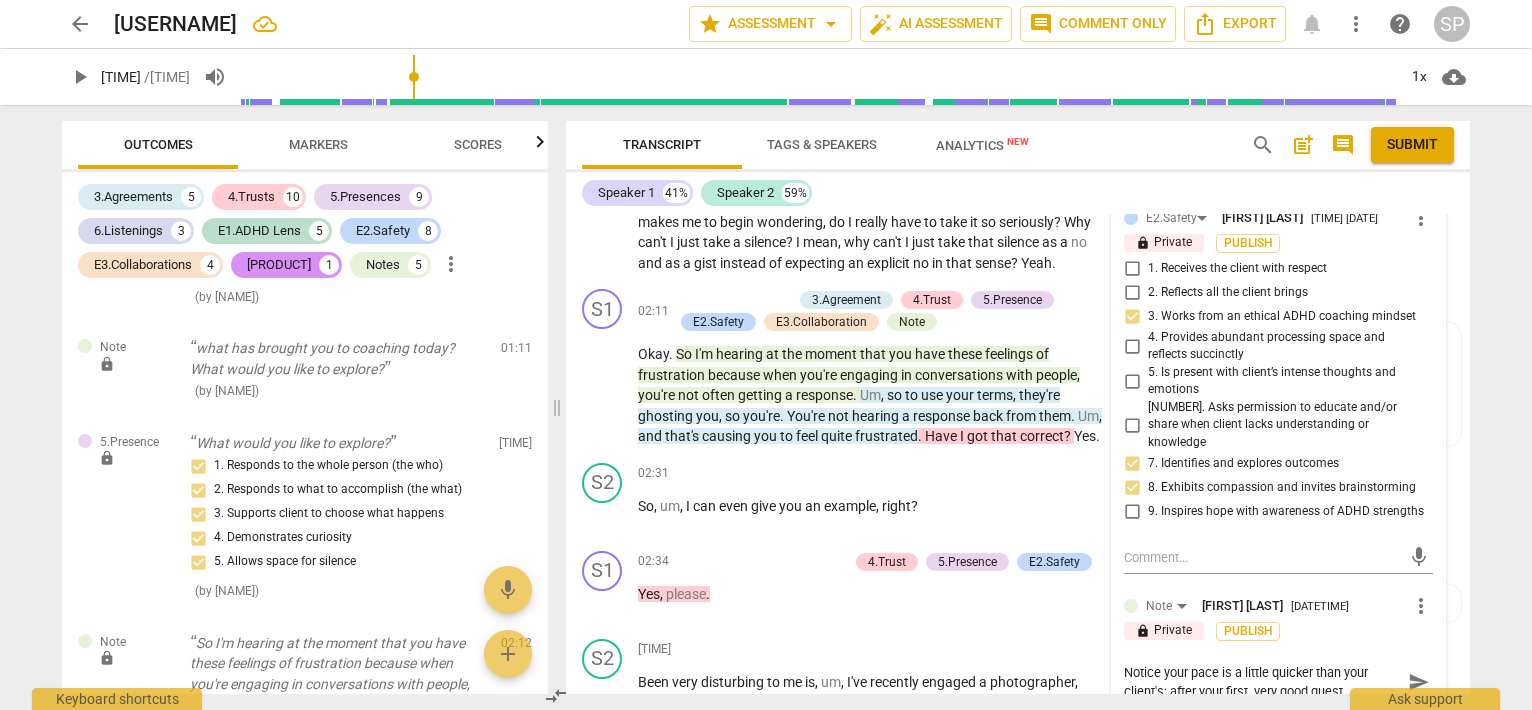 type on "Notice your pace is a little quicker than your client's; after your first, very good questi" 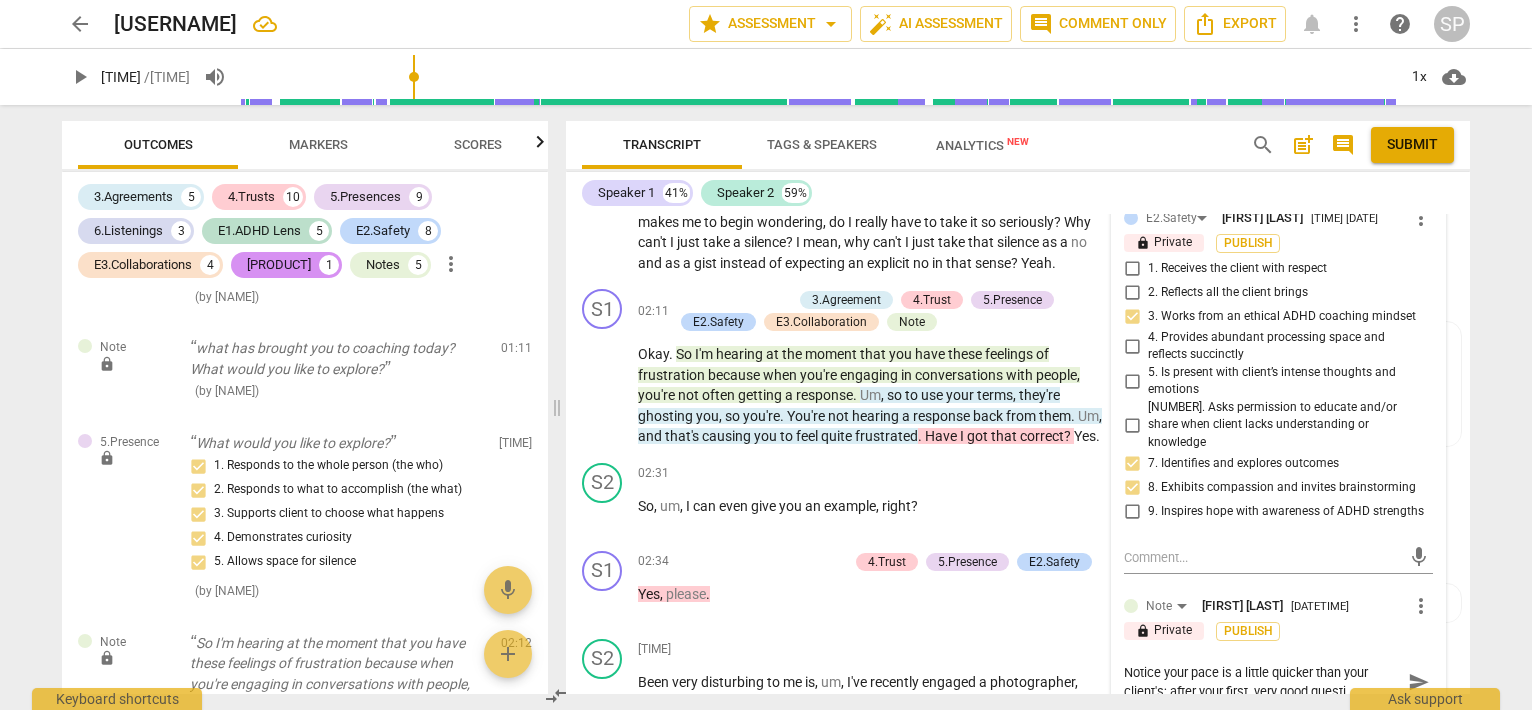 type on "Notice your pace is a little quicker than your client's; after your first, very good questio" 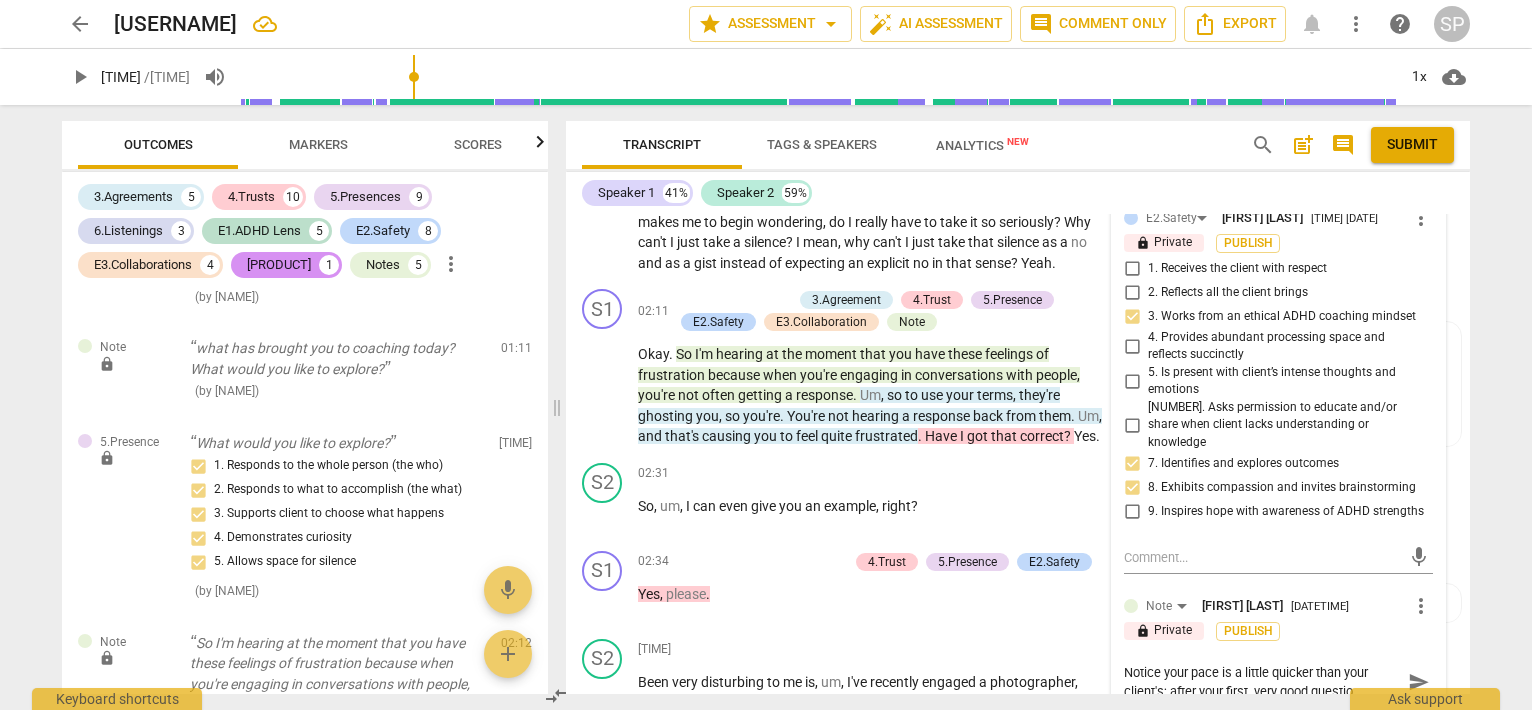 type on "Notice your pace is a little quicker than your client's; after your first, very good question" 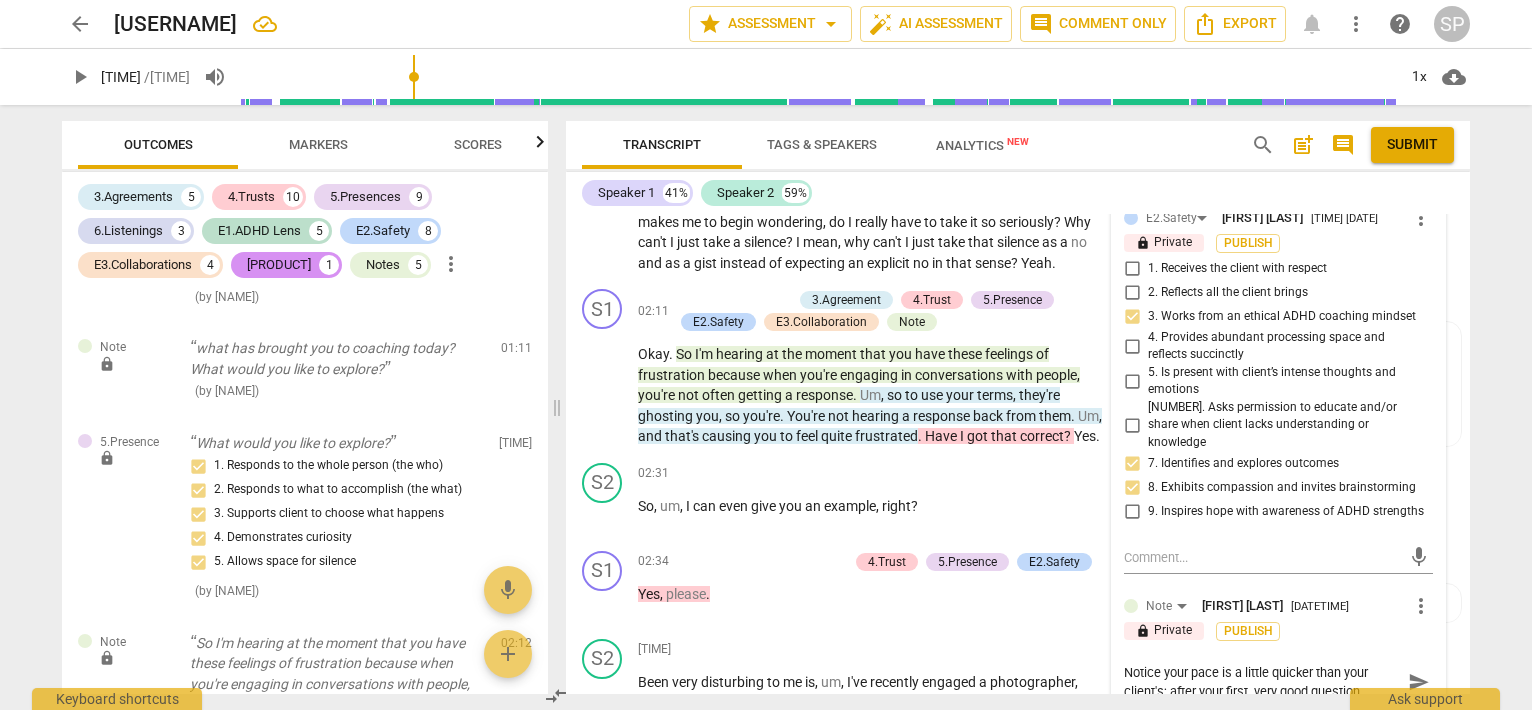 type on "Notice your pace is a little quicker than your client's; after your first, very good question," 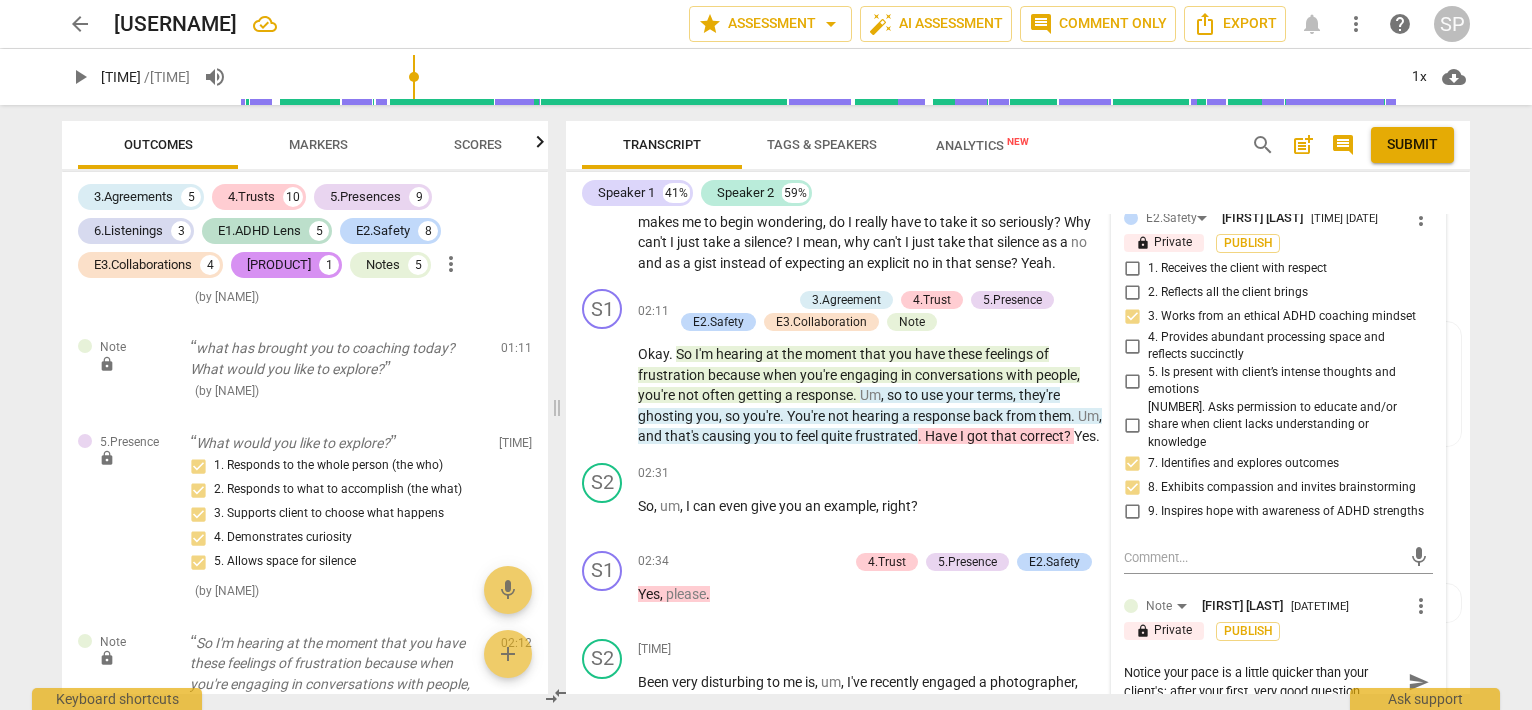 type on "Notice your pace is a little quicker than your client's; after your first, very good question," 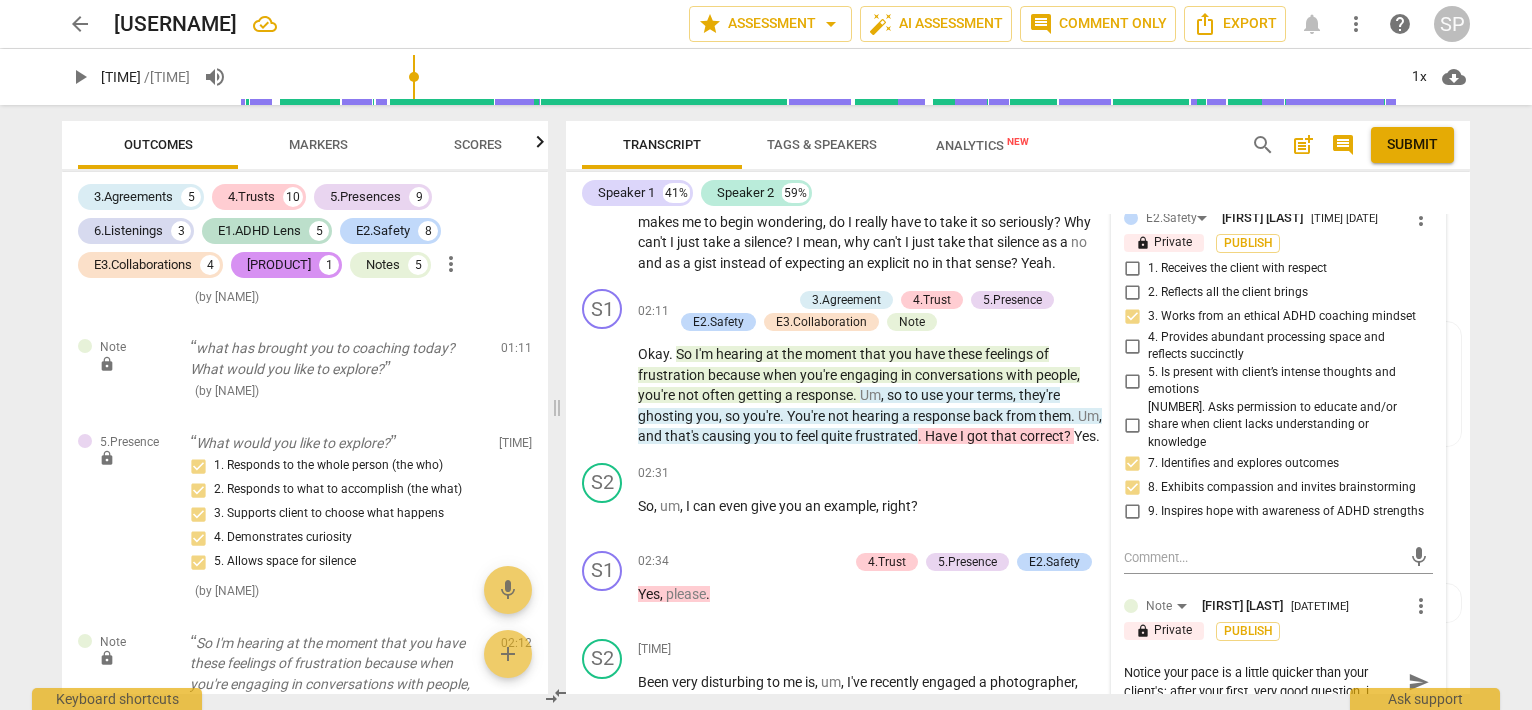 type on "Notice your pace is a little quicker than your client's; after your first, very good question, if" 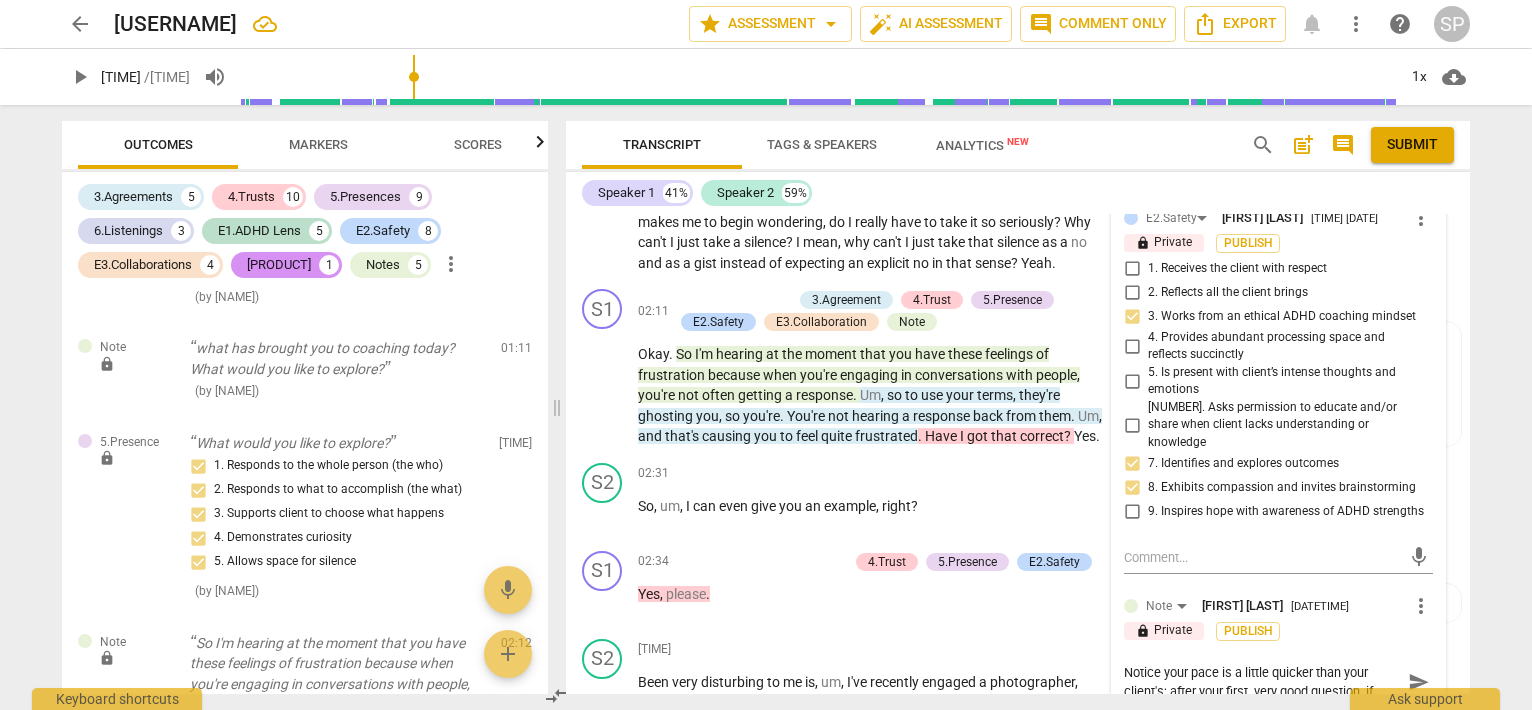 type on "Notice your pace is a little quicker than your client's; after your first, very good question, if" 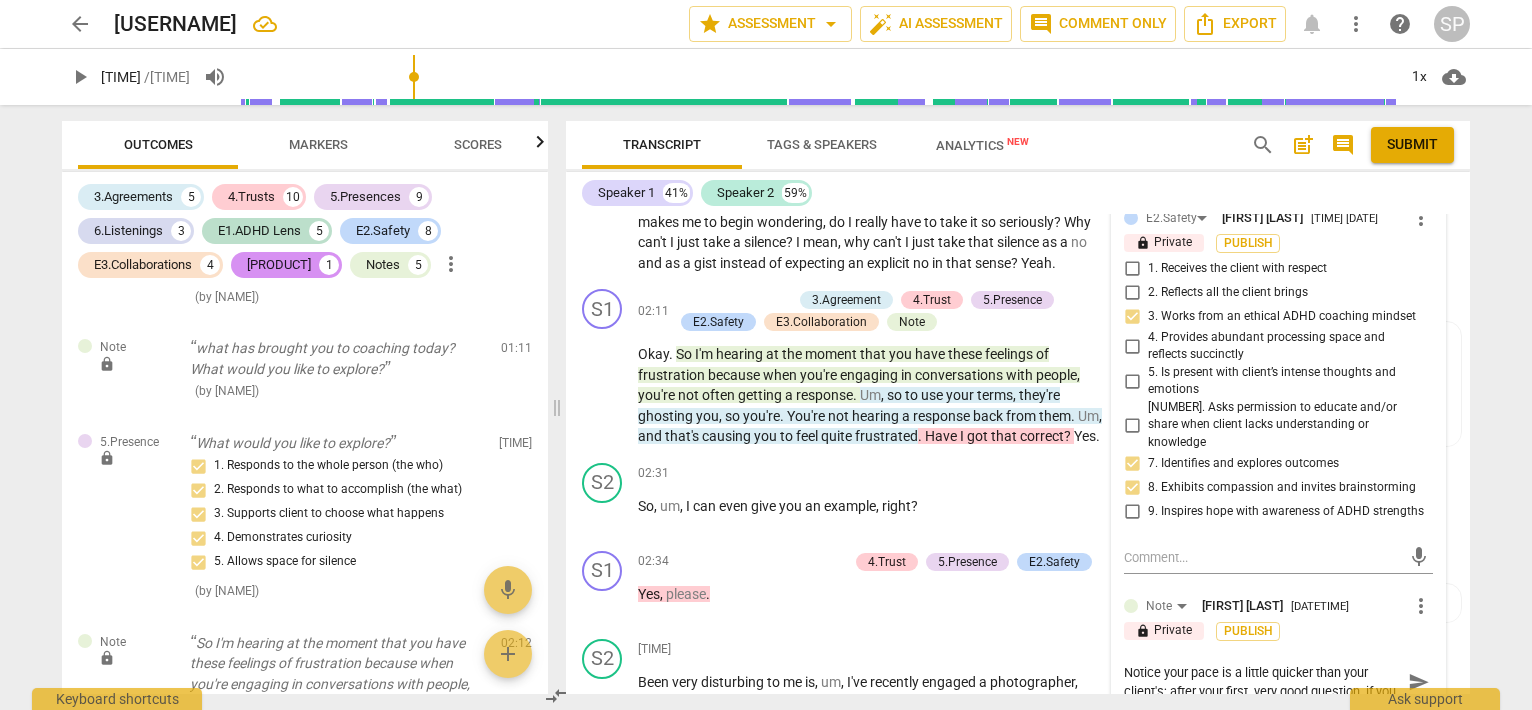 scroll, scrollTop: 16, scrollLeft: 0, axis: vertical 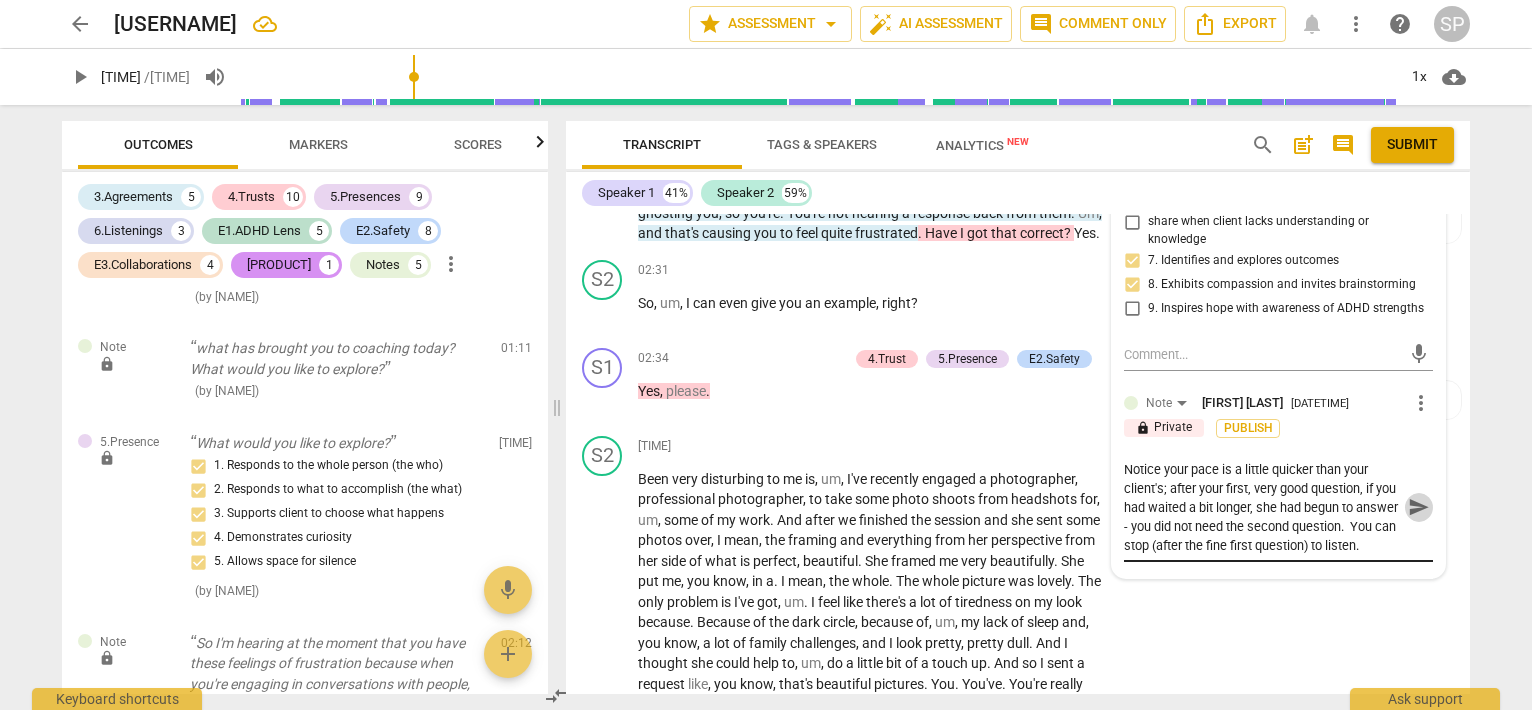 click on "send" at bounding box center [1419, 507] 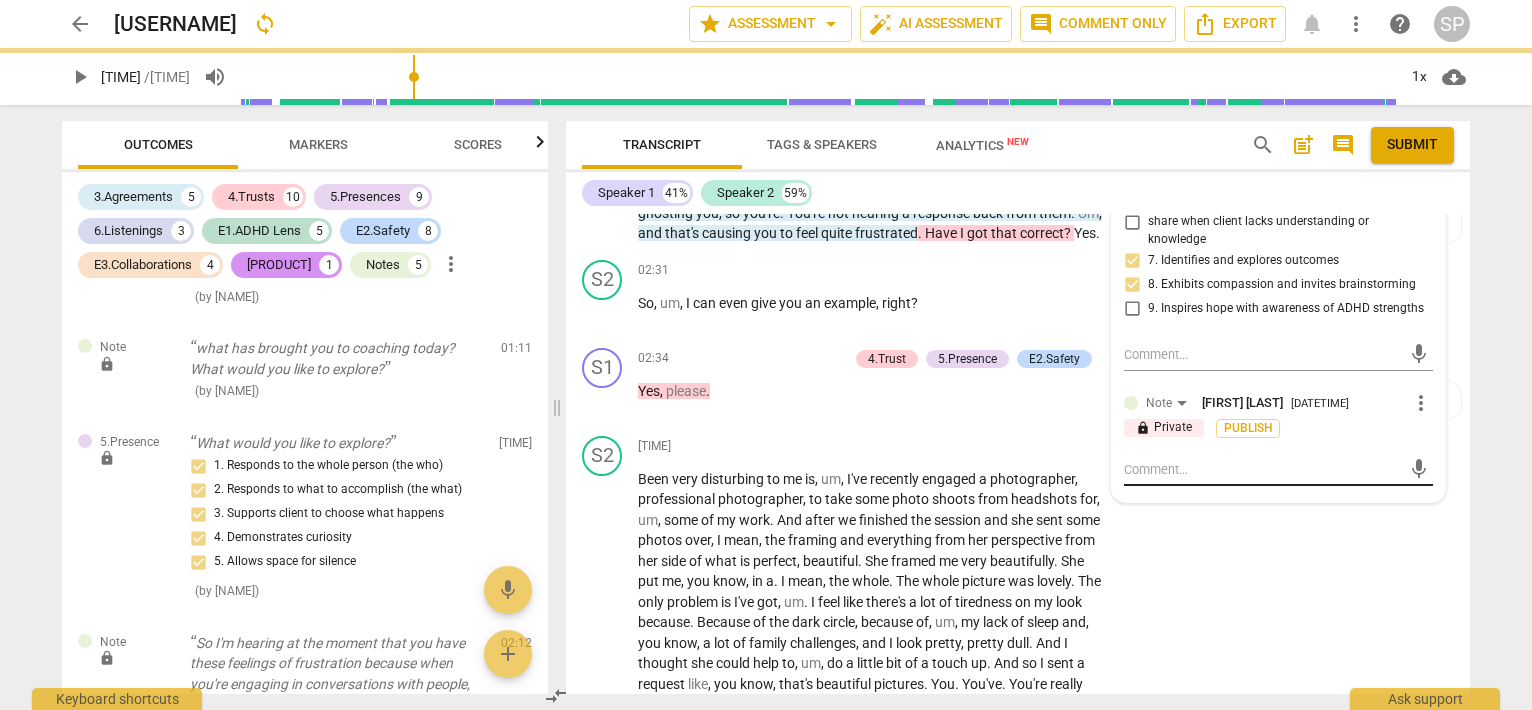 scroll, scrollTop: 0, scrollLeft: 0, axis: both 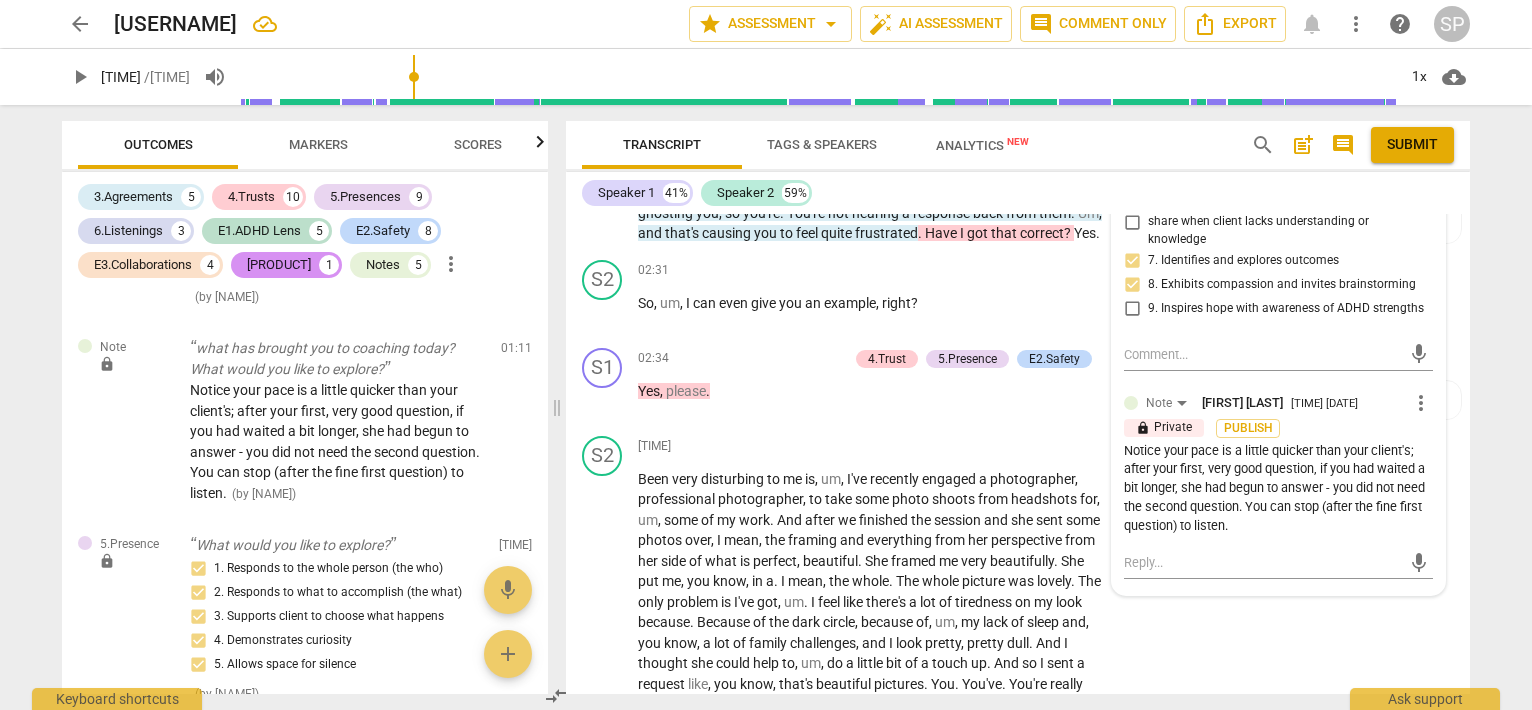 click on "Notice your pace is a little quicker than your client's; after your first, very good question, if you had waited a bit longer, she had begun to answer - you did not need the second question.  You can stop (after the fine first question) to listen." at bounding box center [1278, 489] 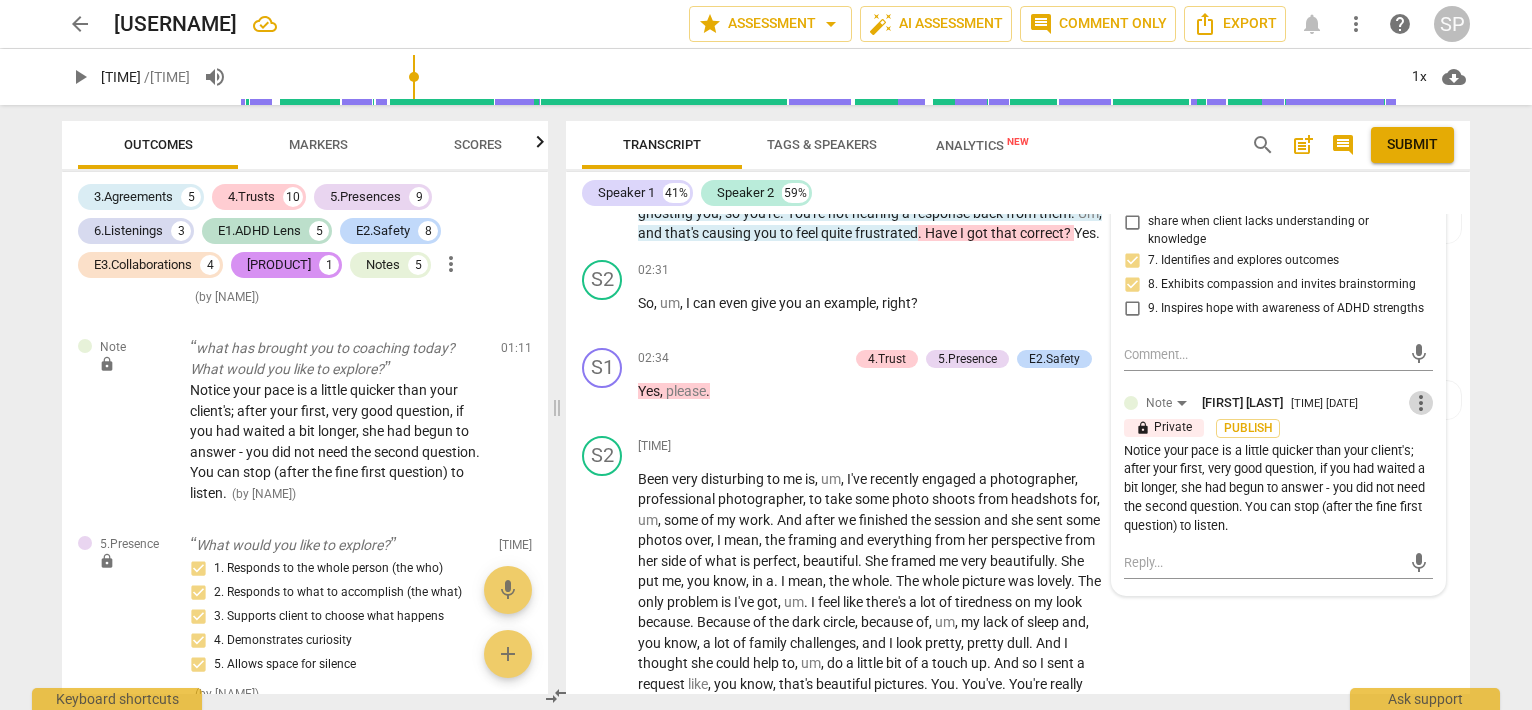 click on "more_vert" at bounding box center [1421, 403] 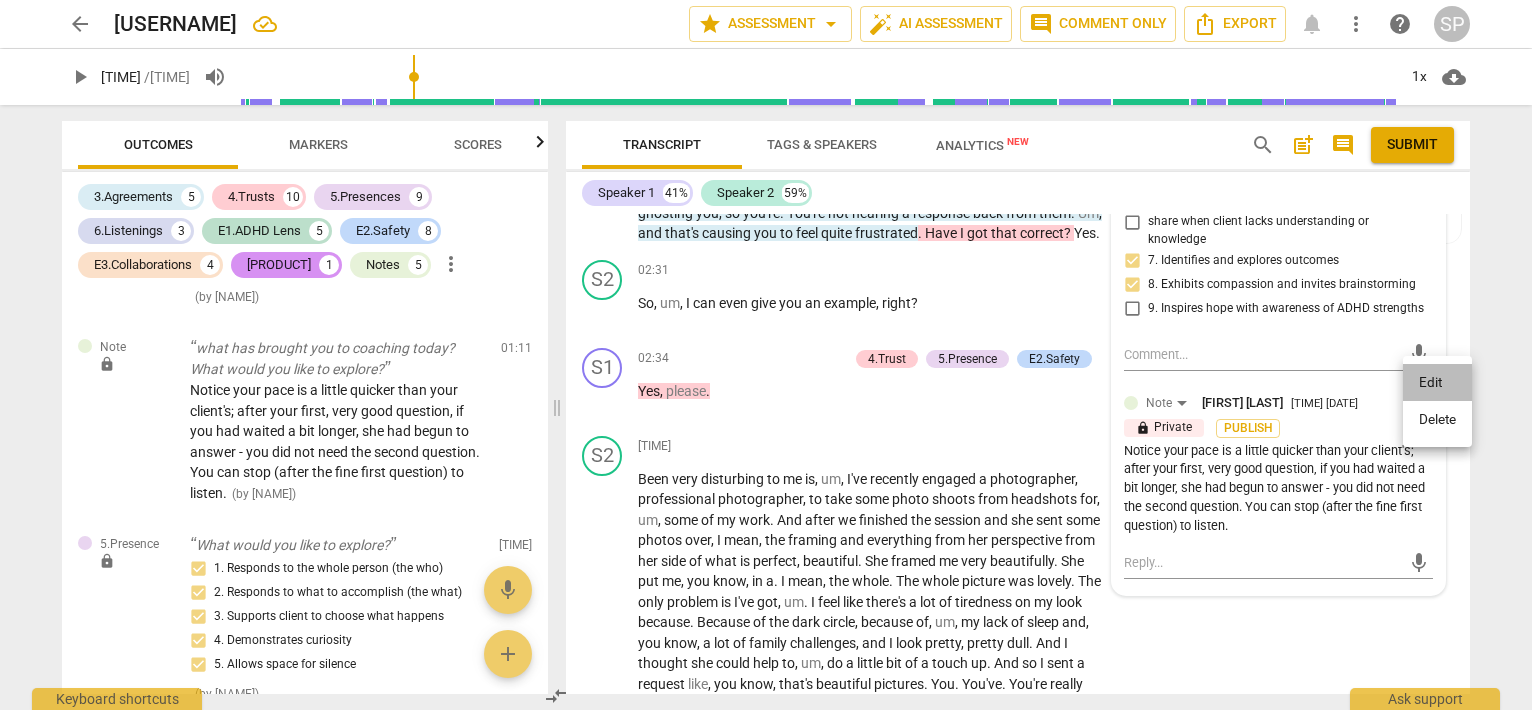 click on "Edit" at bounding box center [1437, 383] 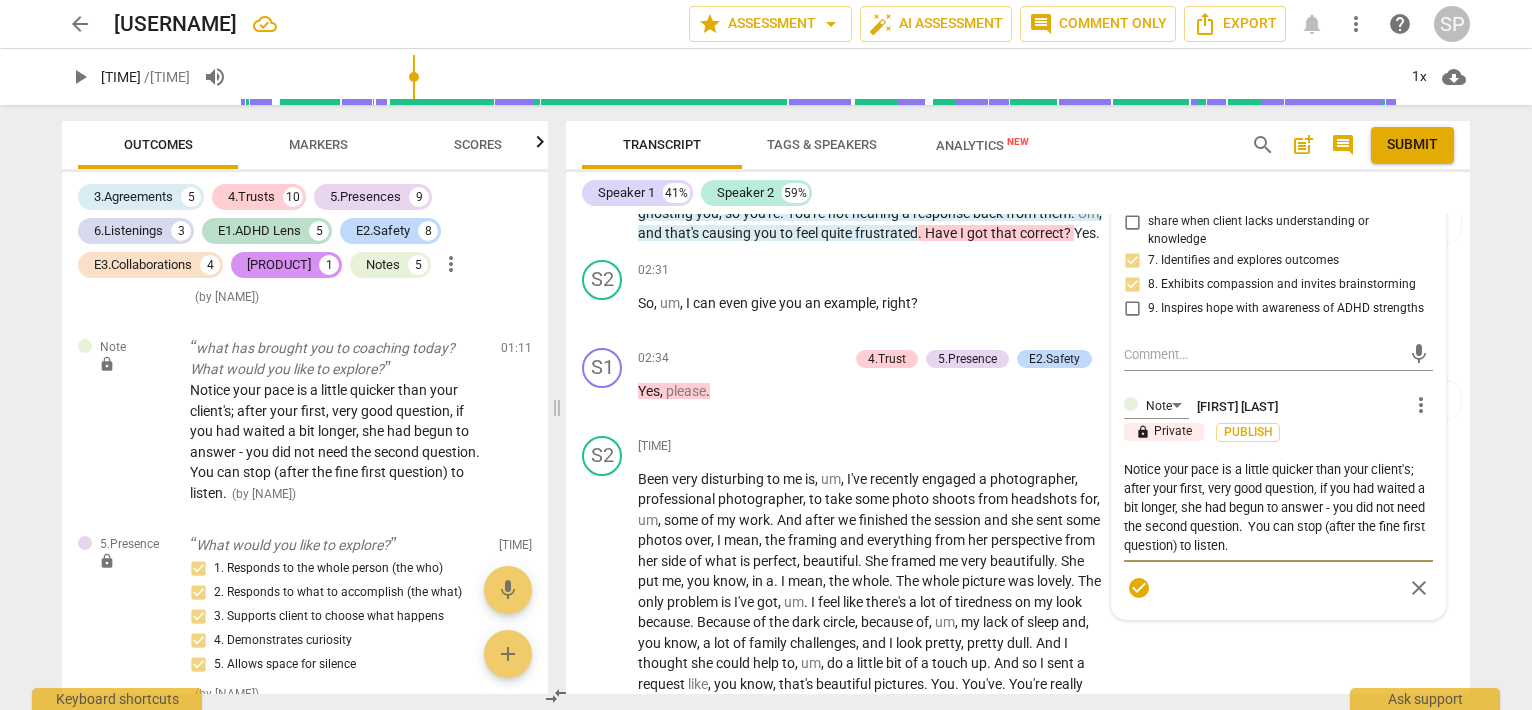 click on "Notice your pace is a little quicker than your client's; after your first, very good question, if you had waited a bit longer, she had begun to answer - you did not need the second question.  You can stop (after the fine first question) to listen." at bounding box center (1278, 507) 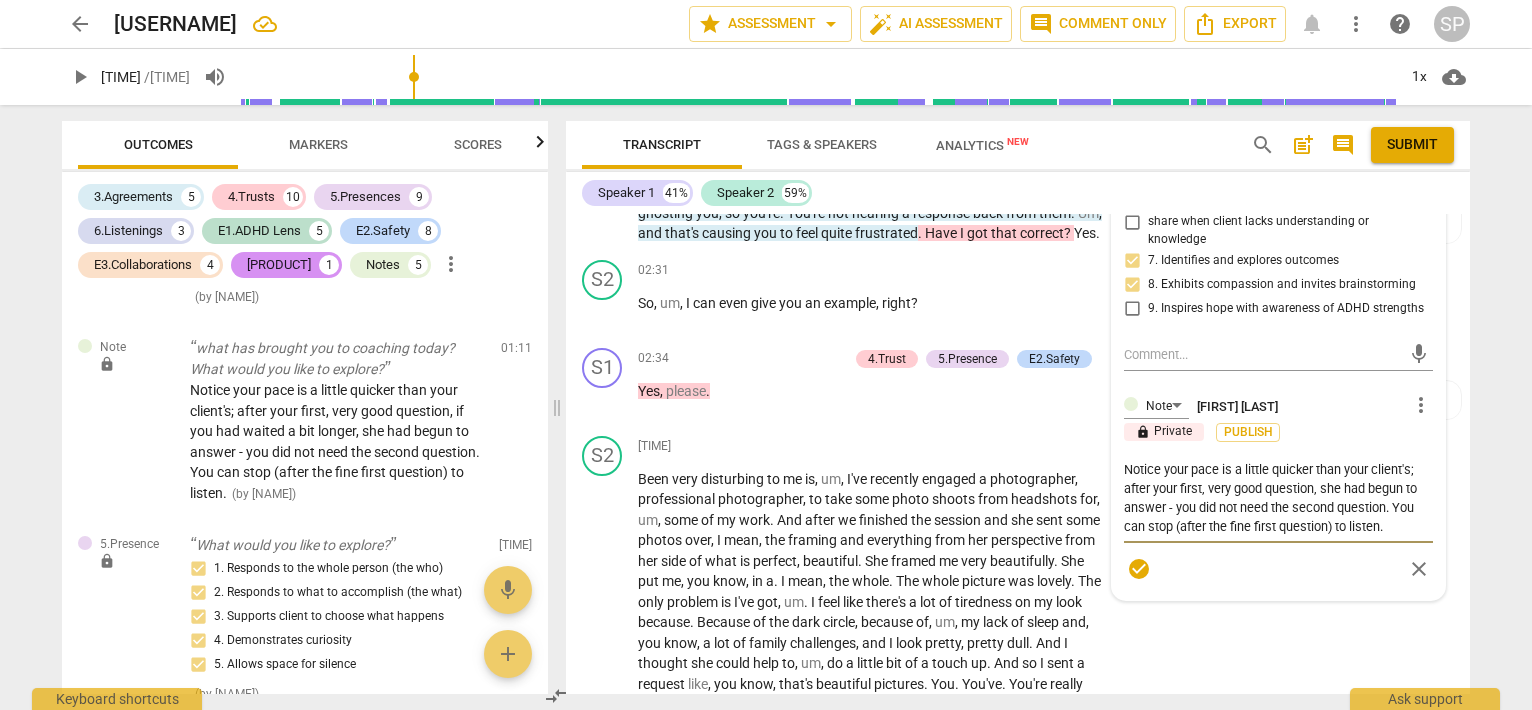 click on "Notice your pace is a little quicker than your client's; after your first, very good question, she had begun to answer - you did not need the second question. You can stop (after the fine first question) to listen." at bounding box center (1278, 498) 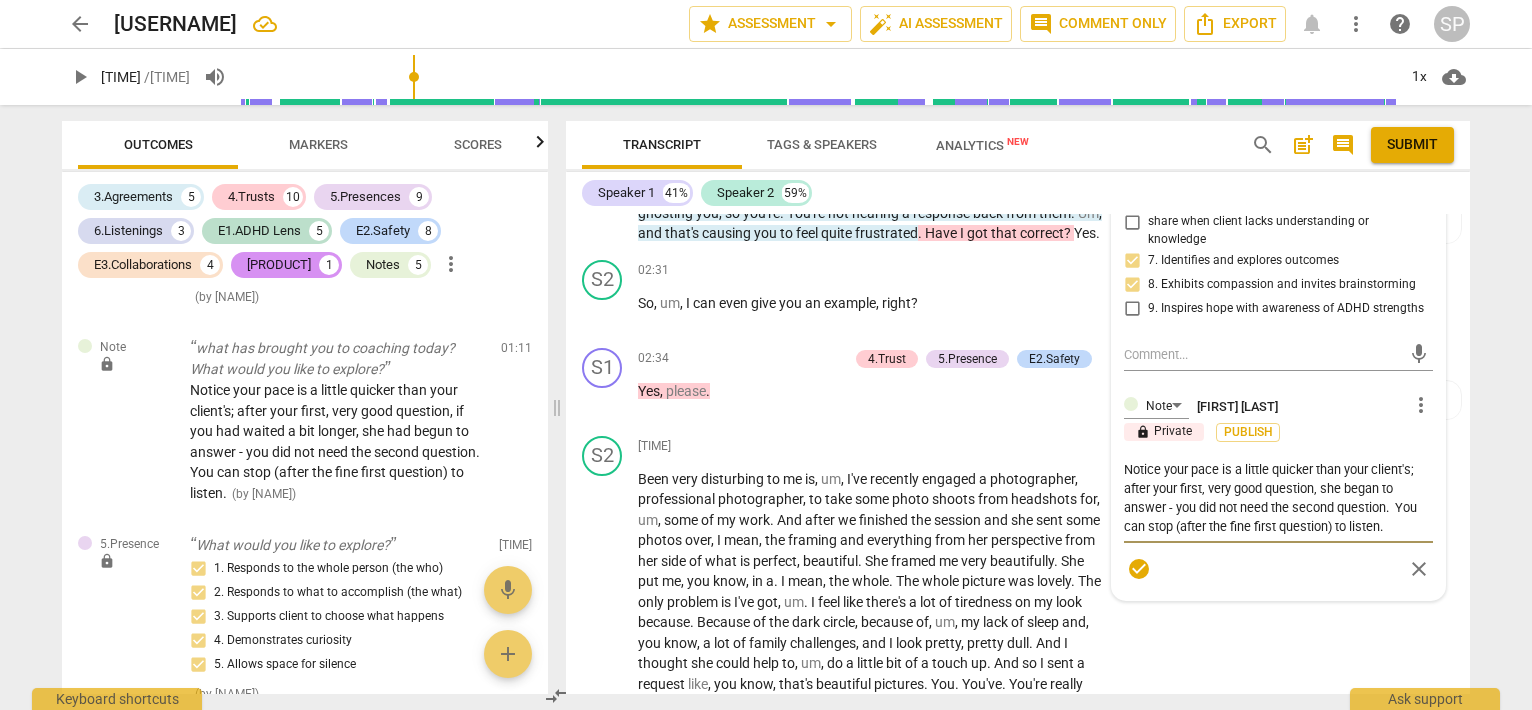click on "Notice your pace is a little quicker than your client's; after your first, very good question, she began to answer - you did not need the second question.  You can stop (after the fine first question) to listen." at bounding box center [1278, 498] 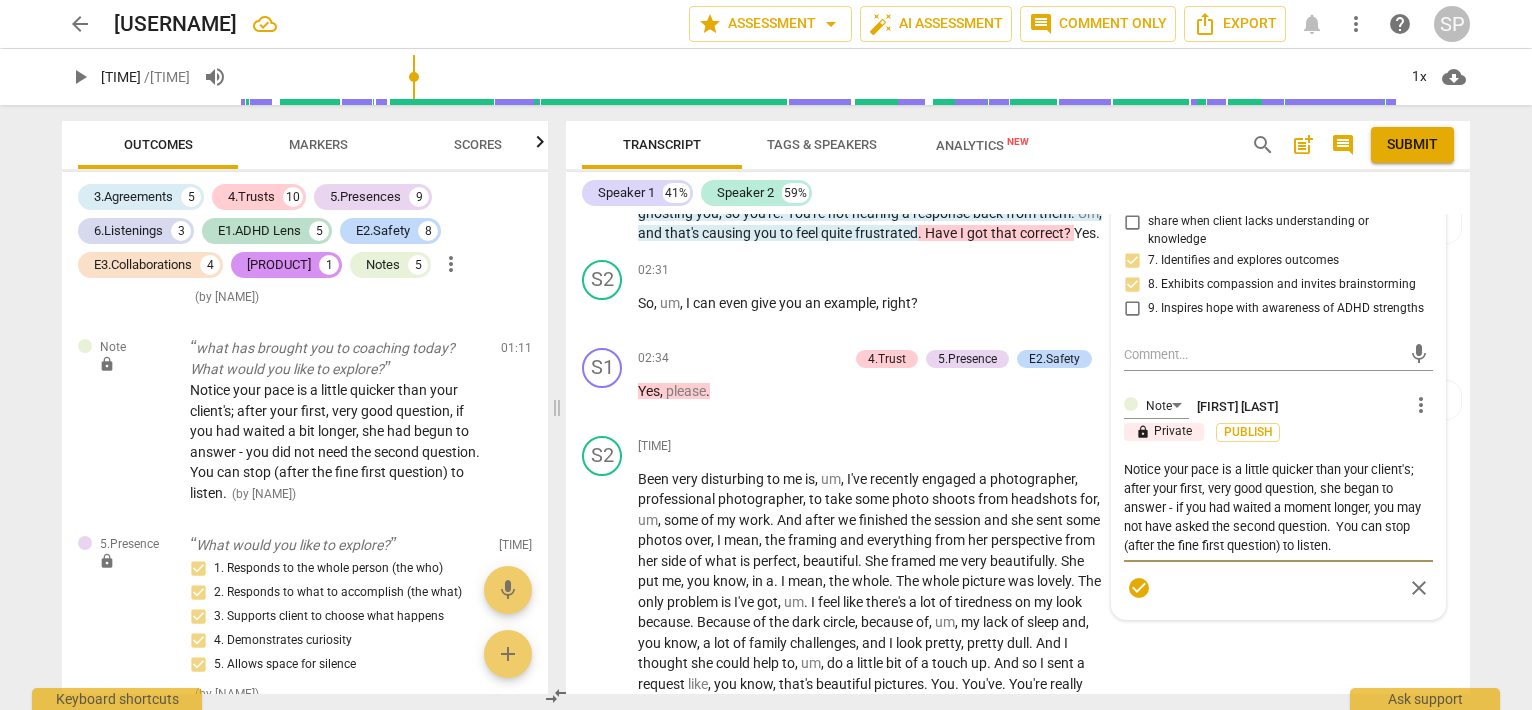 click on "check_circle" at bounding box center [1139, 588] 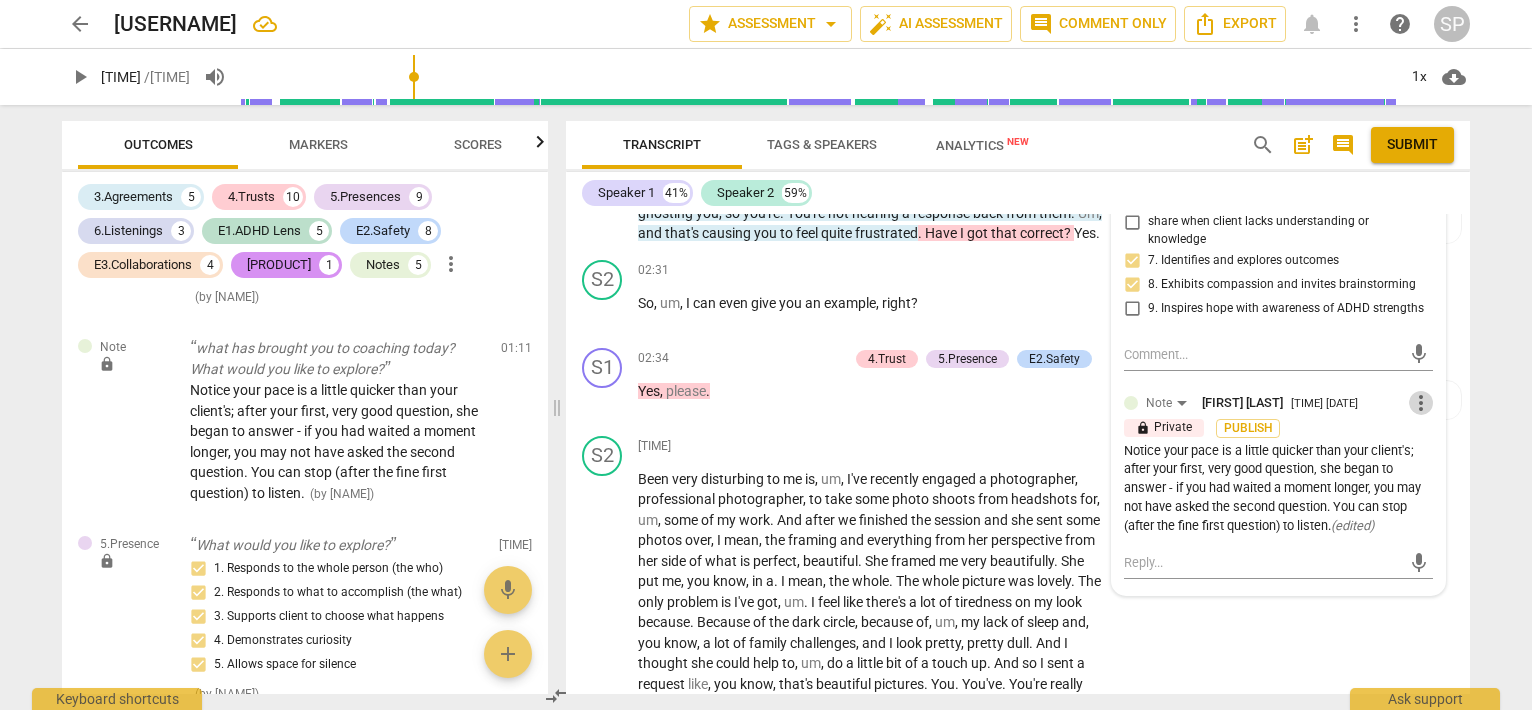 click on "more_vert" at bounding box center (1421, 403) 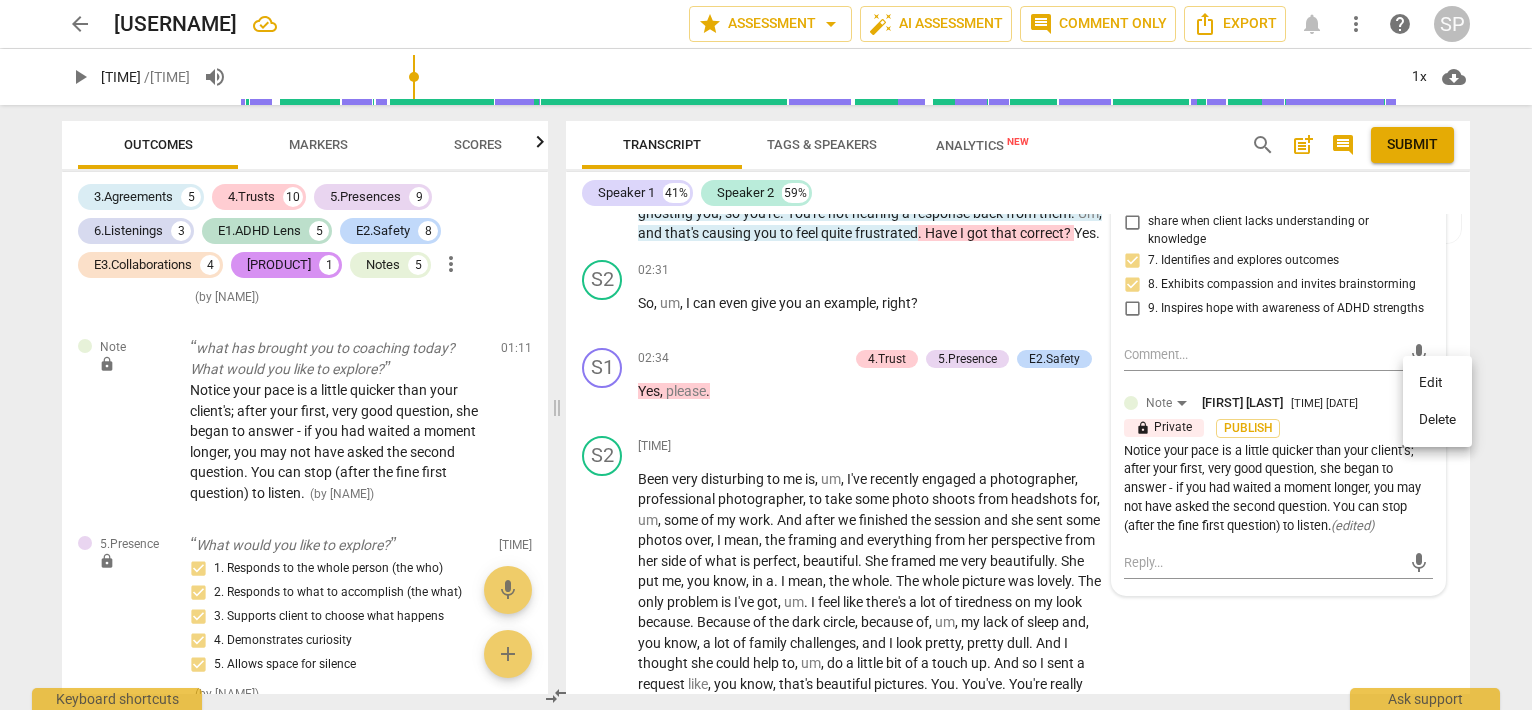 click on "Edit" at bounding box center (1437, 383) 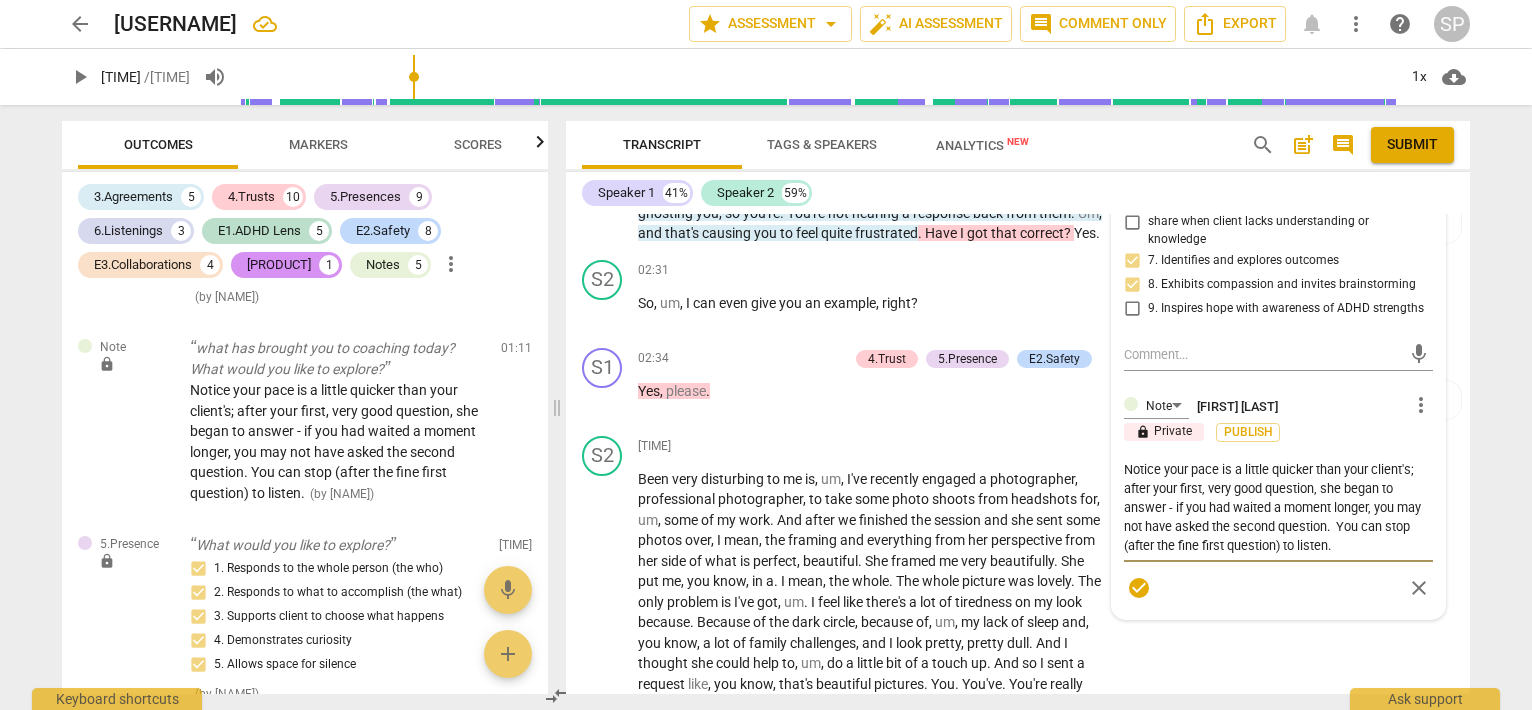 click on "Notice your pace is a little quicker than your client's; after your first, very good question, she began to answer - if you had waited a moment longer, you may not have asked the second question.  You can stop (after the fine first question) to listen." at bounding box center [1278, 507] 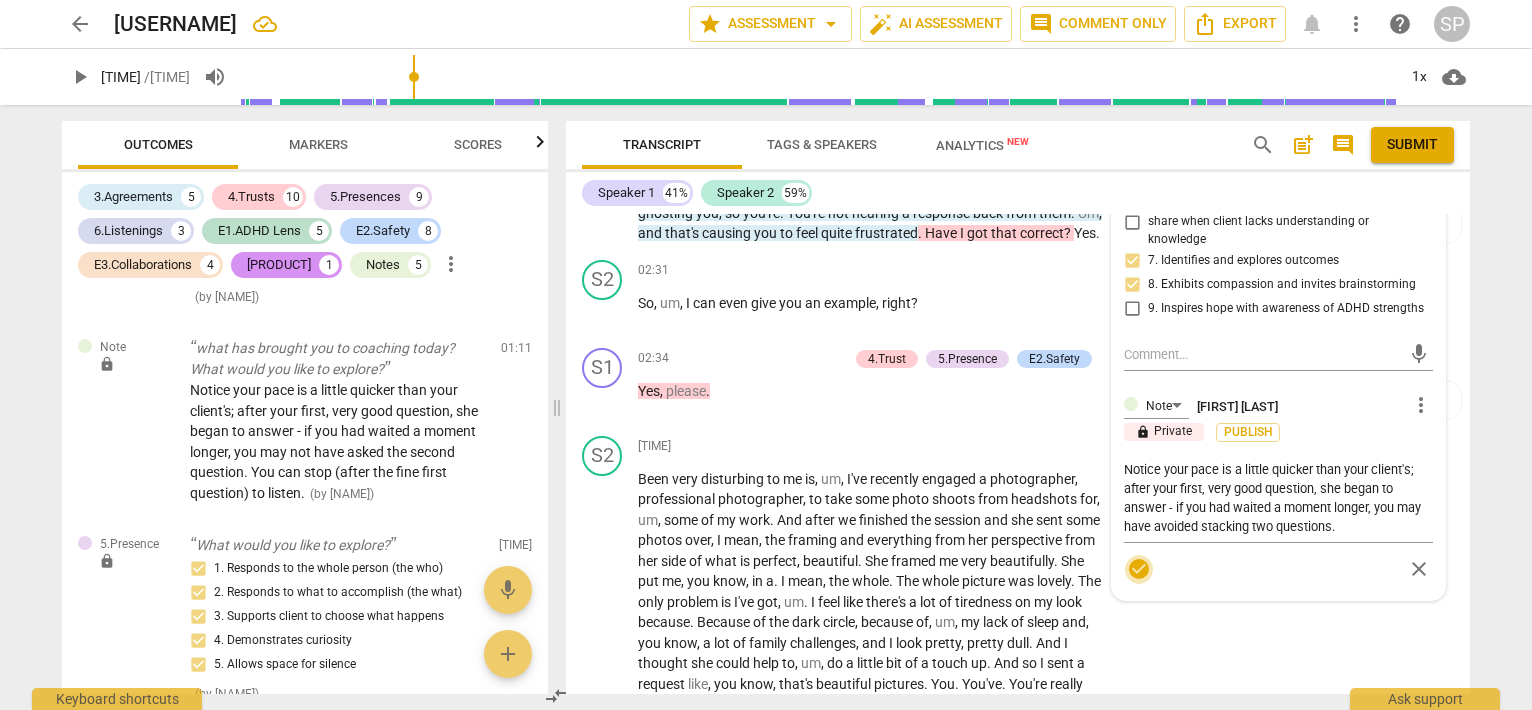 click on "check_circle" at bounding box center [1139, 569] 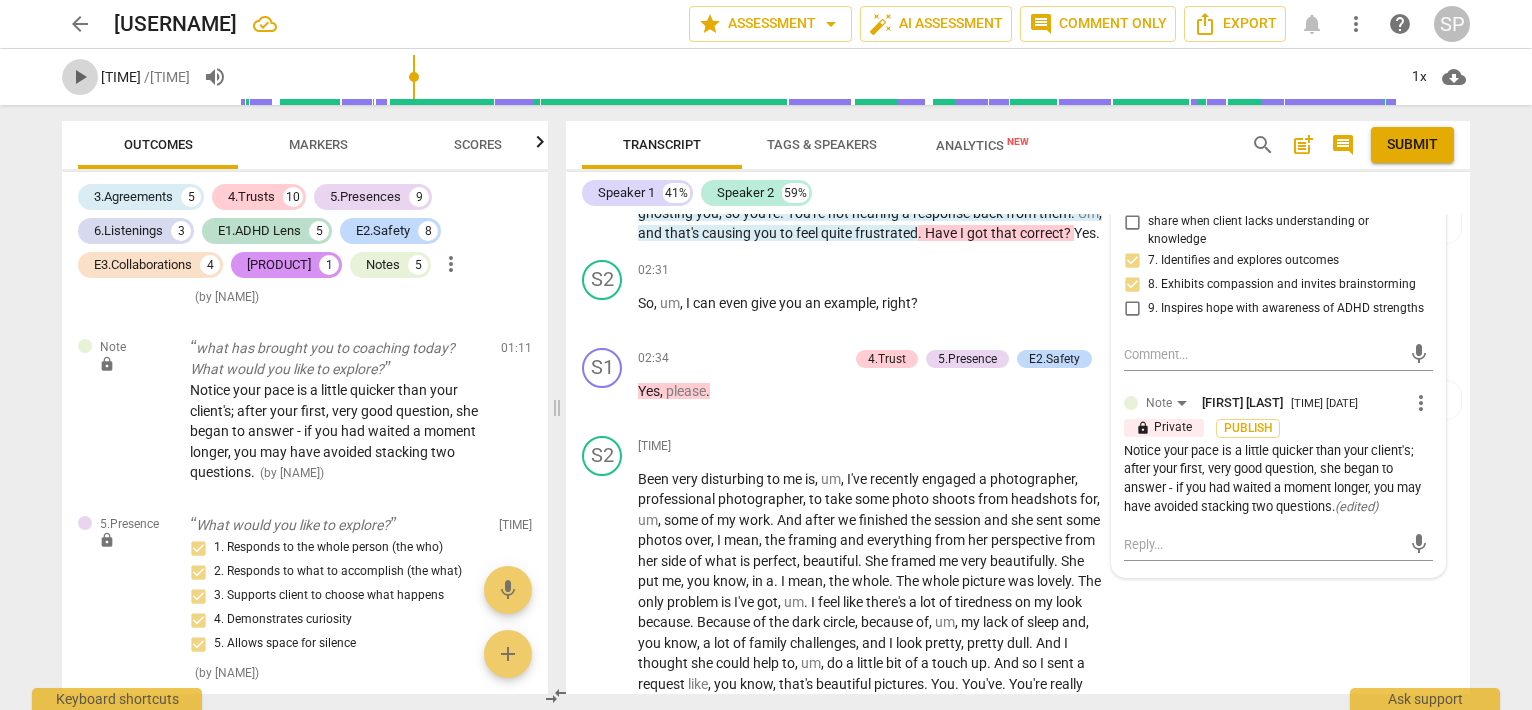 click on "play_arrow" at bounding box center (80, 77) 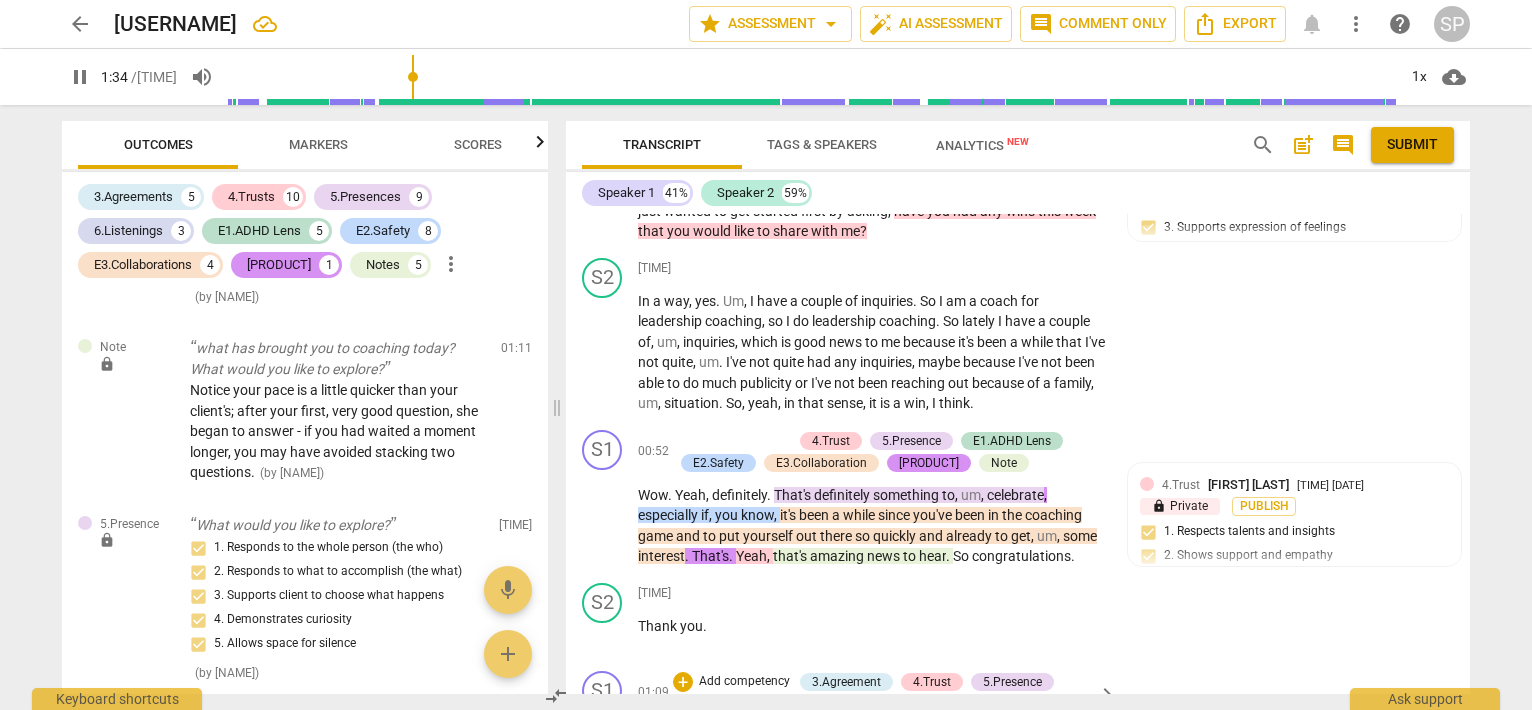 scroll, scrollTop: 0, scrollLeft: 0, axis: both 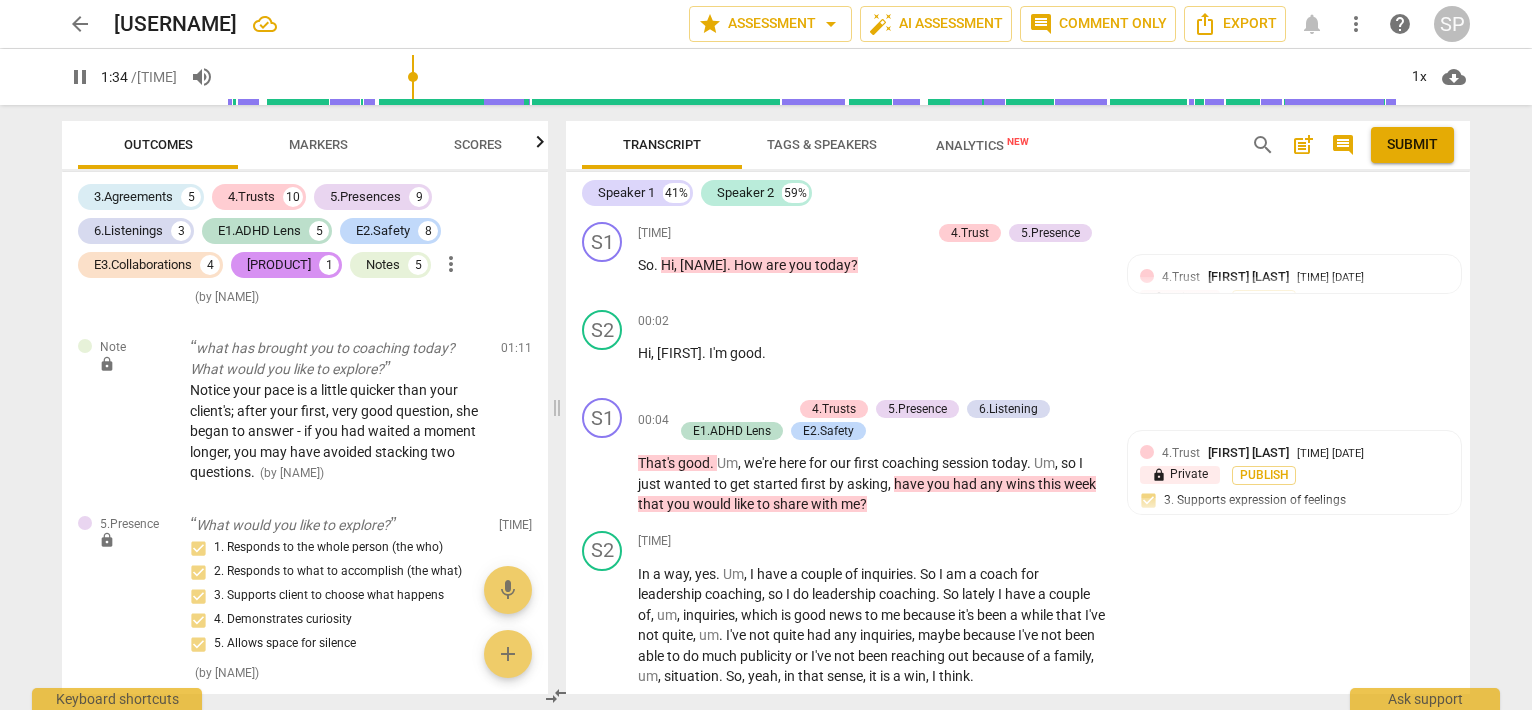 click at bounding box center (812, 77) 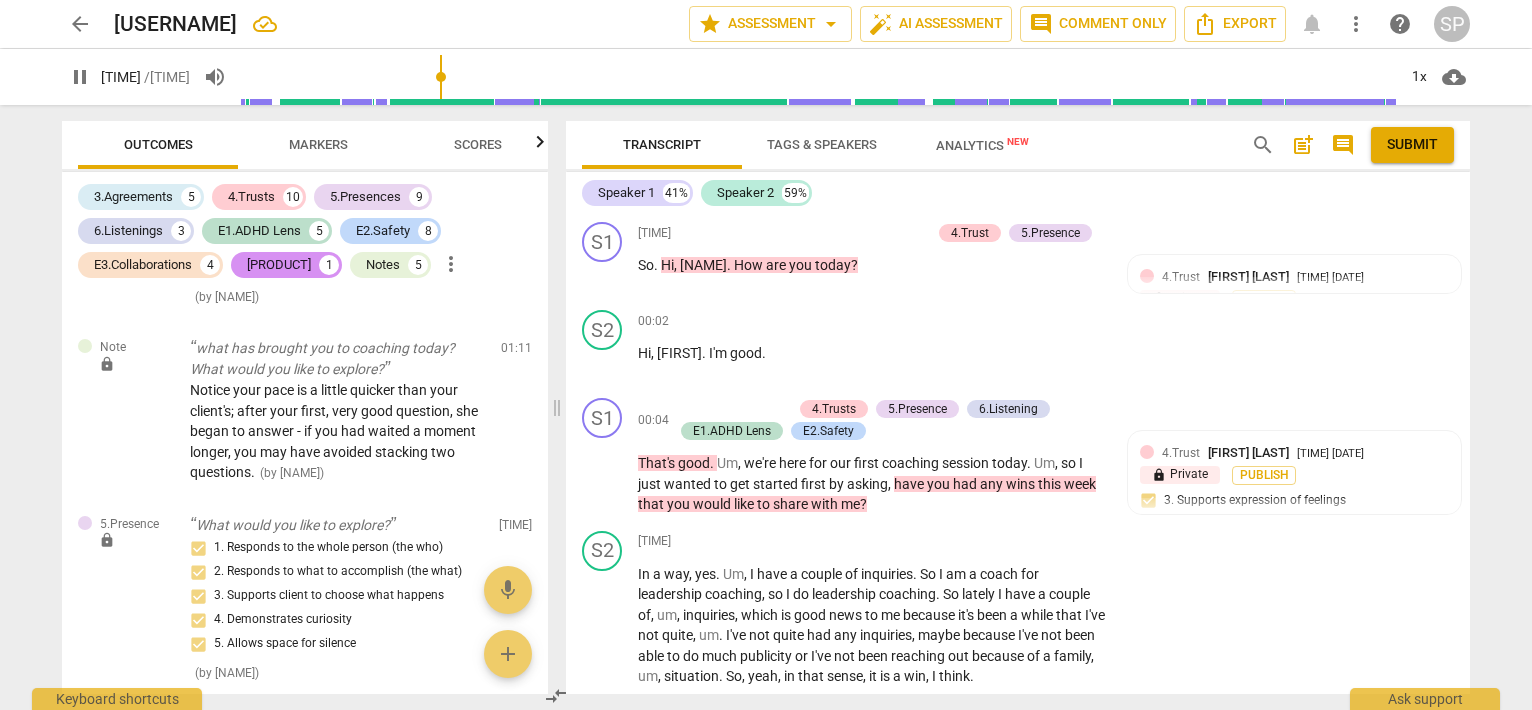 scroll, scrollTop: 956, scrollLeft: 0, axis: vertical 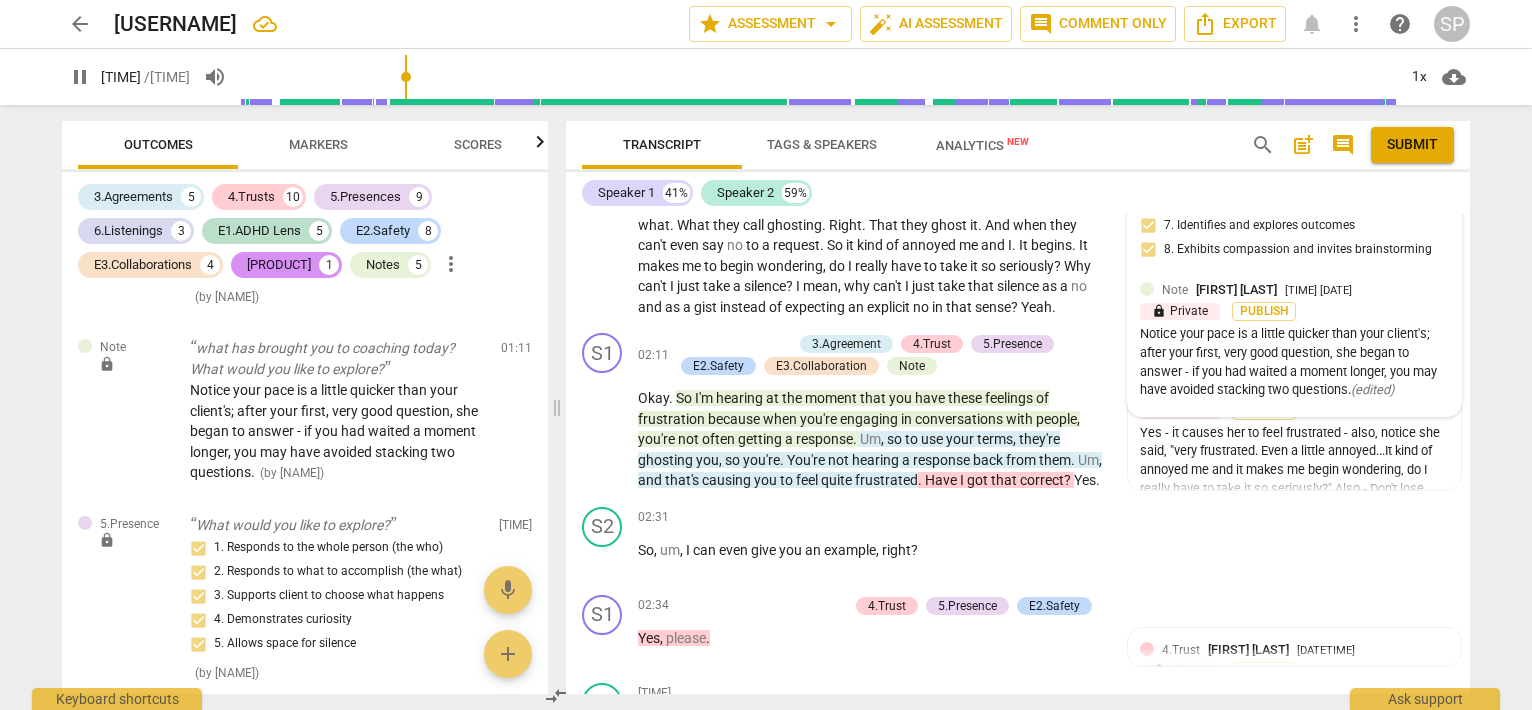 drag, startPoint x: 420, startPoint y: 77, endPoint x: 368, endPoint y: 81, distance: 52.153618 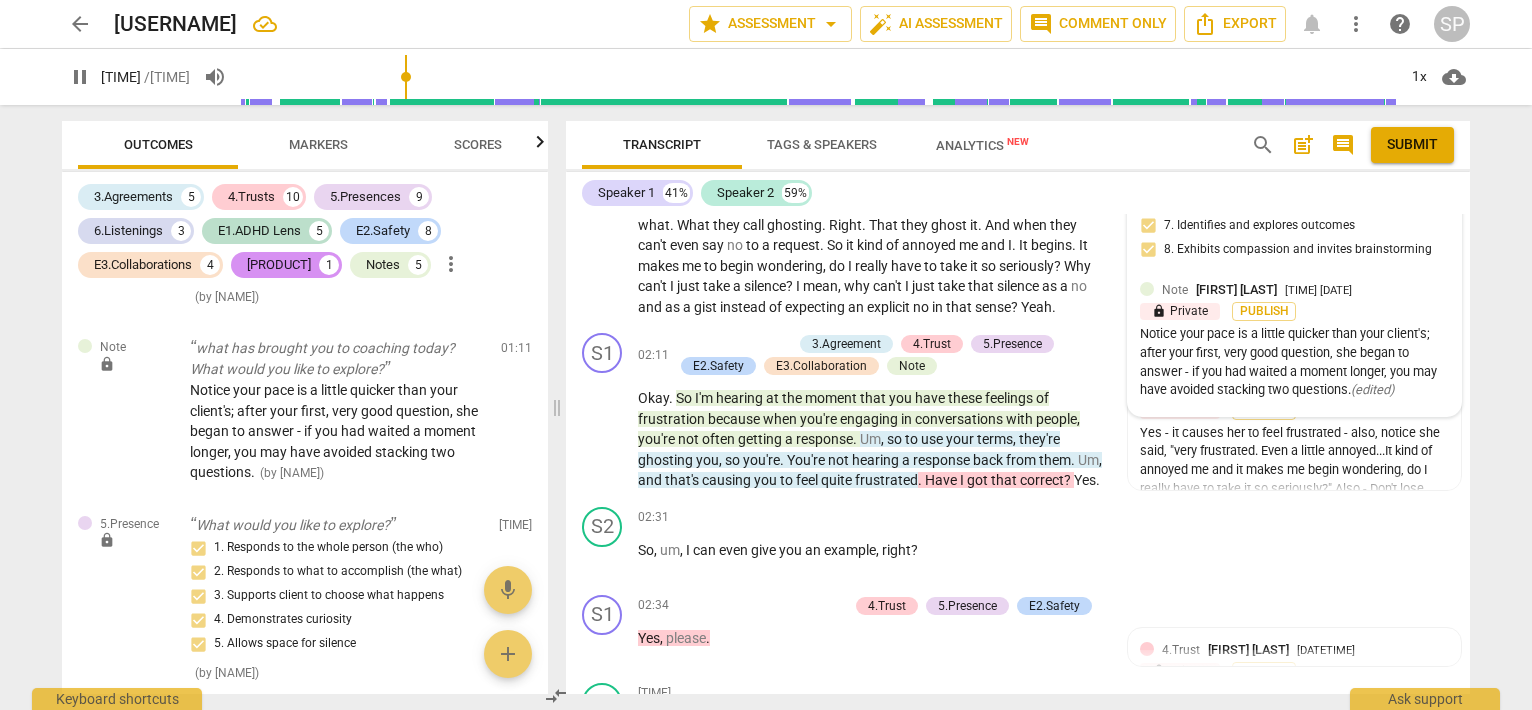 click at bounding box center [818, 77] 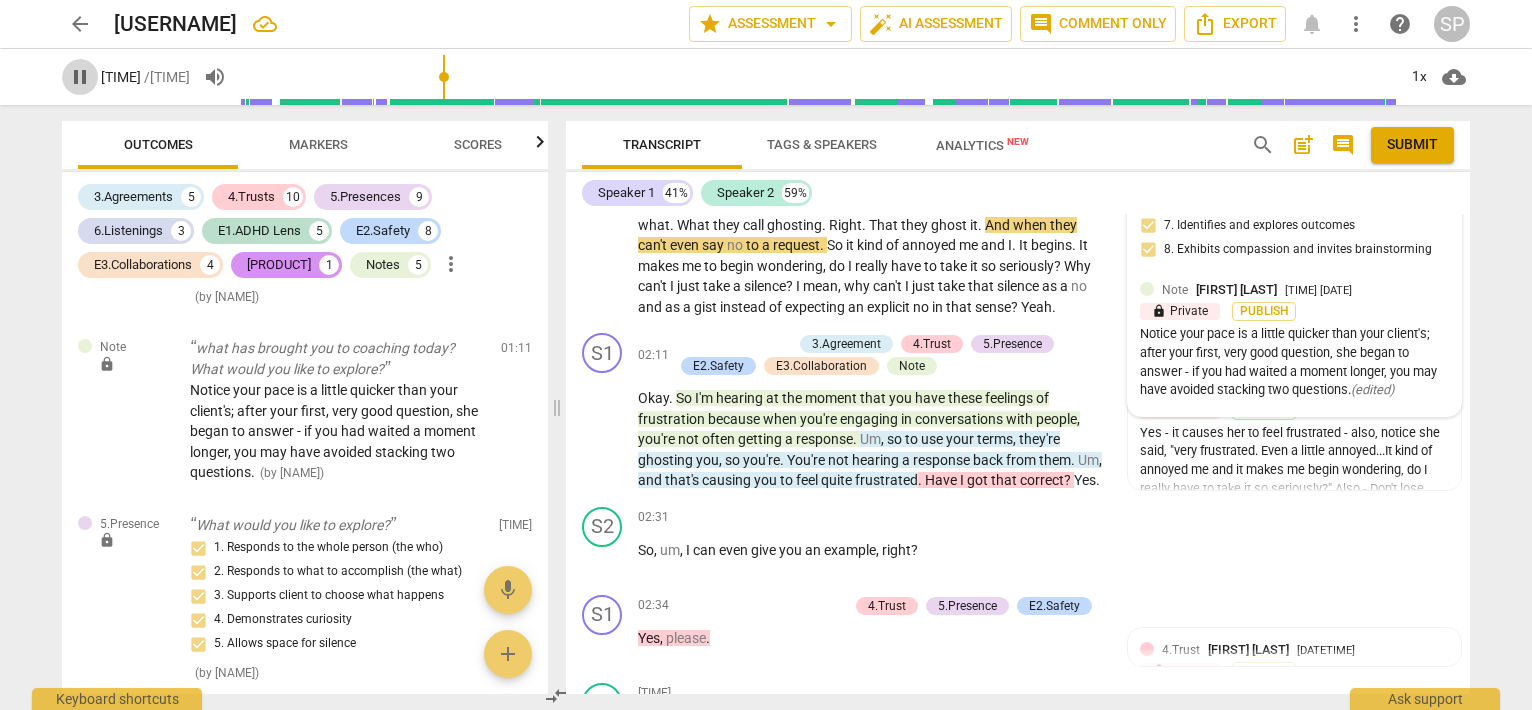 click on "pause" at bounding box center (80, 77) 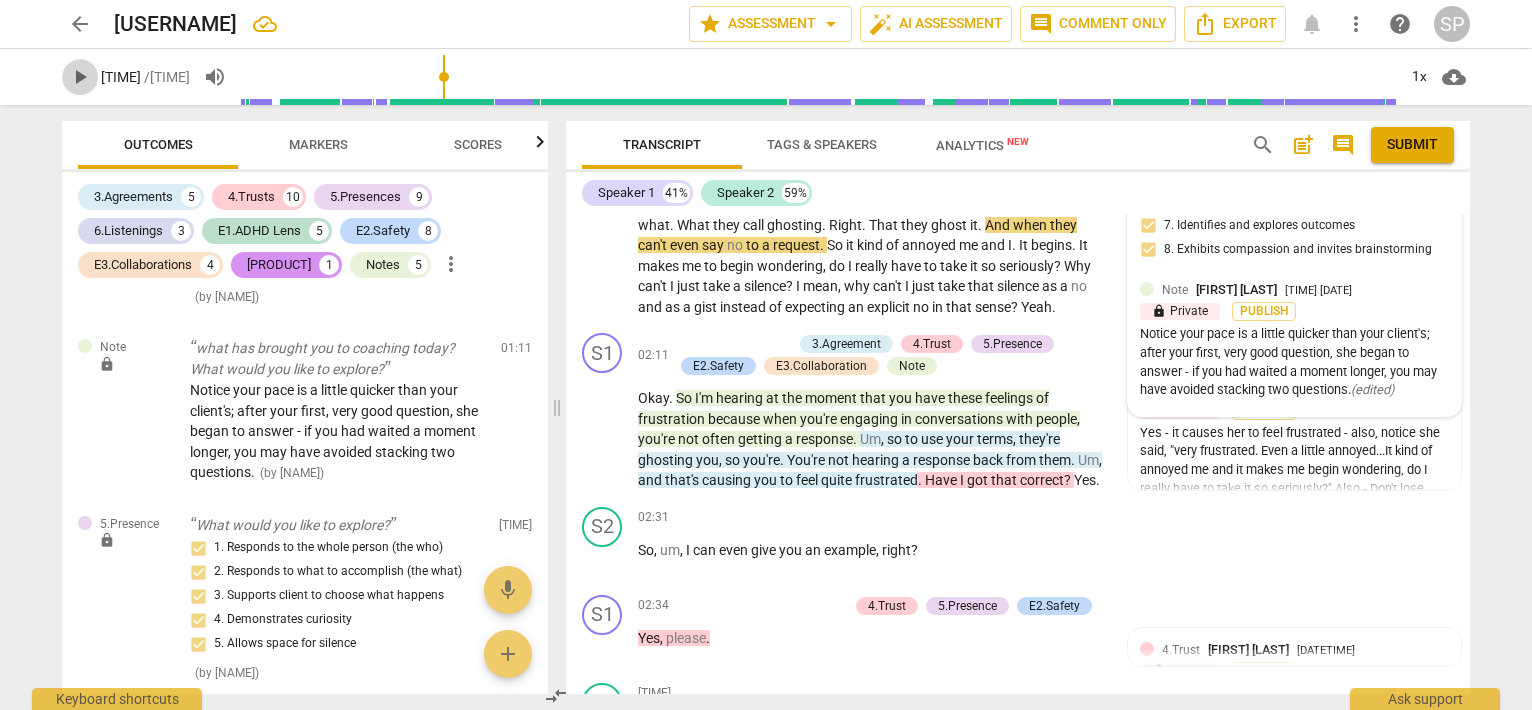 click on "play_arrow" at bounding box center [80, 77] 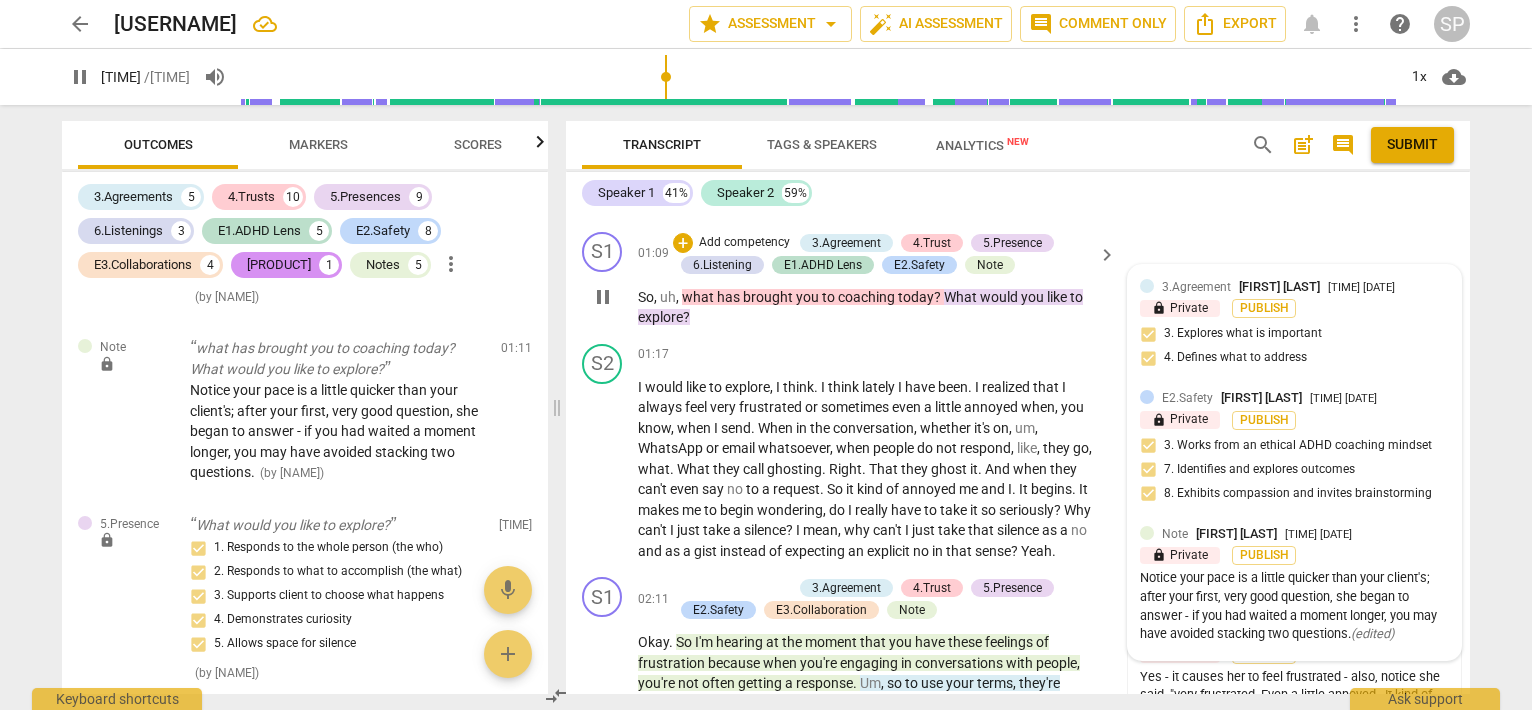 scroll, scrollTop: 900, scrollLeft: 0, axis: vertical 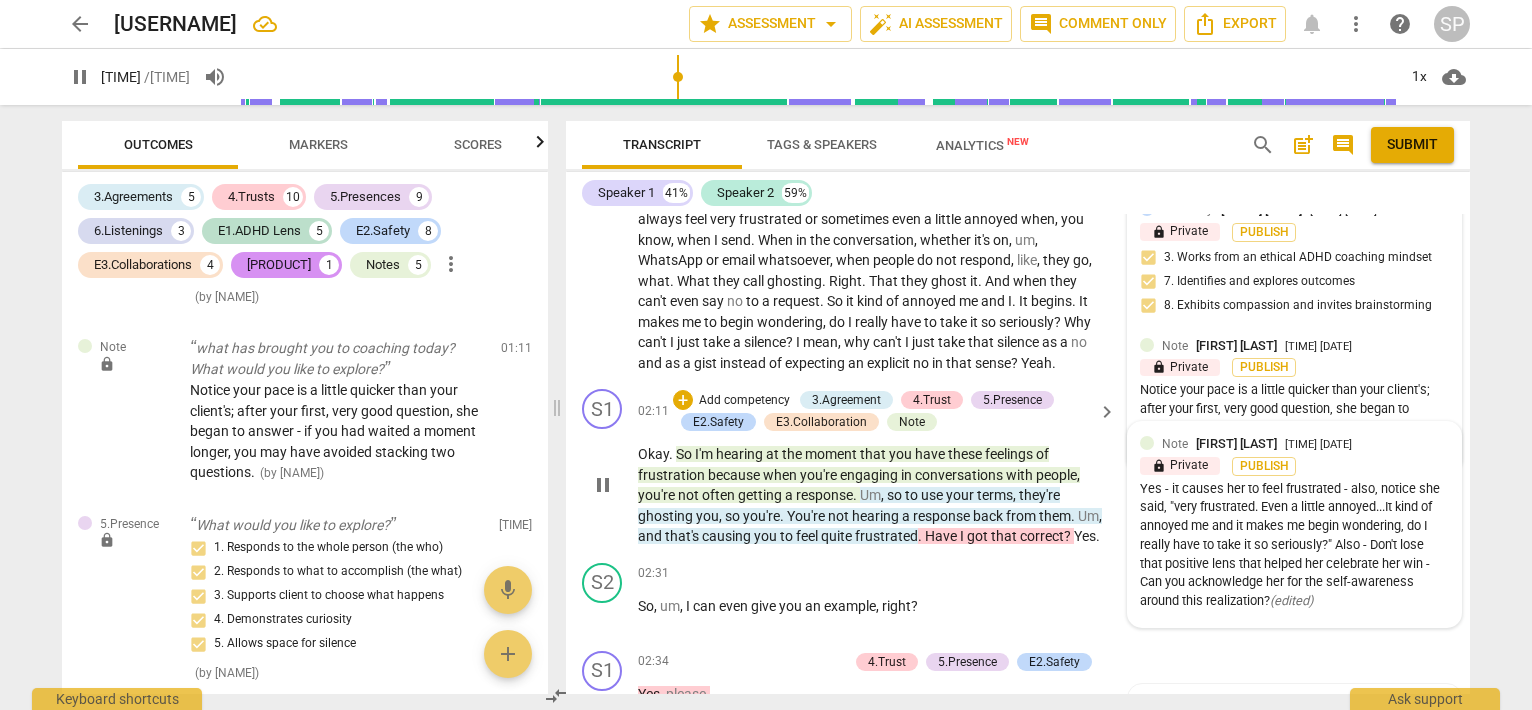 click on "[LOCK] [PRIVATE]" at bounding box center [1180, 466] 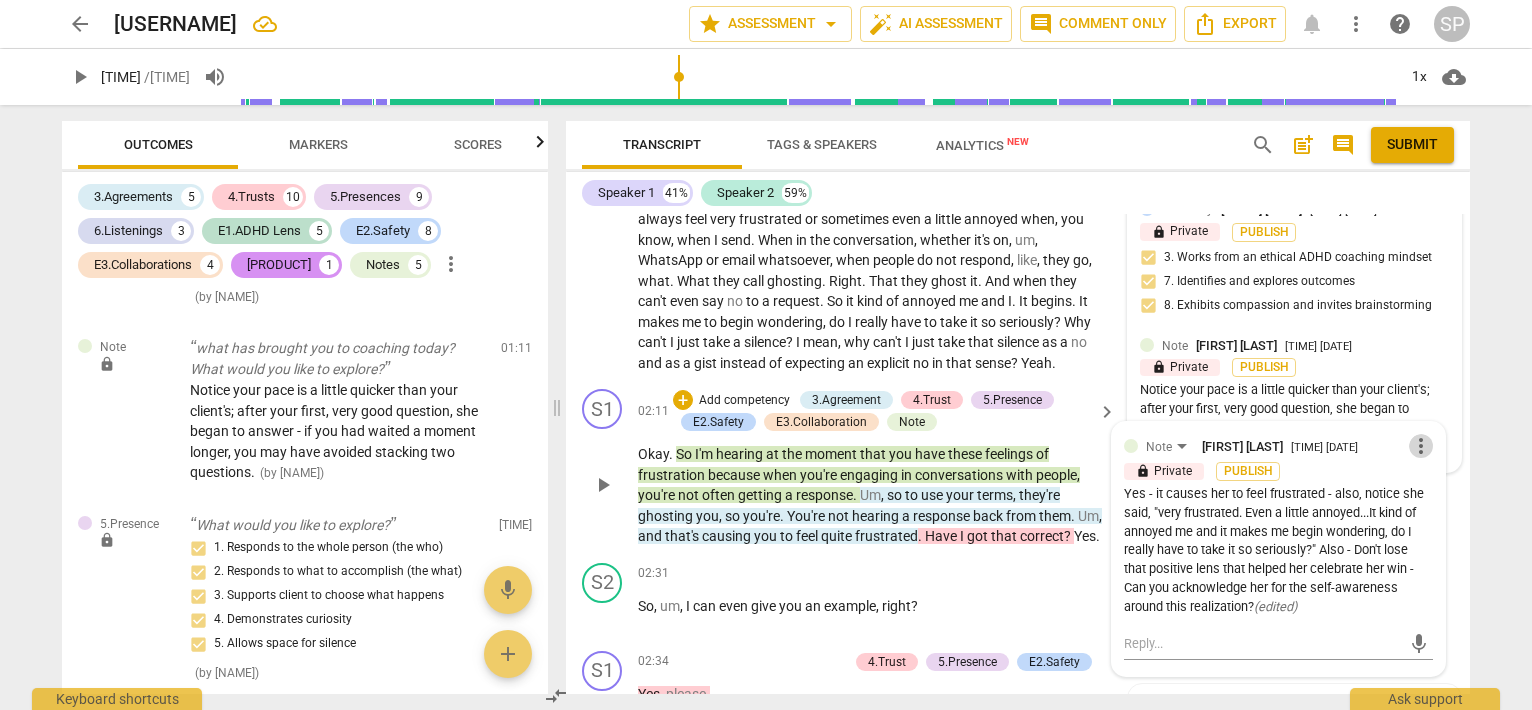 click on "more_vert" at bounding box center (1421, 446) 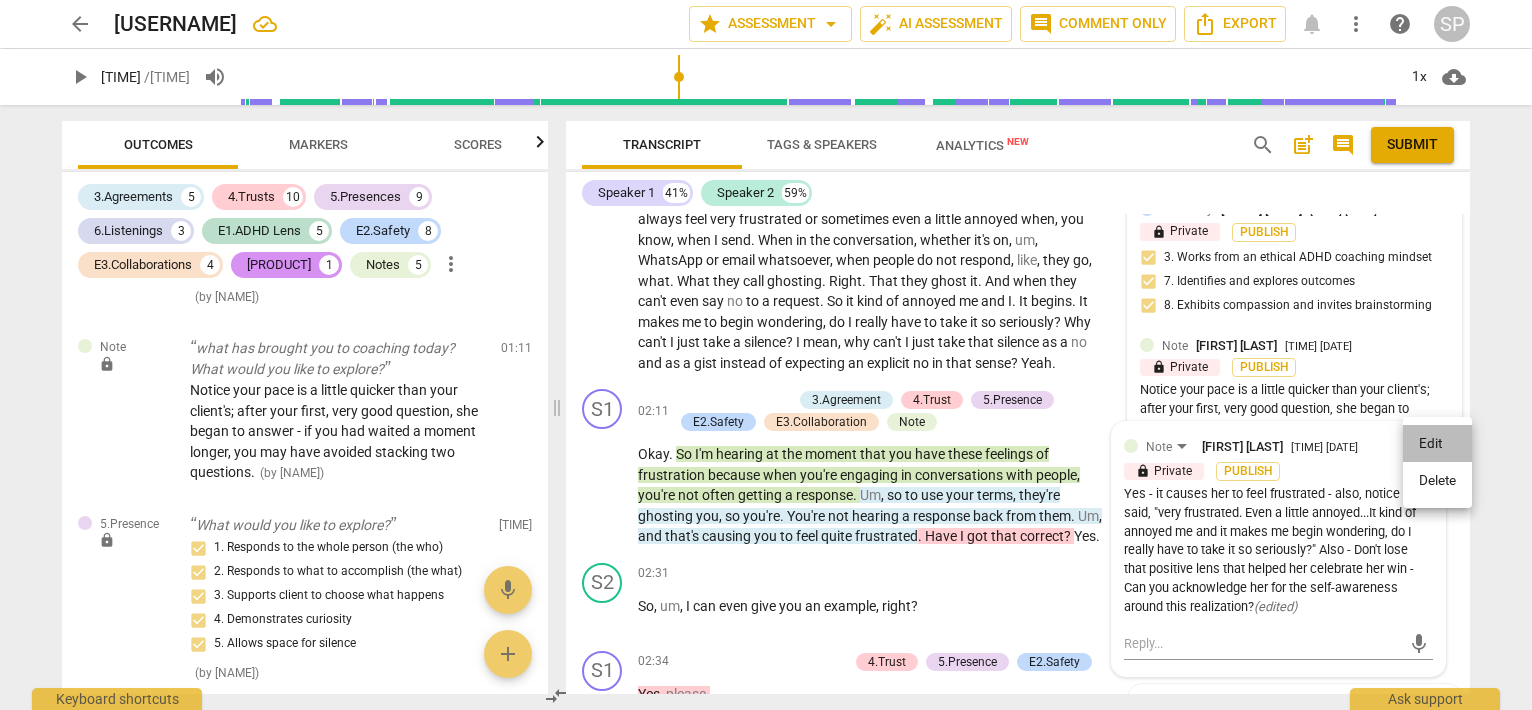 click on "Edit" at bounding box center (1437, 444) 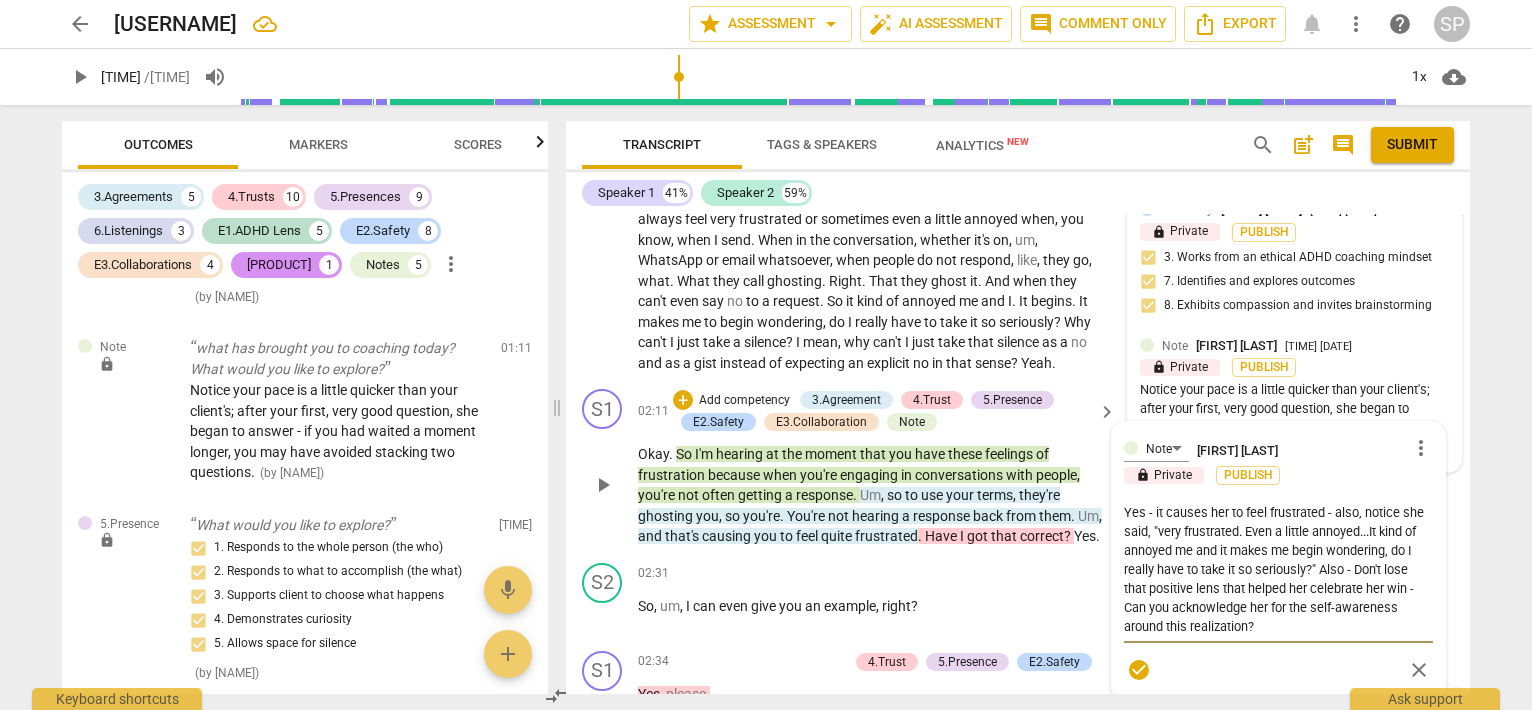 scroll, scrollTop: 1000, scrollLeft: 0, axis: vertical 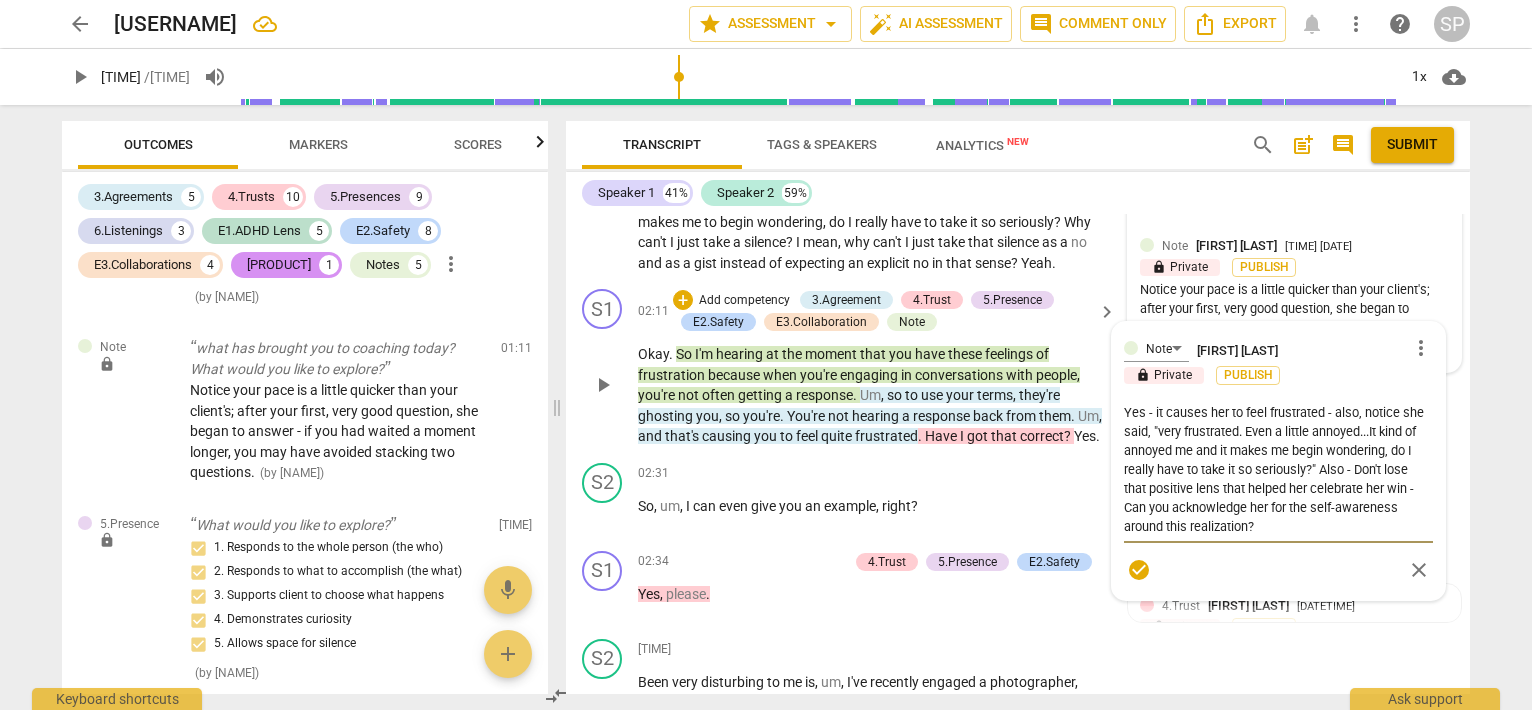drag, startPoint x: 1316, startPoint y: 467, endPoint x: 1332, endPoint y: 517, distance: 52.49762 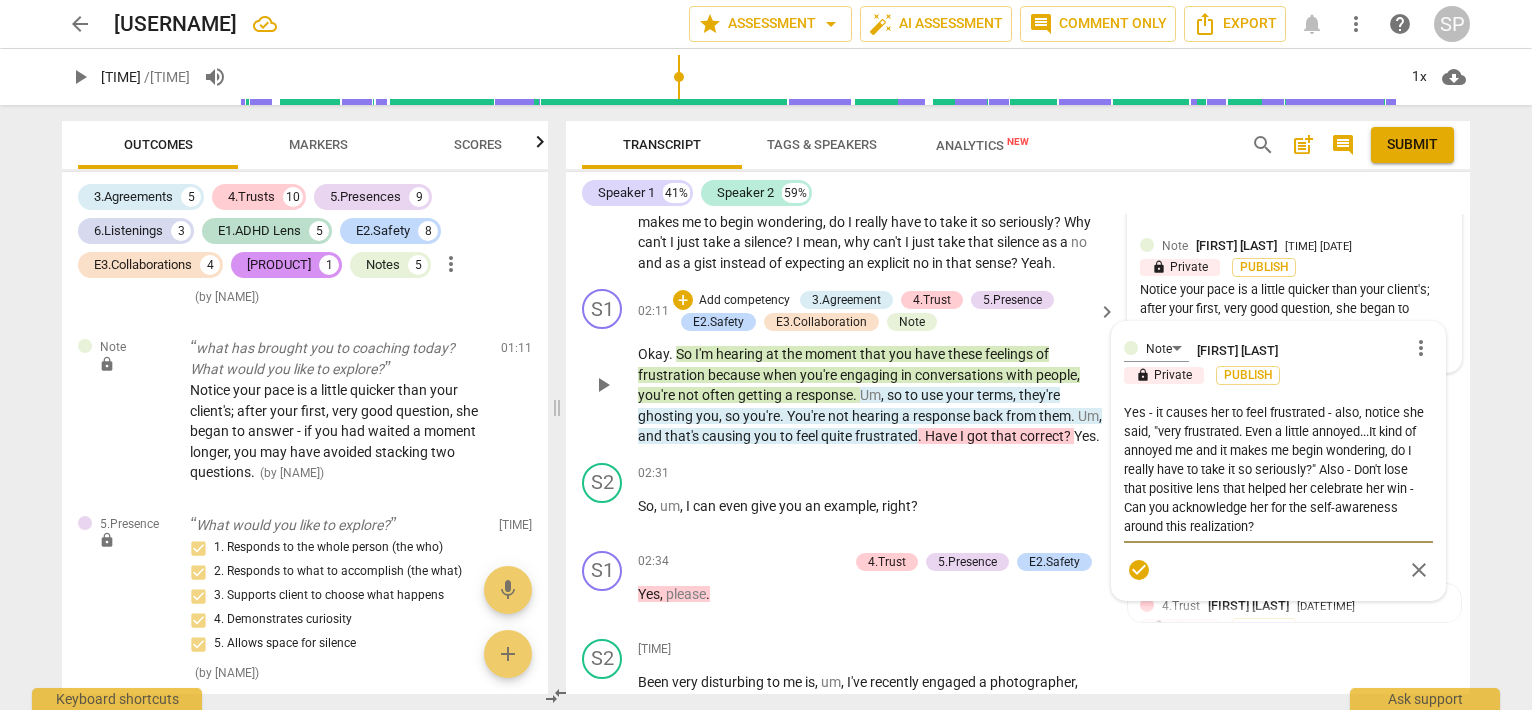 click on "Yes - it causes her to feel frustrated - also, notice she said, "very frustrated. Even a little annoyed...It kind of annoyed me and it makes me begin wondering, do I really have to take it so seriously?" Also - Don't lose that positive lens that helped her celebrate her win - Can you acknowledge her for the self-awareness around this realization?" at bounding box center (1278, 469) 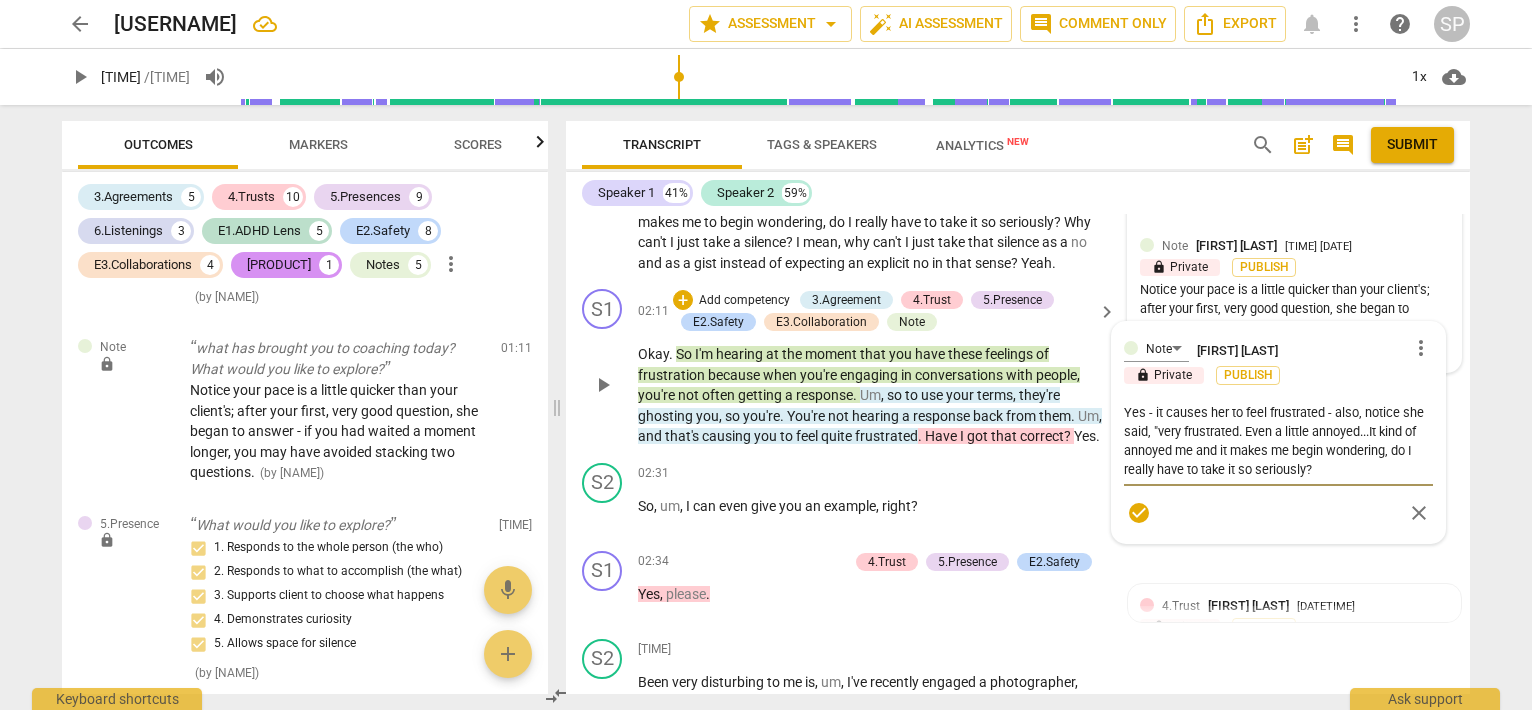 click on "Yes - it causes her to feel frustrated - also, notice she said, "very frustrated. Even a little annoyed...It kind of annoyed me and it makes me begin wondering, do I really have to take it so seriously?" at bounding box center [1278, 441] 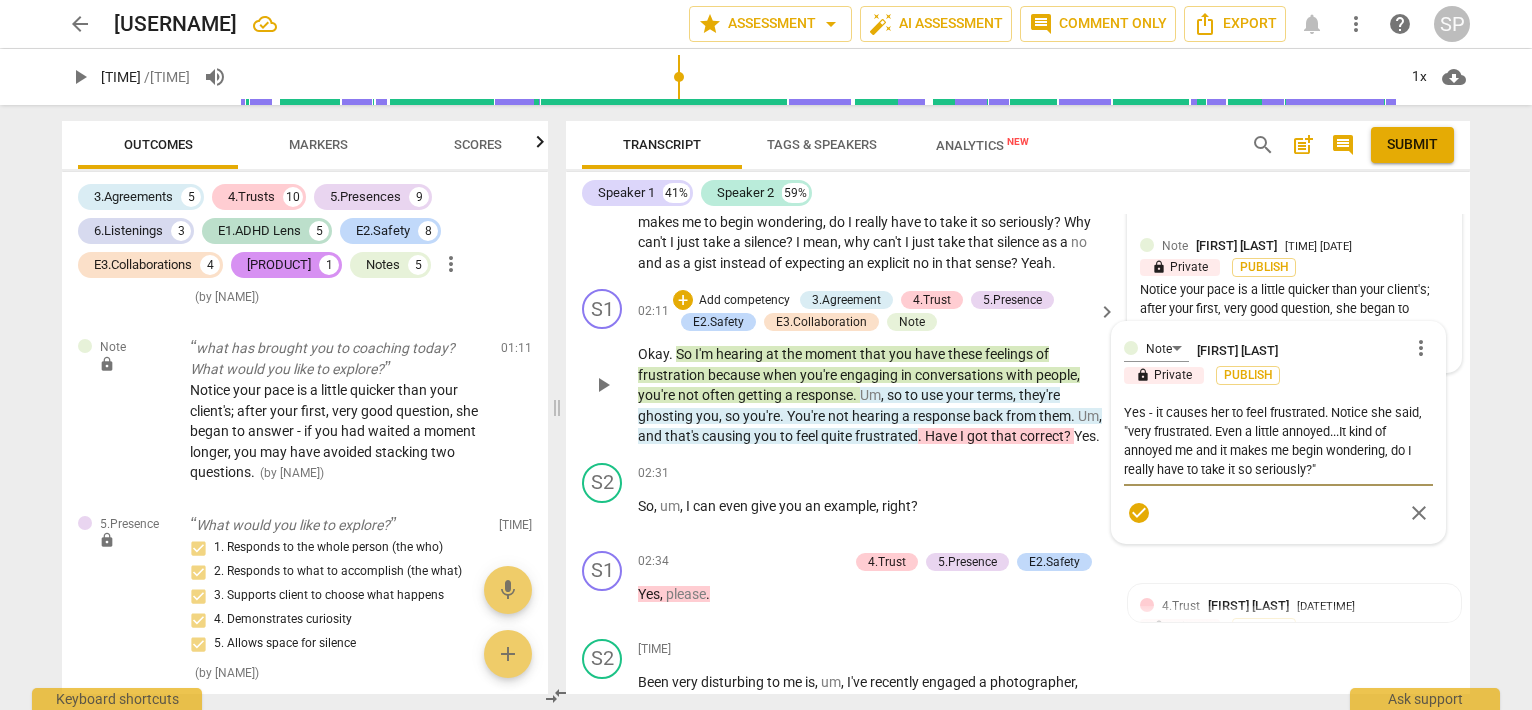 click on "Yes - it causes her to feel frustrated. Notice she said, "very frustrated. Even a little annoyed...It kind of annoyed me and it makes me begin wondering, do I really have to take it so seriously?"" at bounding box center (1278, 441) 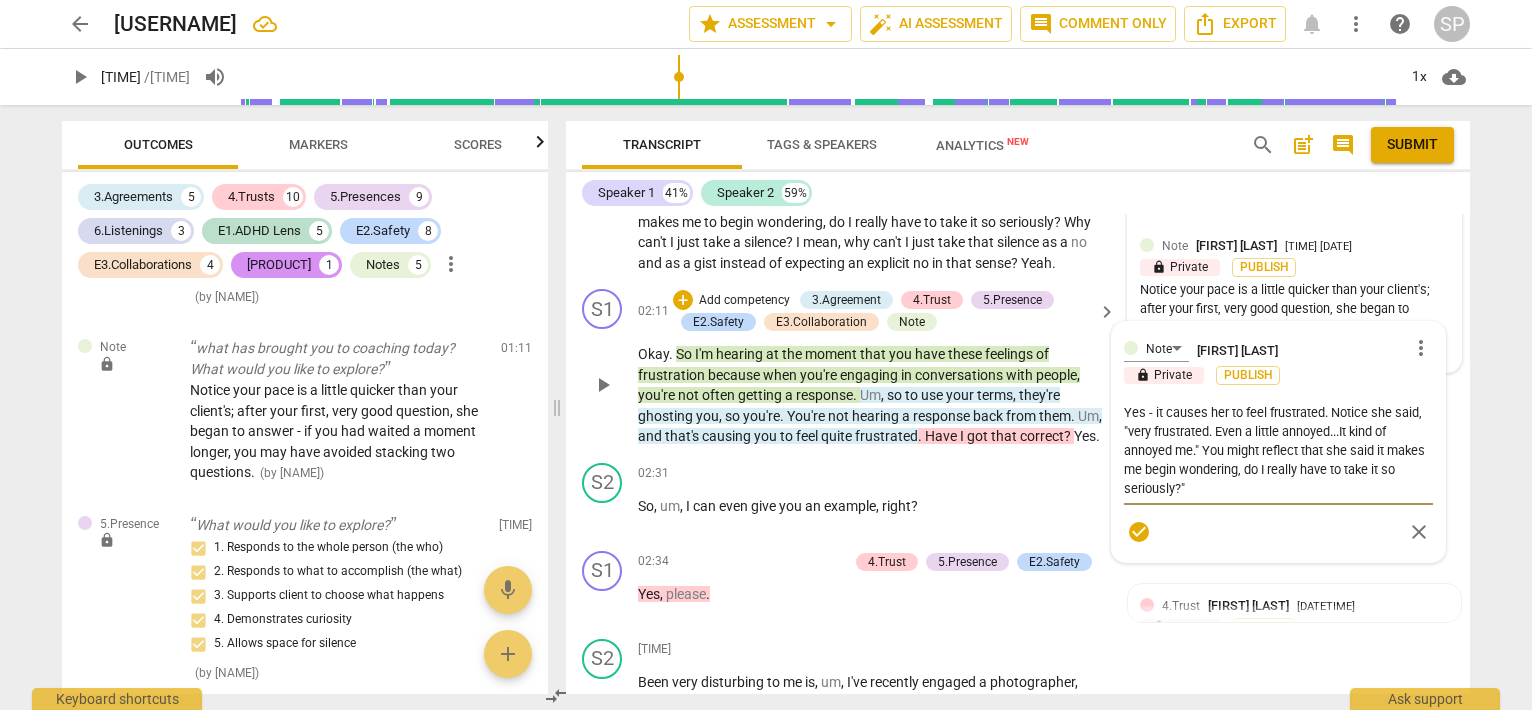 click on "Yes - it causes her to feel frustrated. Notice she said, "very frustrated. Even a little annoyed...It kind of annoyed me." You might reflect that she said it makes me begin wondering, do I really have to take it so seriously?"" at bounding box center (1278, 450) 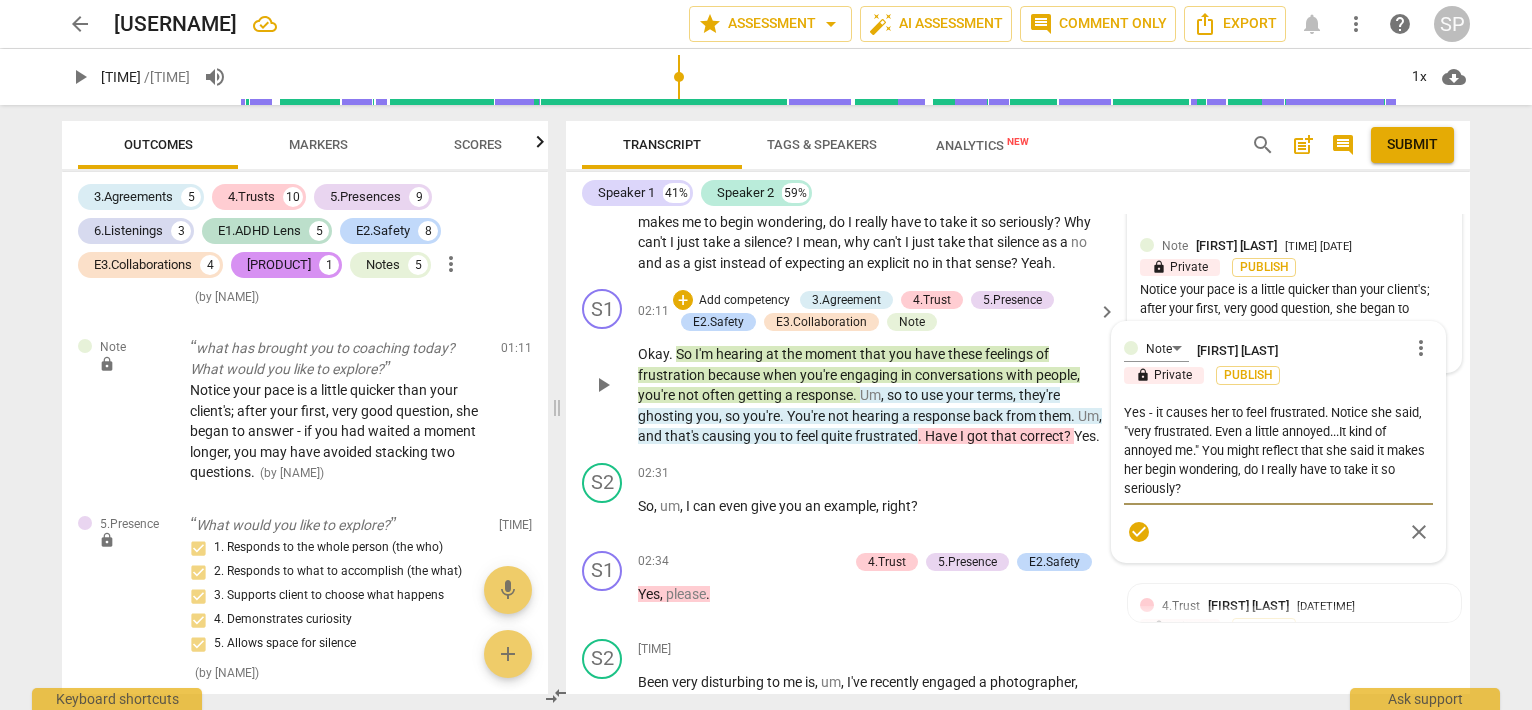 click on "Yes - it causes her to feel frustrated. Notice she said, "very frustrated. Even a little annoyed...It kind of annoyed me." You might reflect that she said it makes her begin wondering, do I really have to take it so seriously?" at bounding box center [1278, 450] 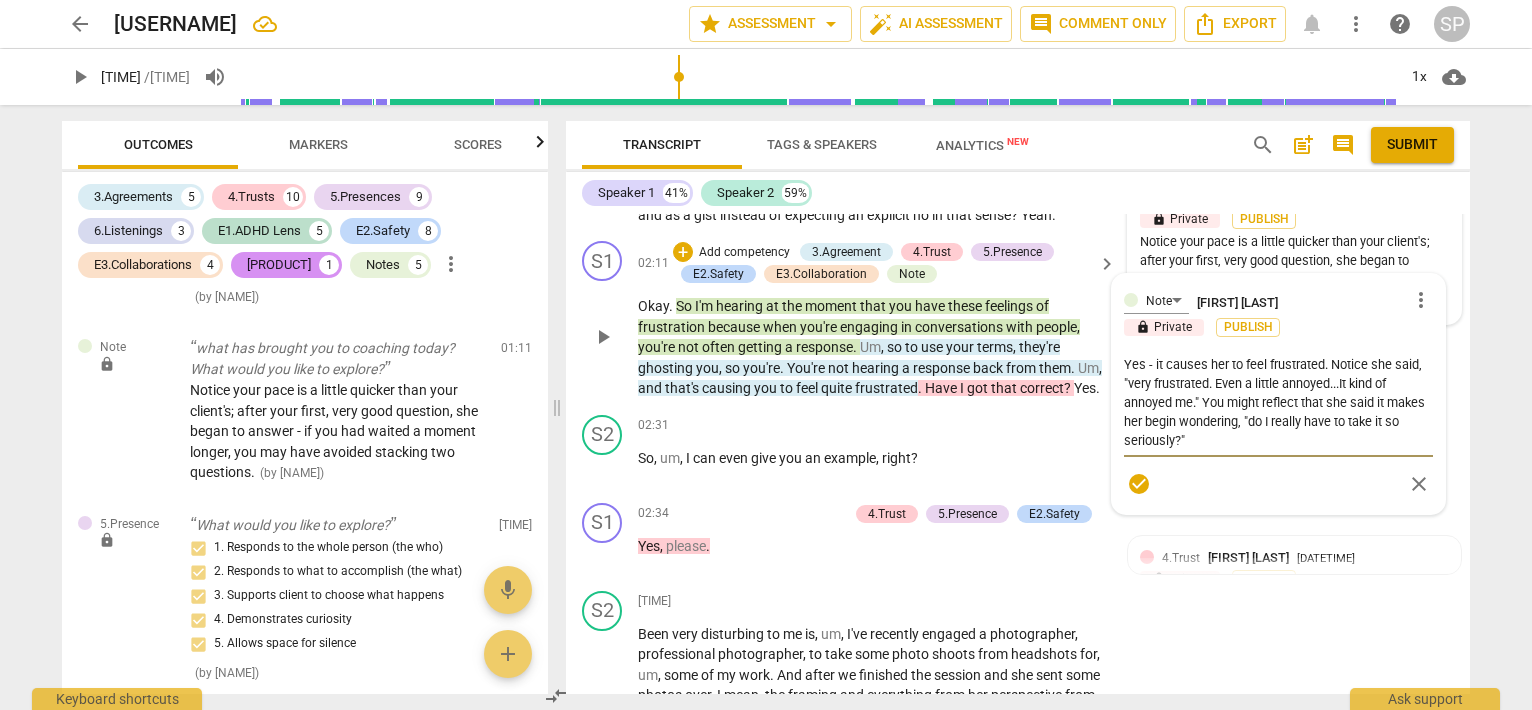 scroll, scrollTop: 1000, scrollLeft: 0, axis: vertical 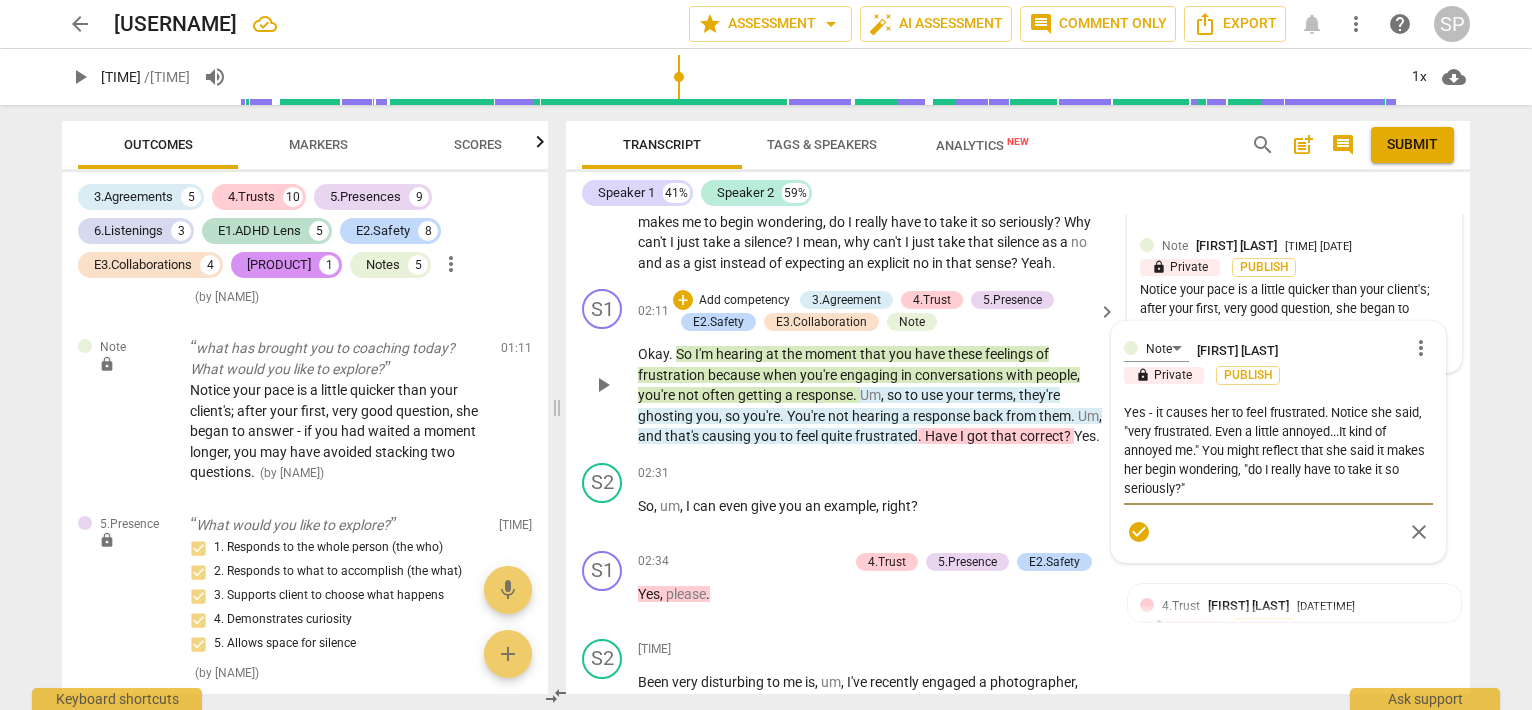 click on "Yes - it causes her to feel frustrated. Notice she said, "very frustrated. Even a little annoyed...It kind of annoyed me." You might reflect that she said it makes her begin wondering, "do I really have to take it so seriously?"" at bounding box center [1278, 450] 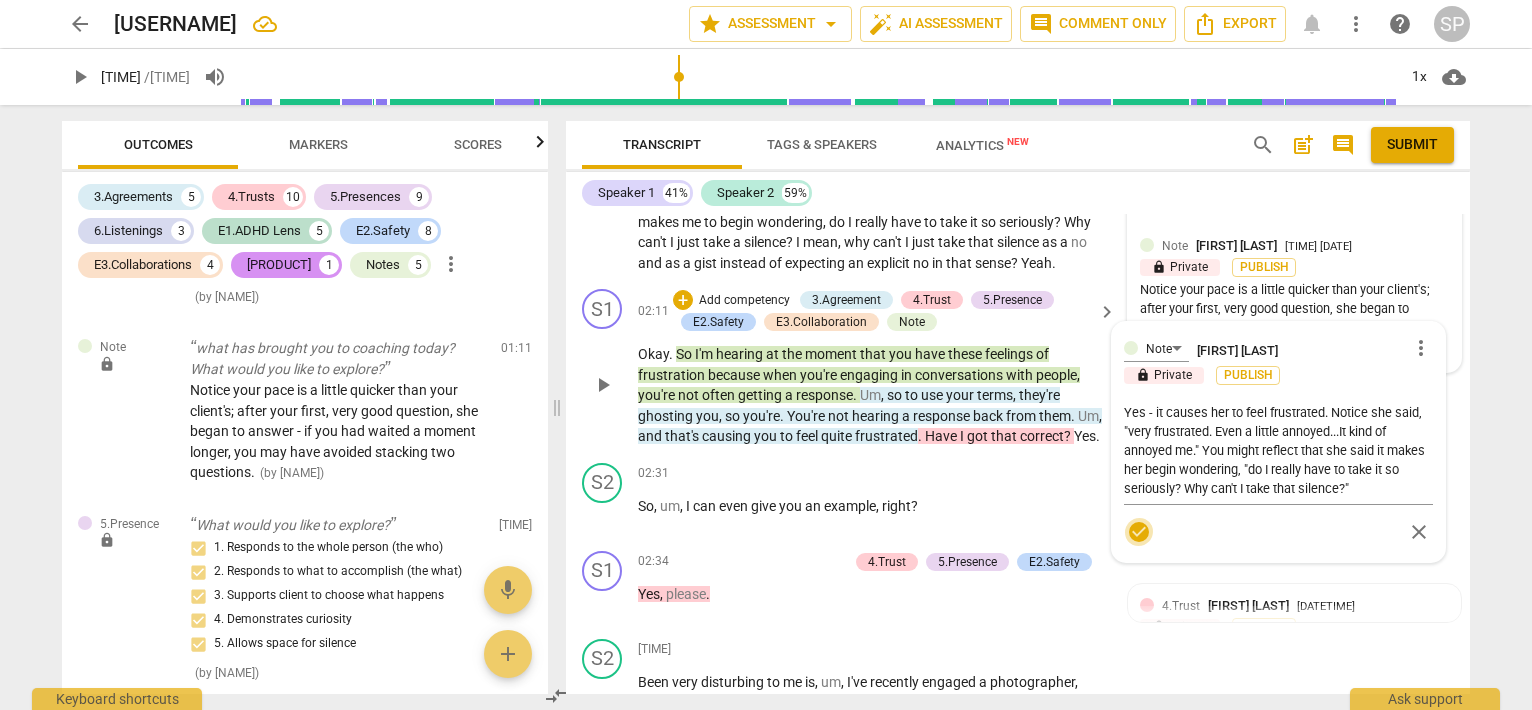 click on "check_circle" at bounding box center (1139, 532) 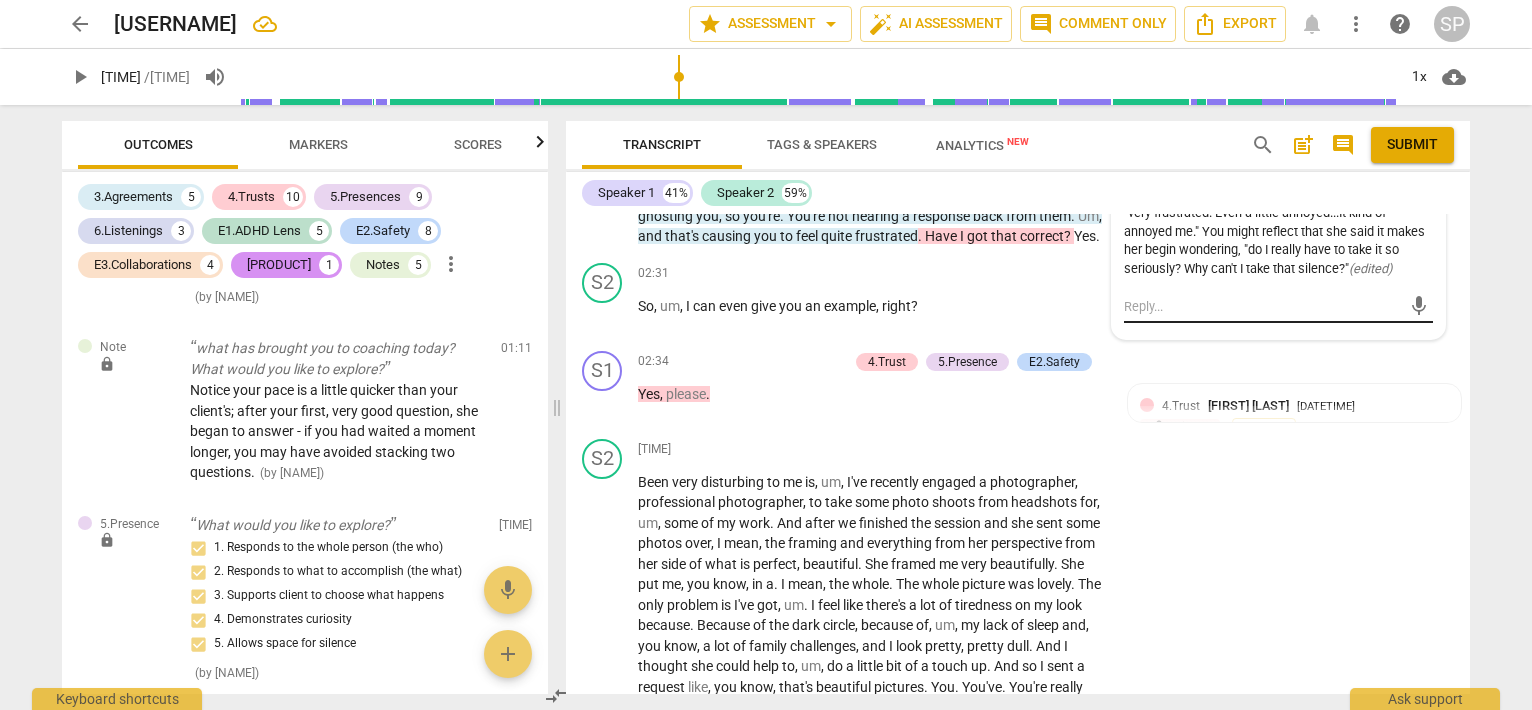 scroll, scrollTop: 1000, scrollLeft: 0, axis: vertical 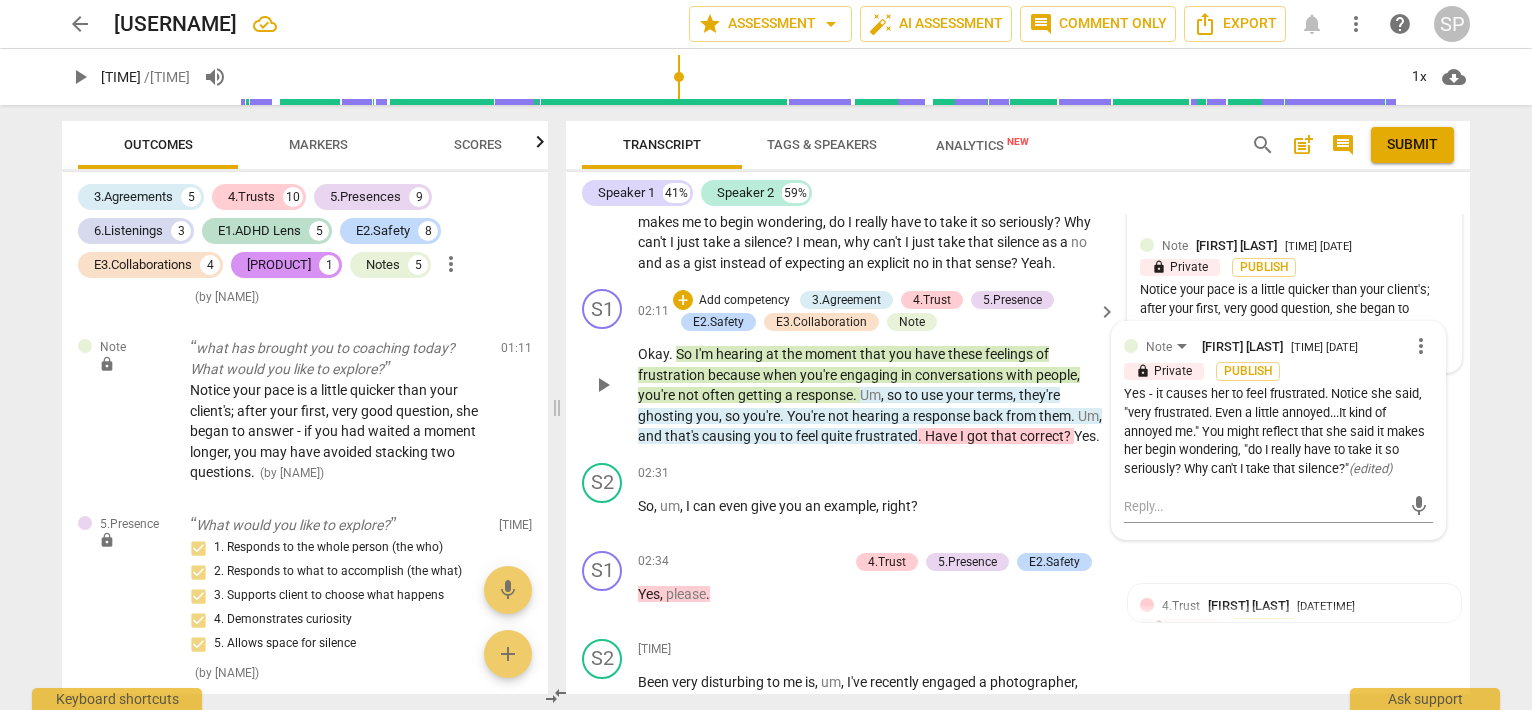 click on "more_vert" at bounding box center [1421, 346] 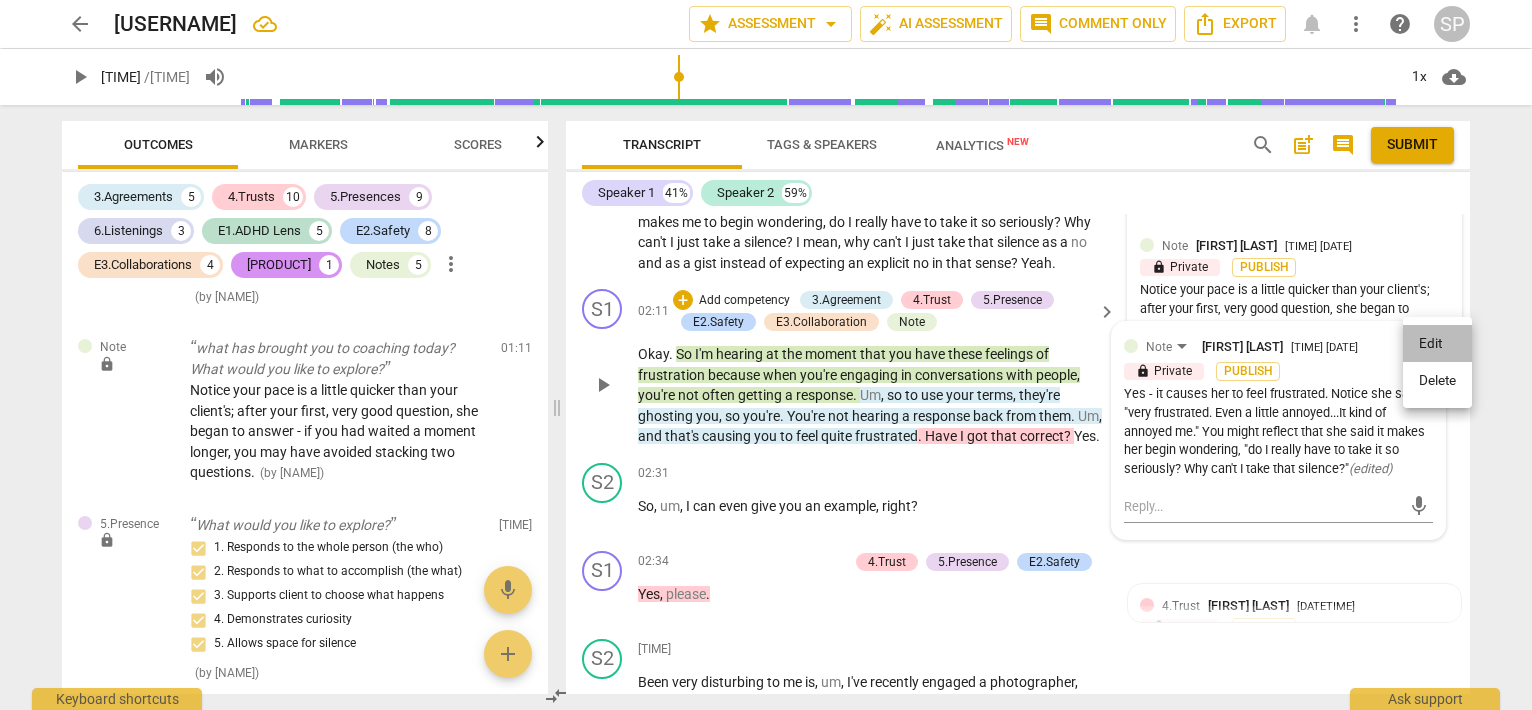 click on "Edit" at bounding box center (1437, 344) 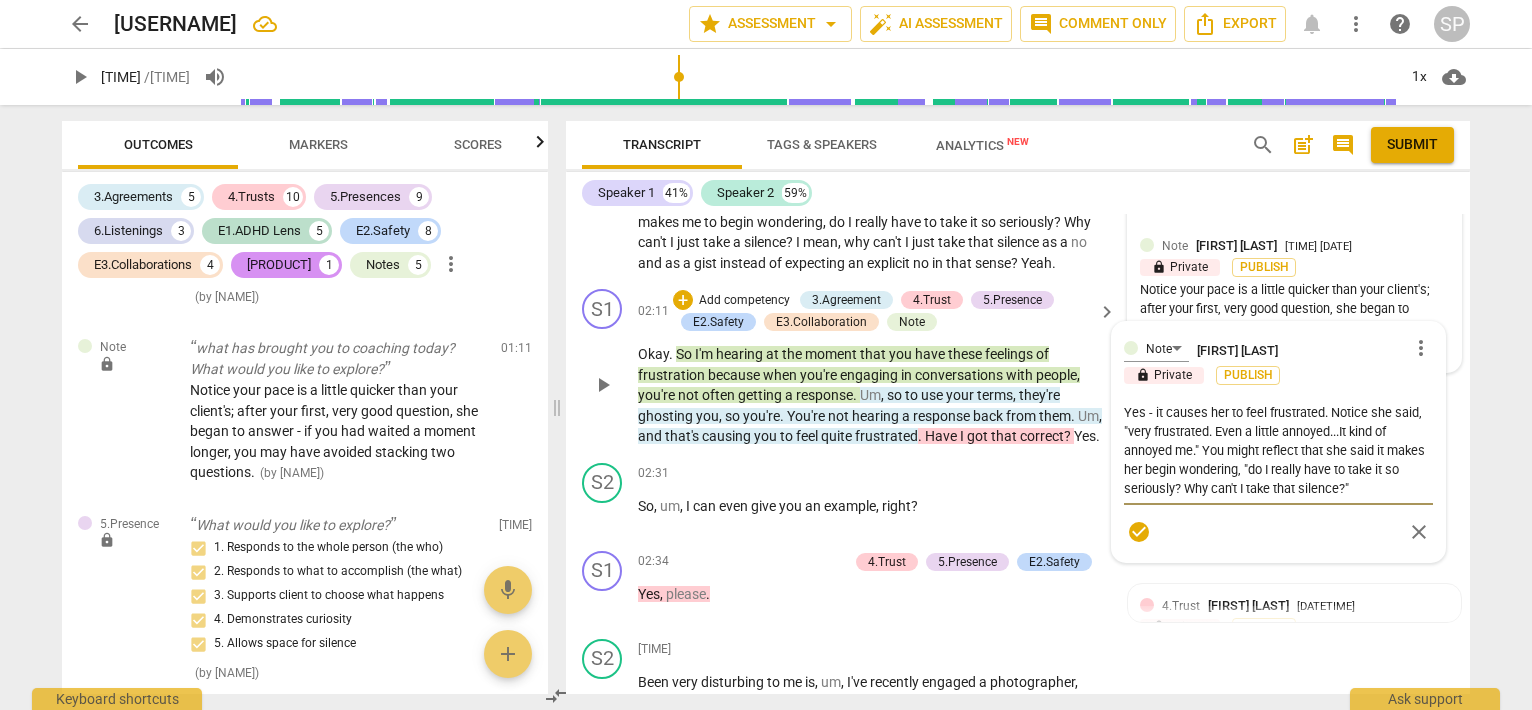 click on "Yes - it causes her to feel frustrated. Notice she said, "very frustrated. Even a little annoyed...It kind of annoyed me." You might reflect that she said it makes her begin wondering, "do I really have to take it so seriously? Why can't I take that silence?"" at bounding box center (1278, 450) 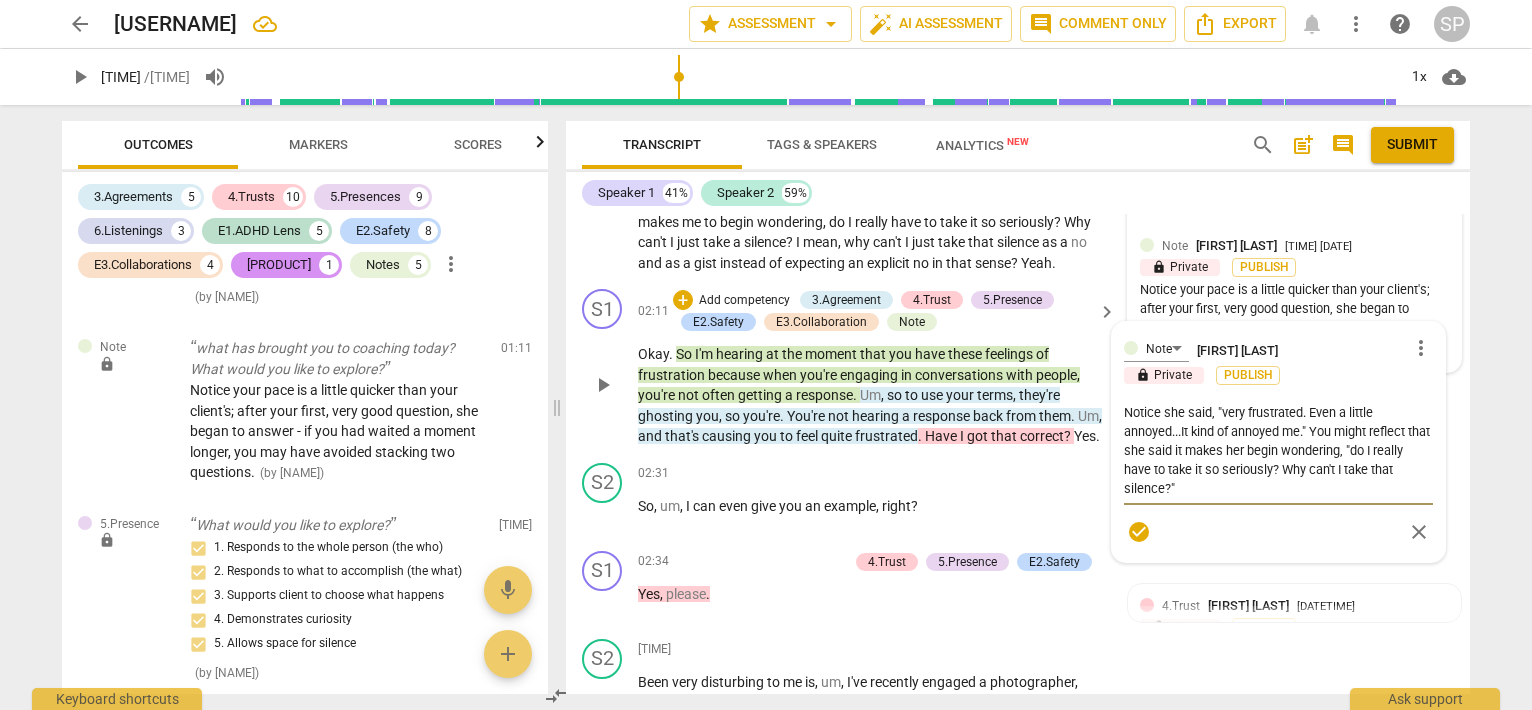 click on "Notice she said, "very frustrated. Even a little annoyed...It kind of annoyed me." You might reflect that she said it makes her begin wondering, "do I really have to take it so seriously? Why can't I take that silence?"" at bounding box center [1278, 450] 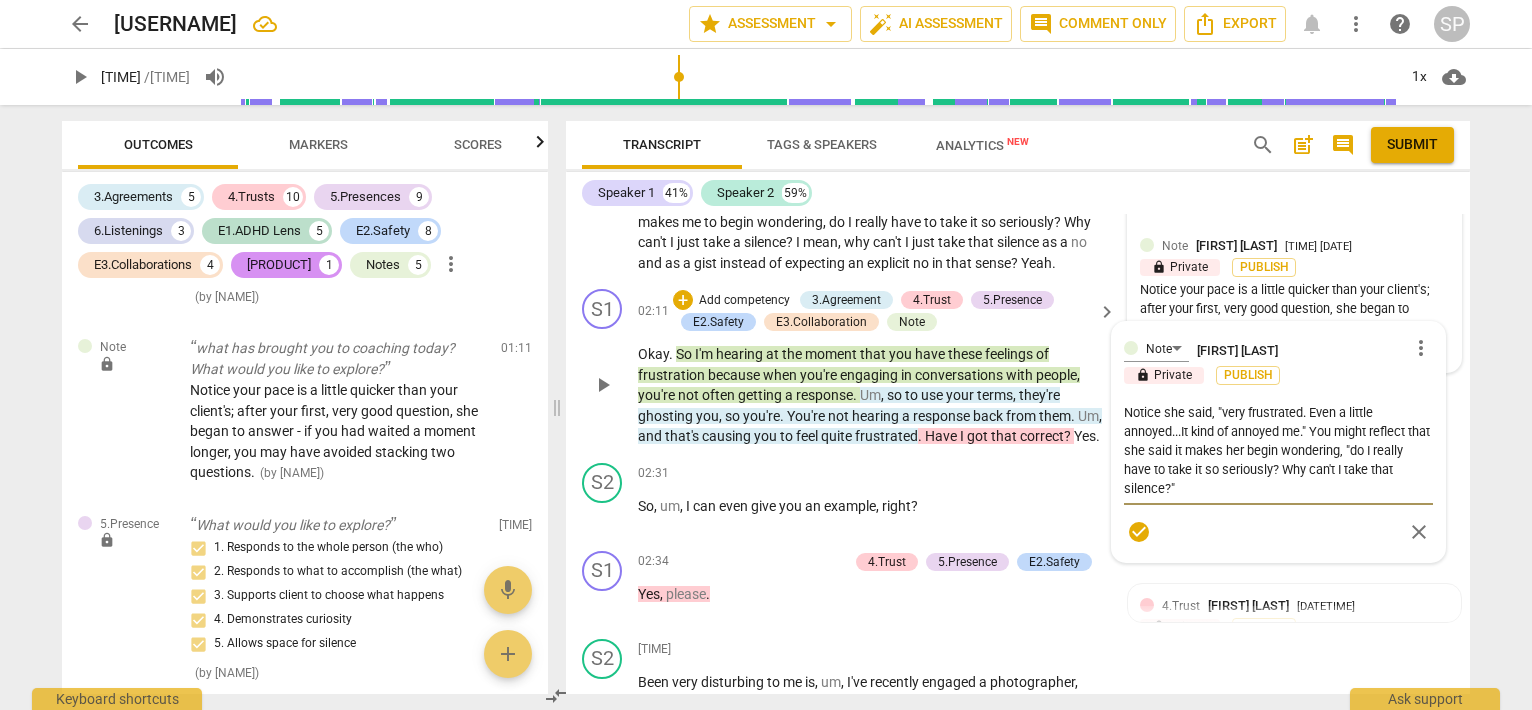 drag, startPoint x: 1184, startPoint y: 409, endPoint x: 1307, endPoint y: 423, distance: 123.79418 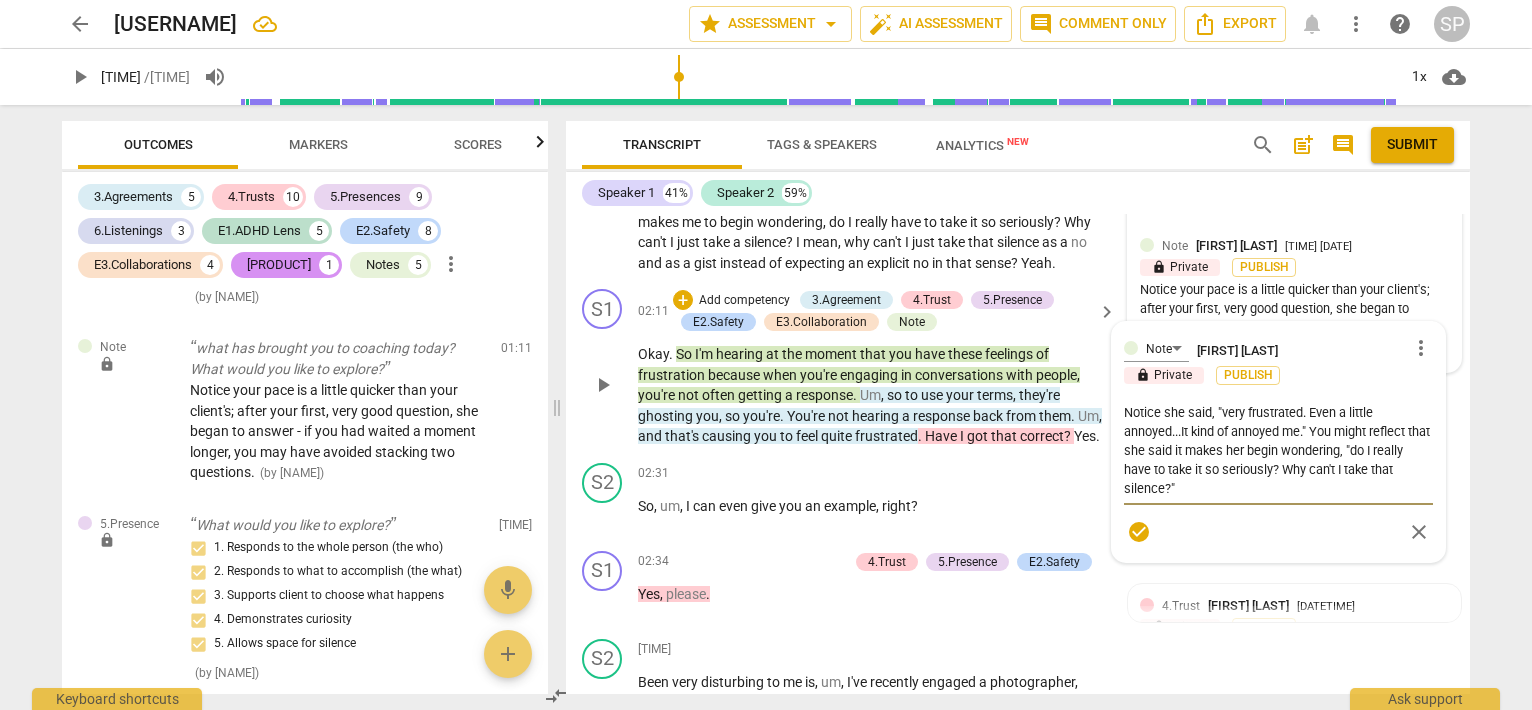 click on "Notice she said, "very frustrated. Even a little annoyed...It kind of annoyed me." You might reflect that she said it makes her begin wondering, "do I really have to take it so seriously? Why can't I take that silence?"" at bounding box center (1278, 450) 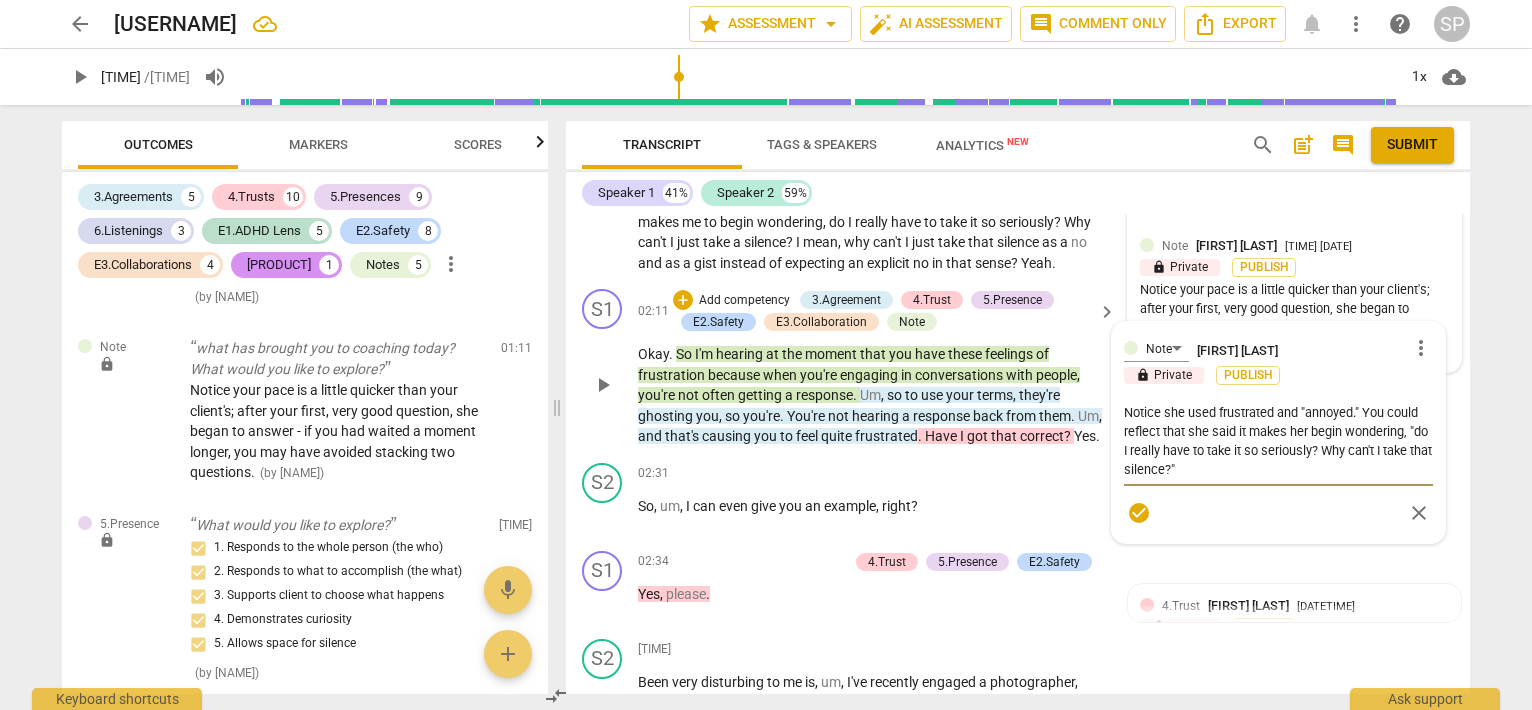 drag, startPoint x: 1121, startPoint y: 449, endPoint x: 1239, endPoint y: 471, distance: 120.033325 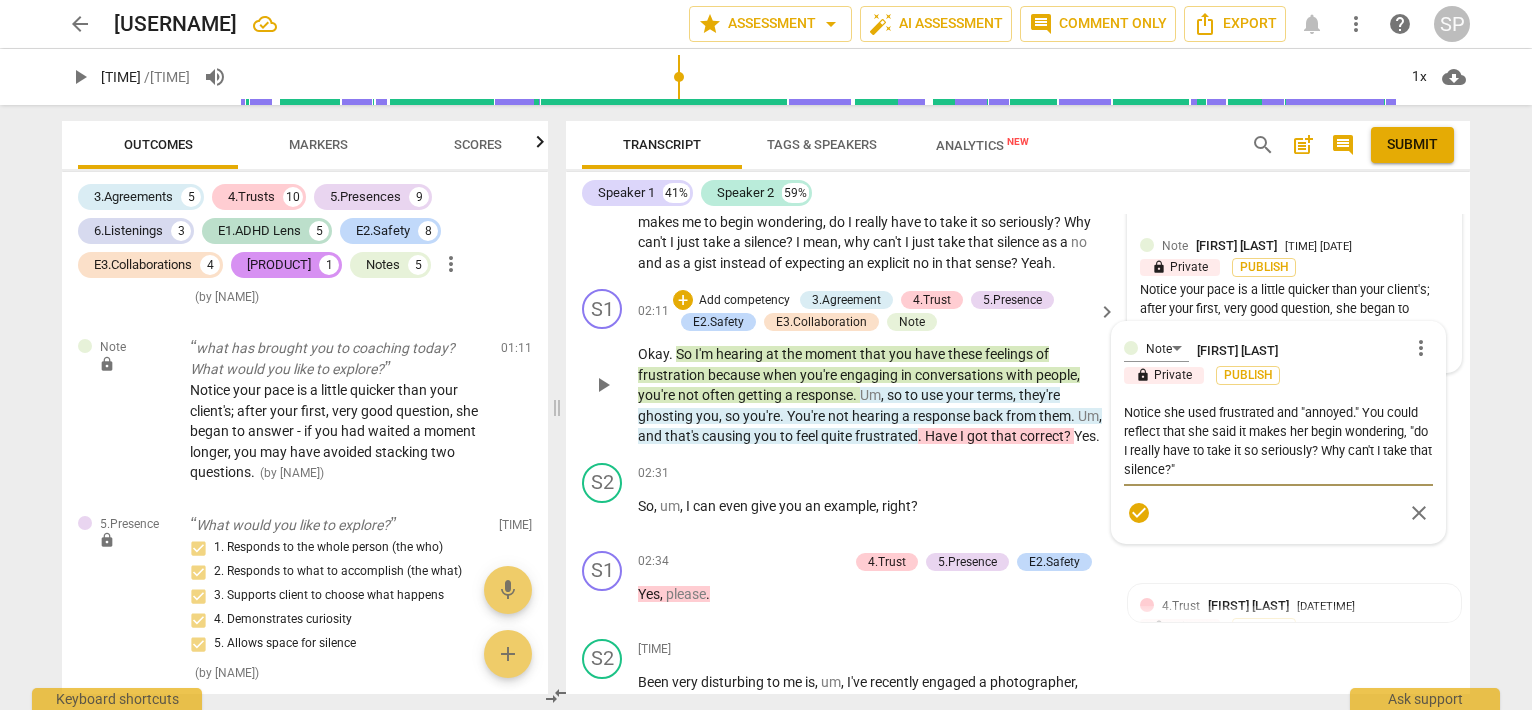 click on "Notice she used frustrated and "annoyed." You could reflect that she said it makes her begin wondering, "do I really have to take it so seriously? Why can't I take that silence?"" at bounding box center (1278, 441) 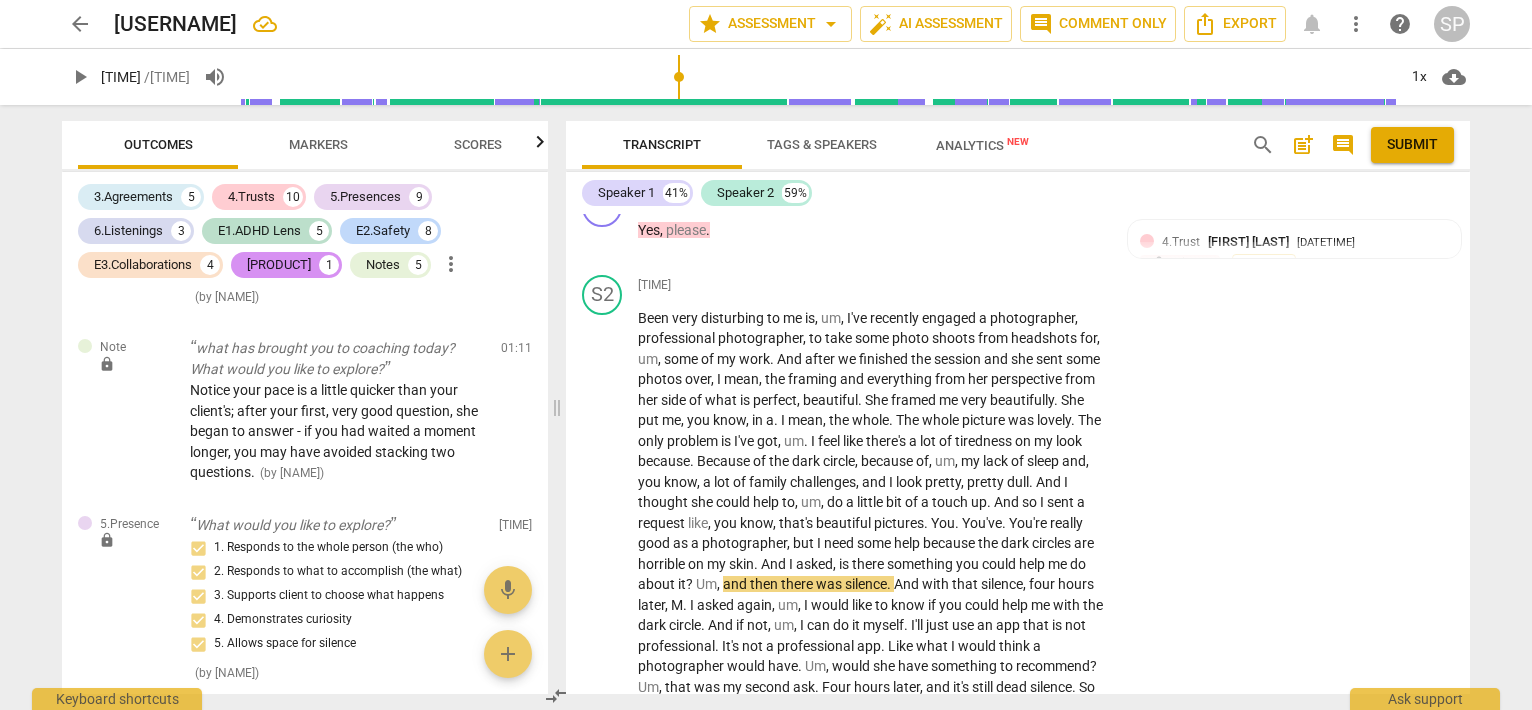 scroll, scrollTop: 1400, scrollLeft: 0, axis: vertical 